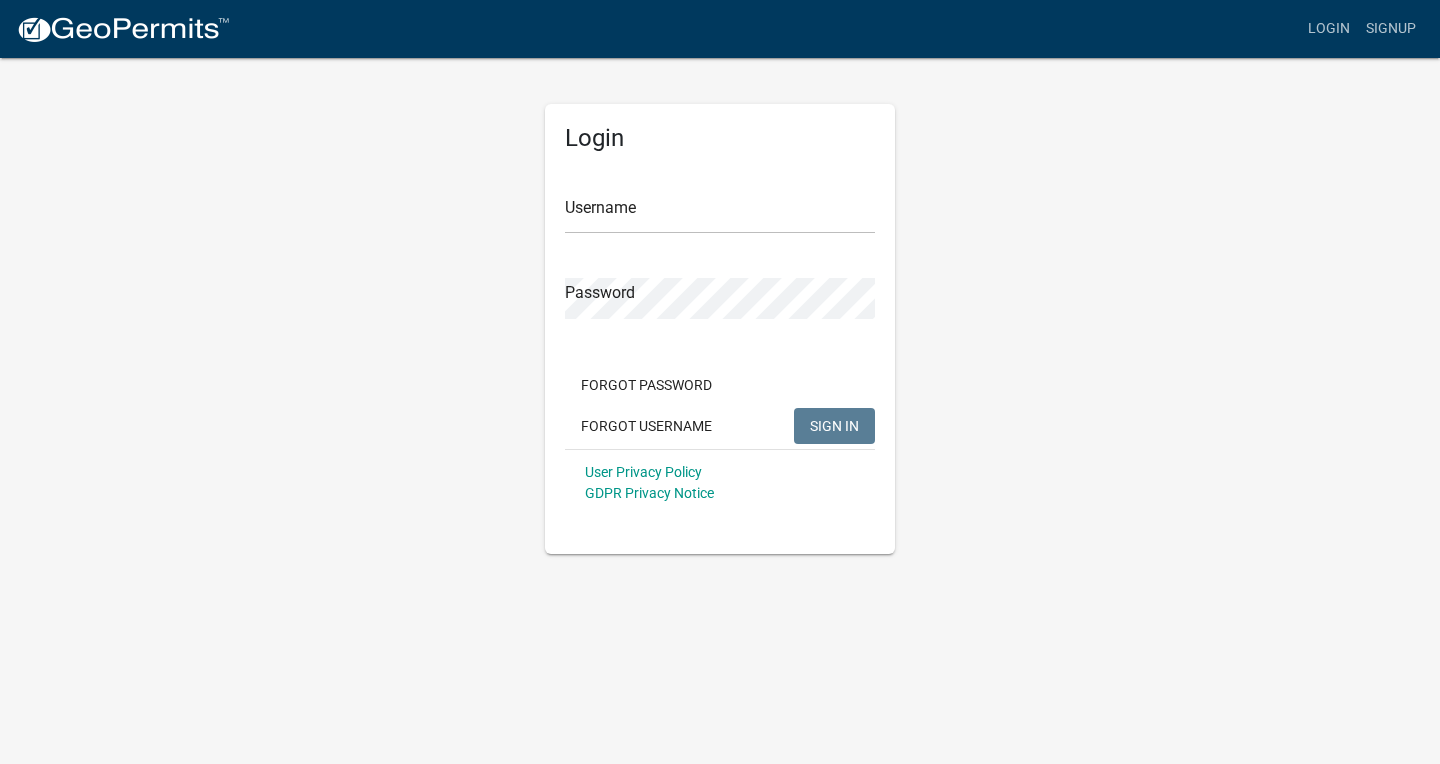 scroll, scrollTop: 0, scrollLeft: 0, axis: both 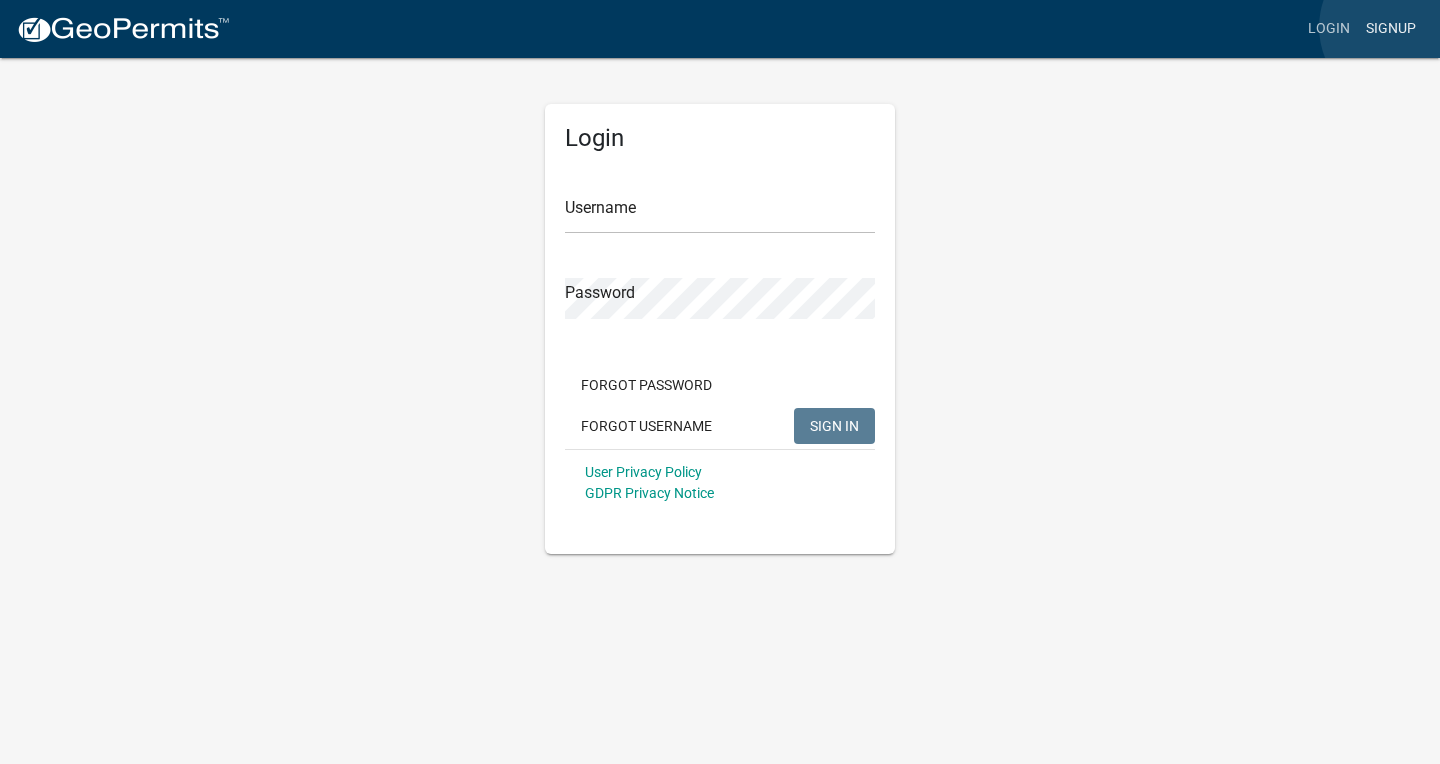 click on "Signup" at bounding box center (1391, 29) 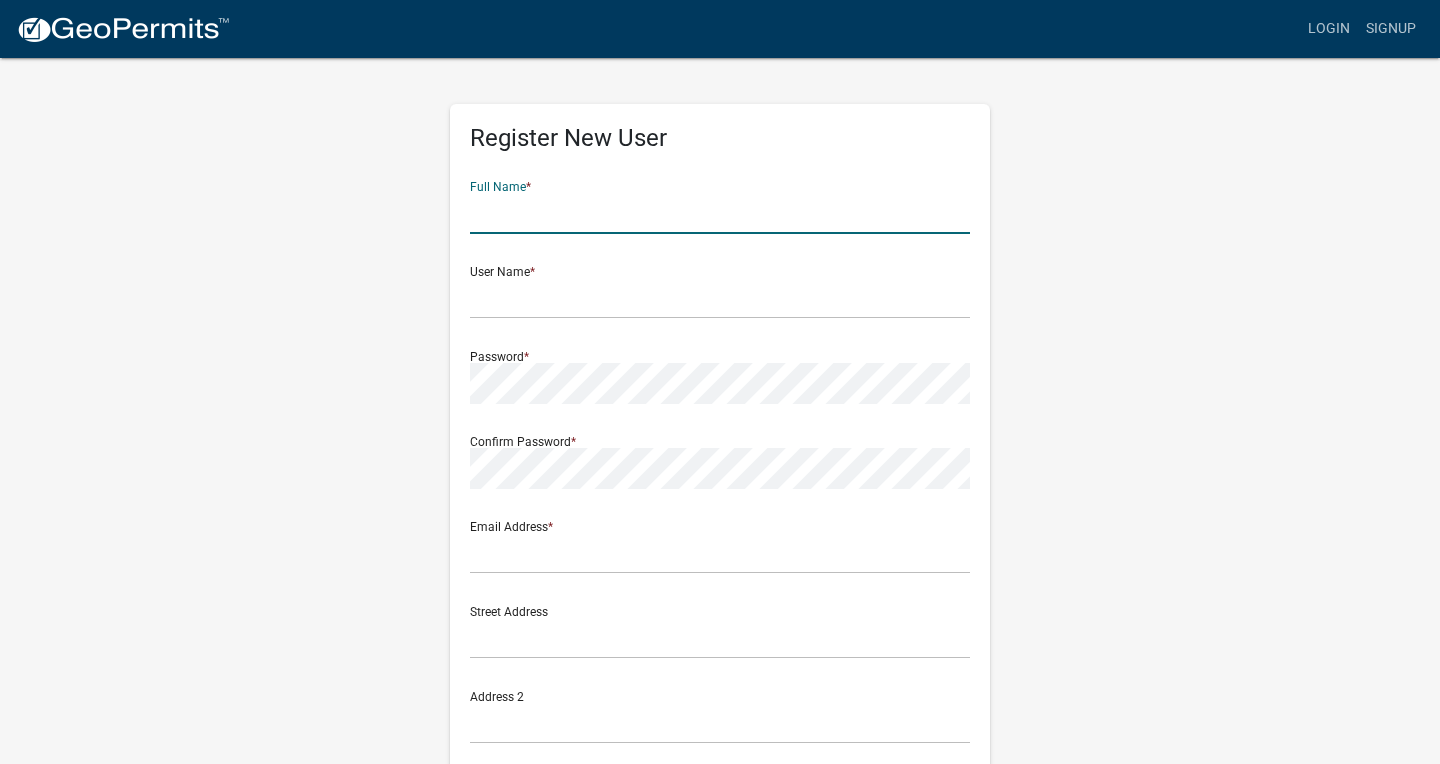 click 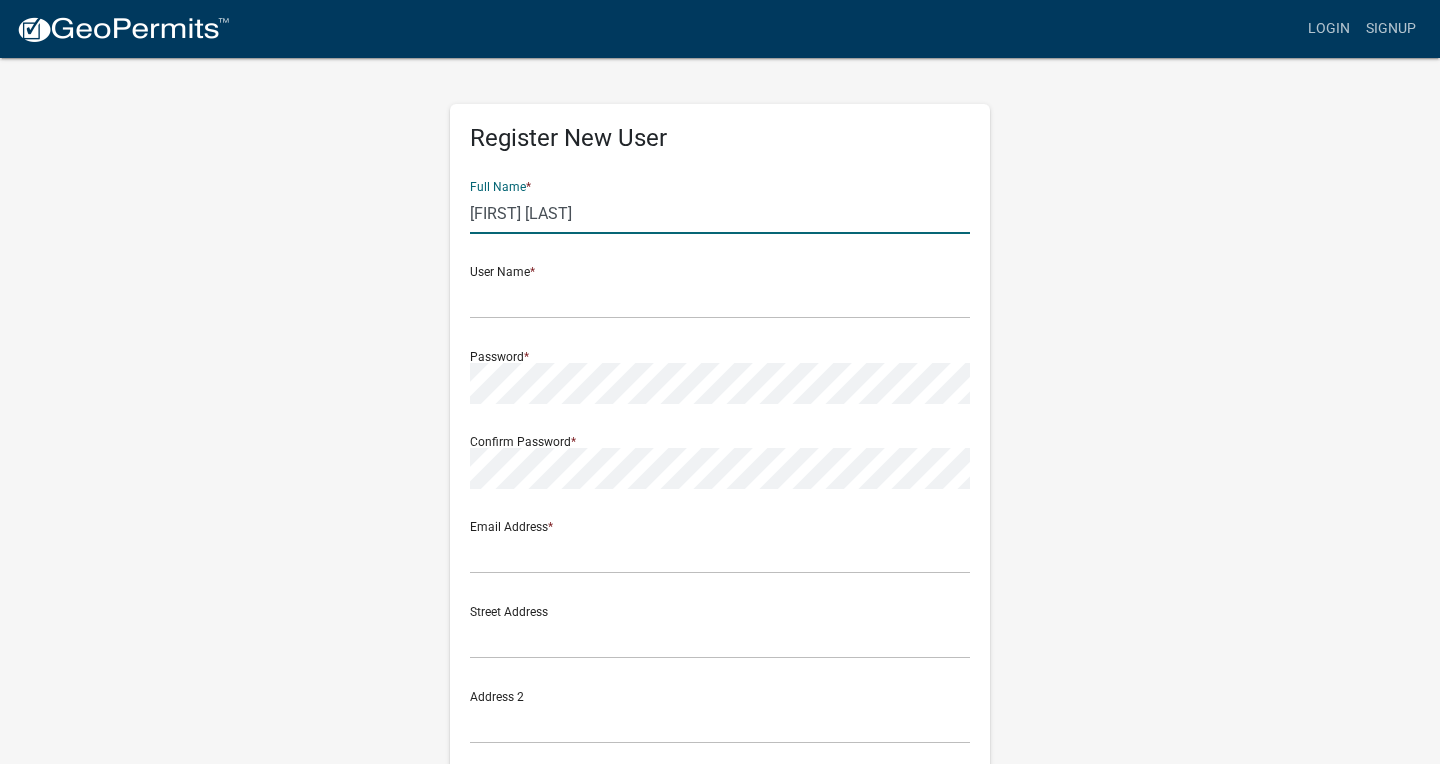 type on "Dave Patel" 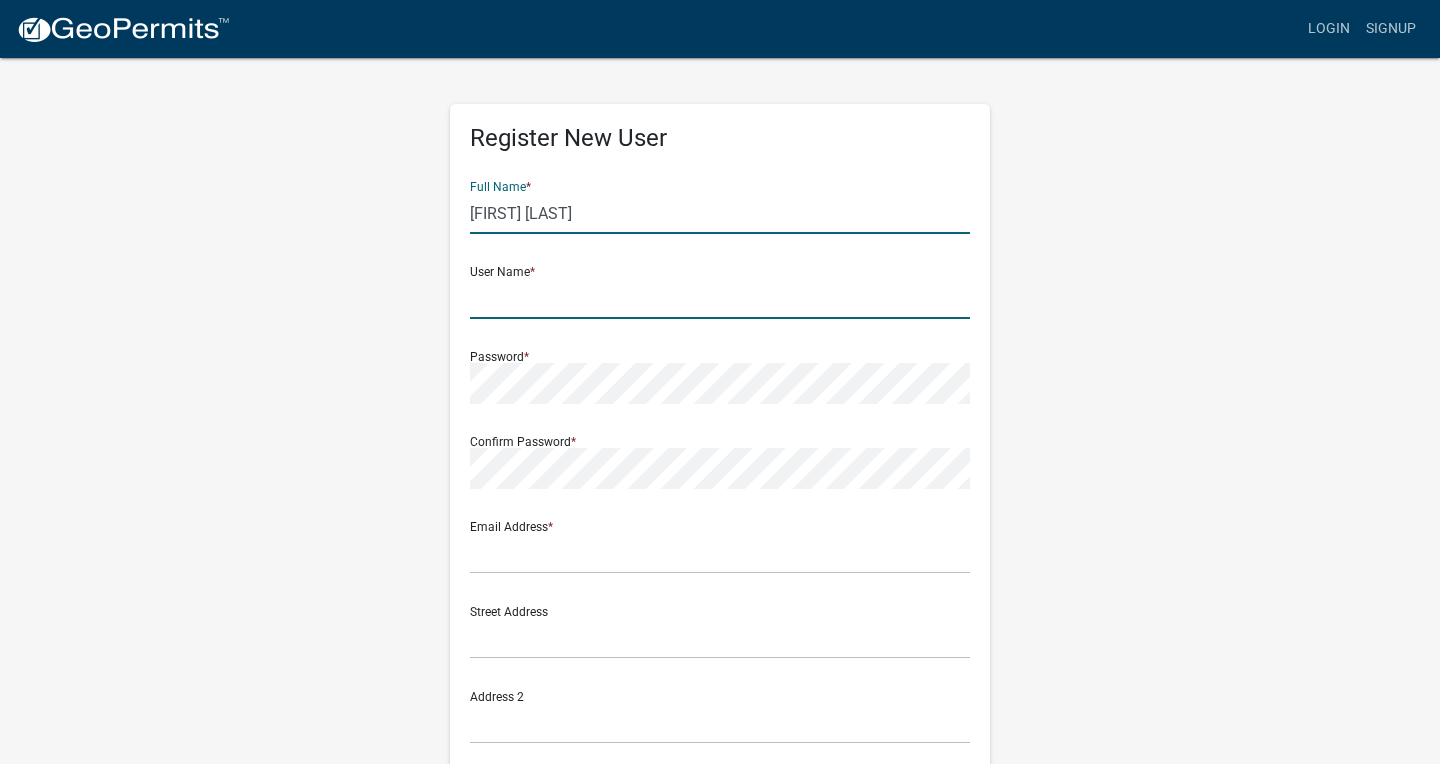 click 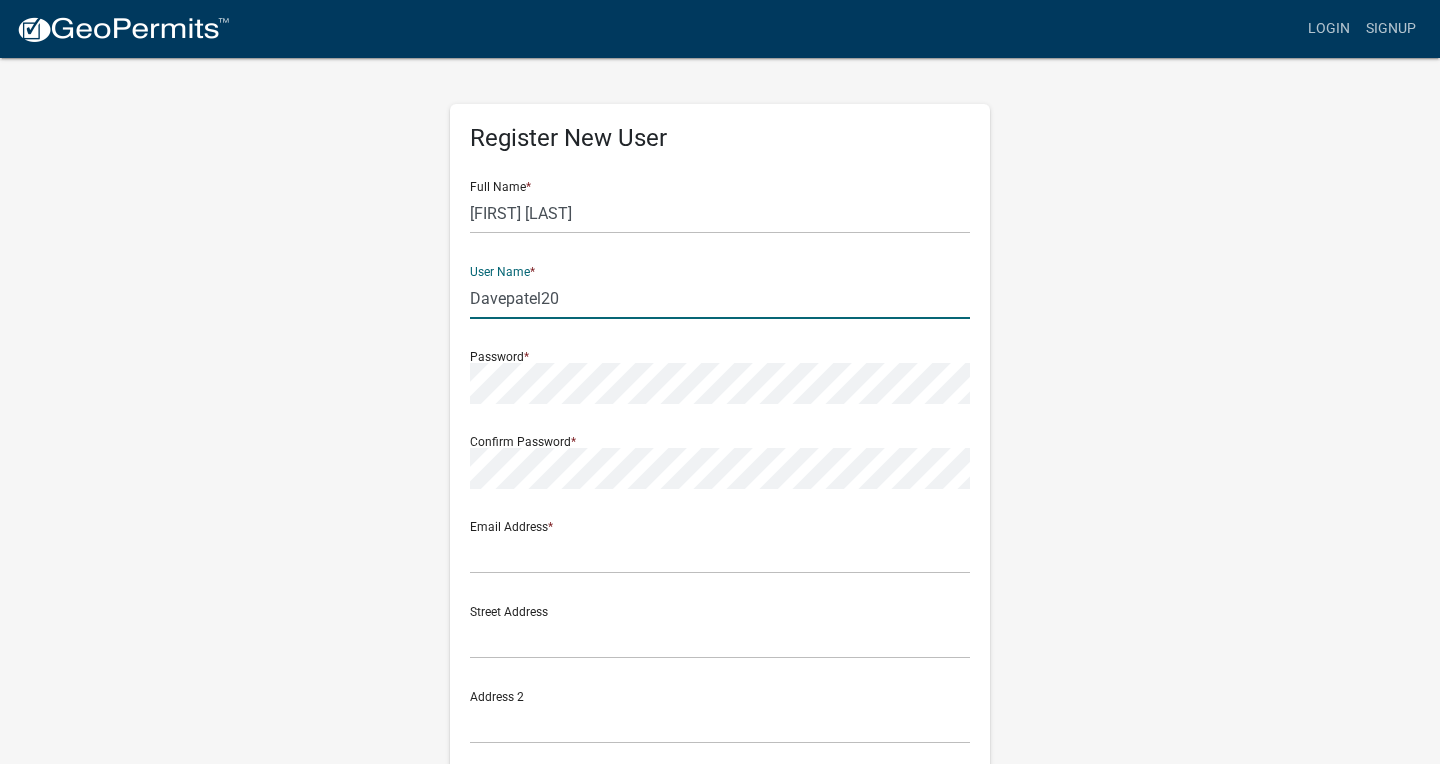 type on "Davepatel20" 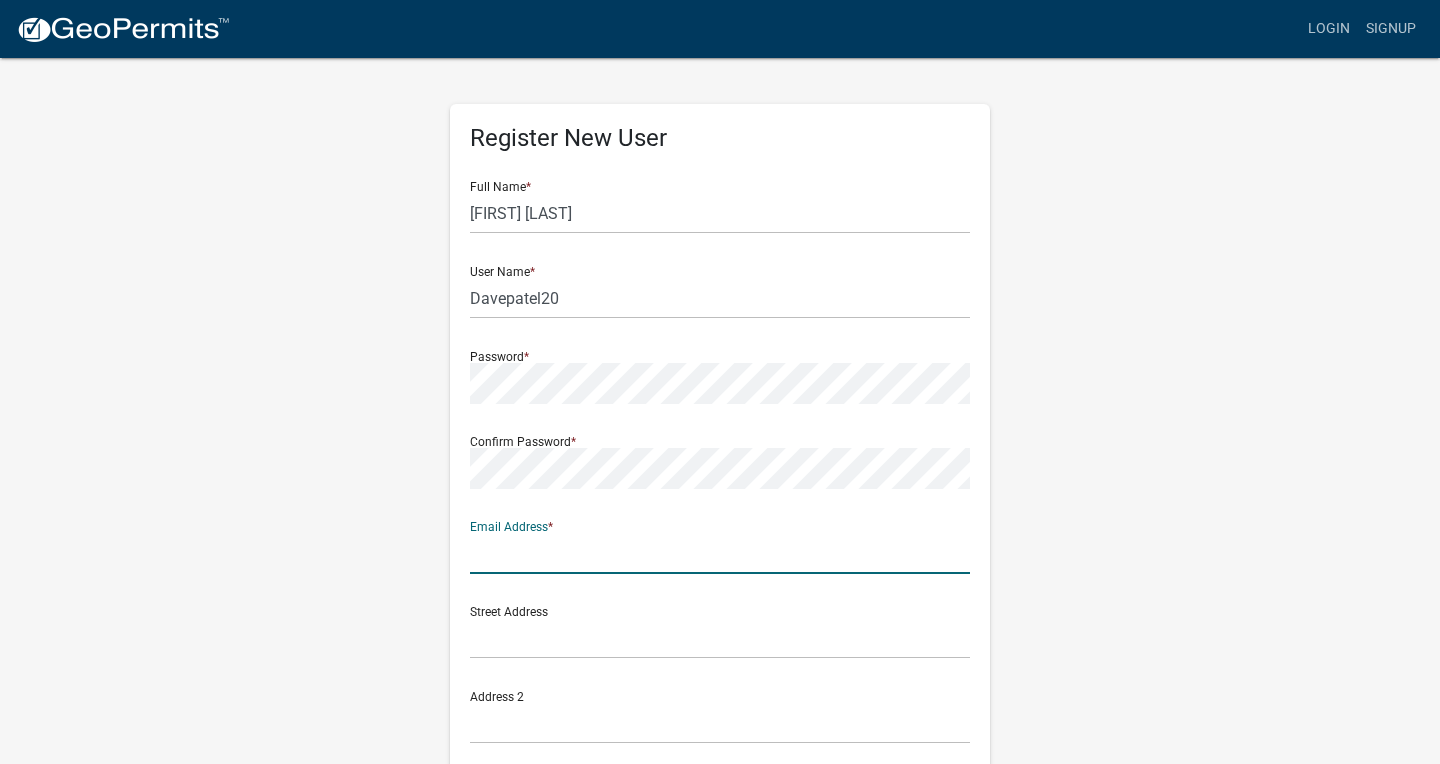 click 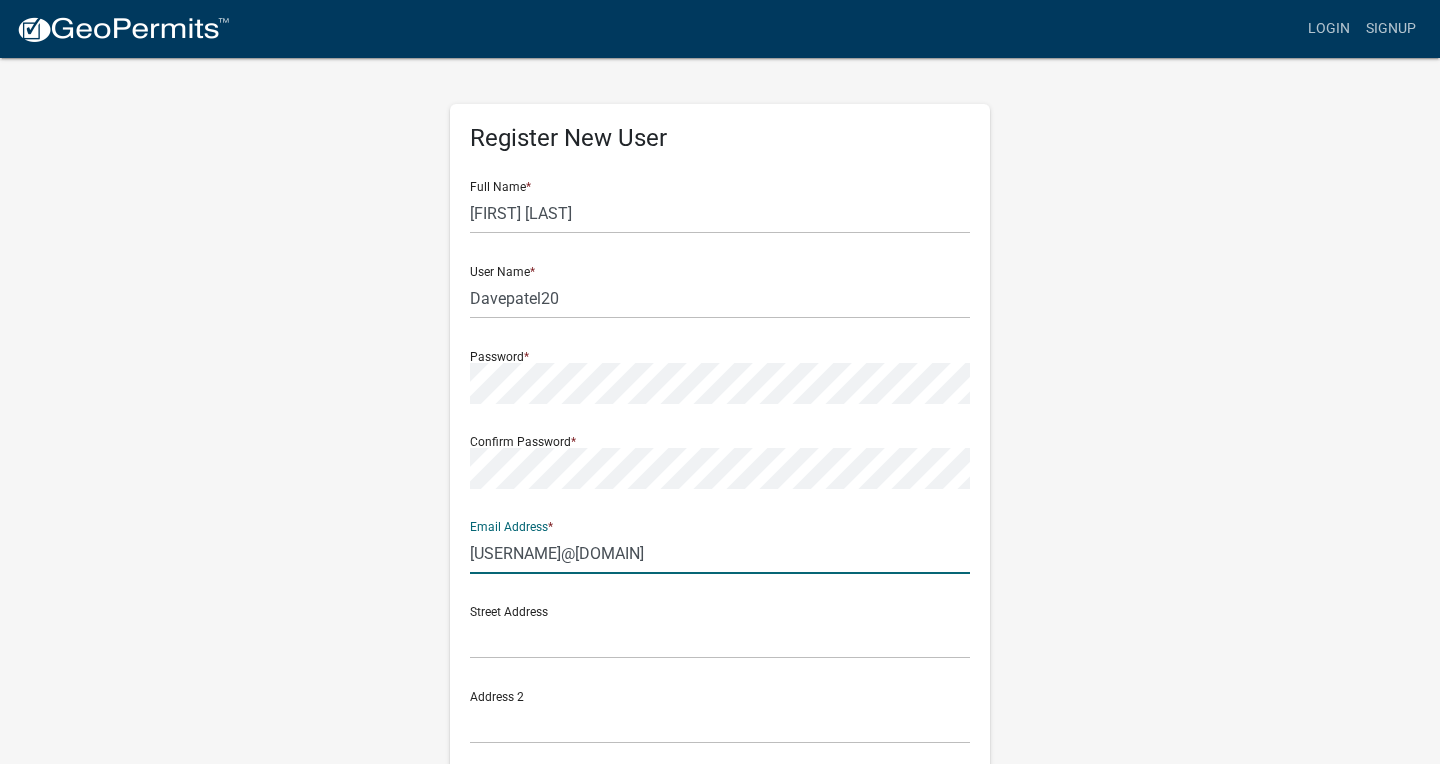 type on "davepatel20@gmail.com" 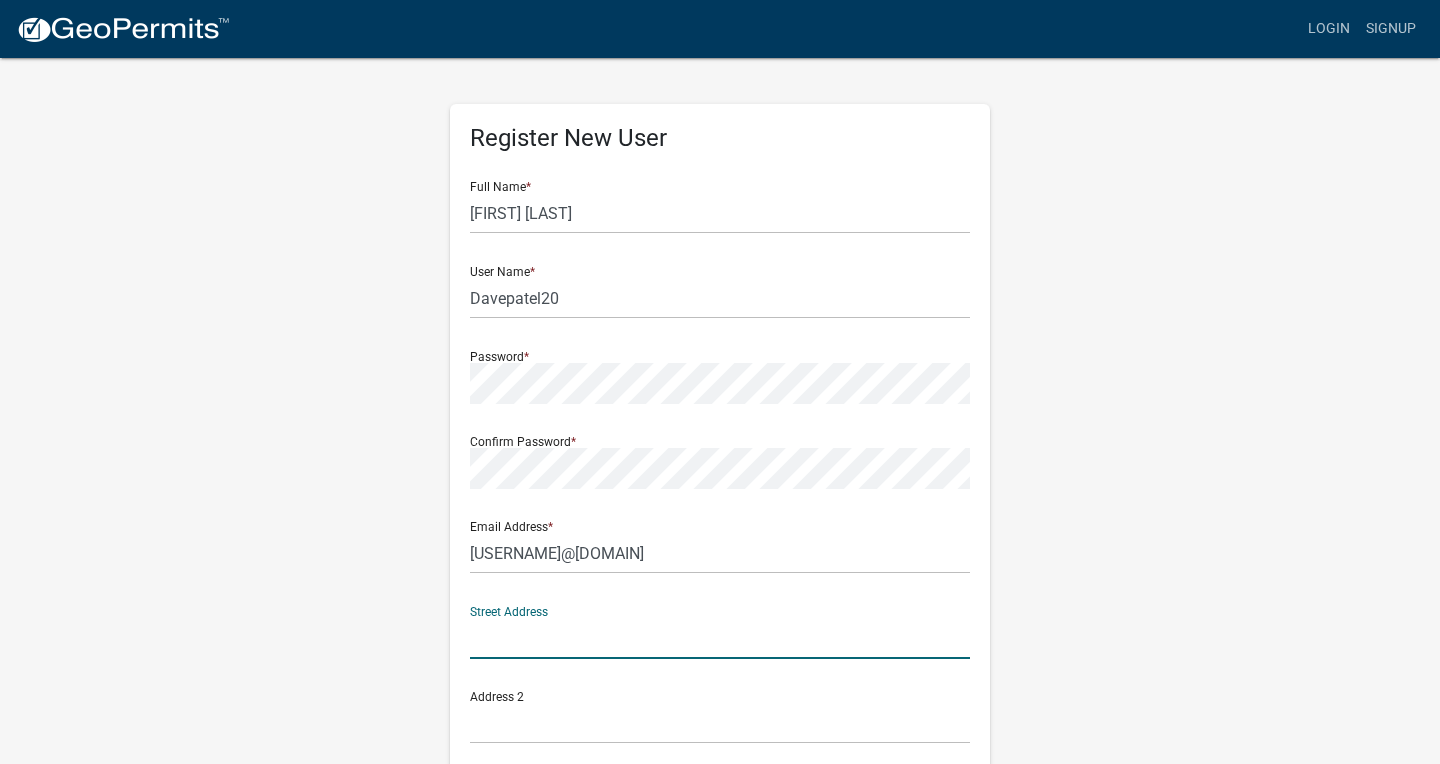 click 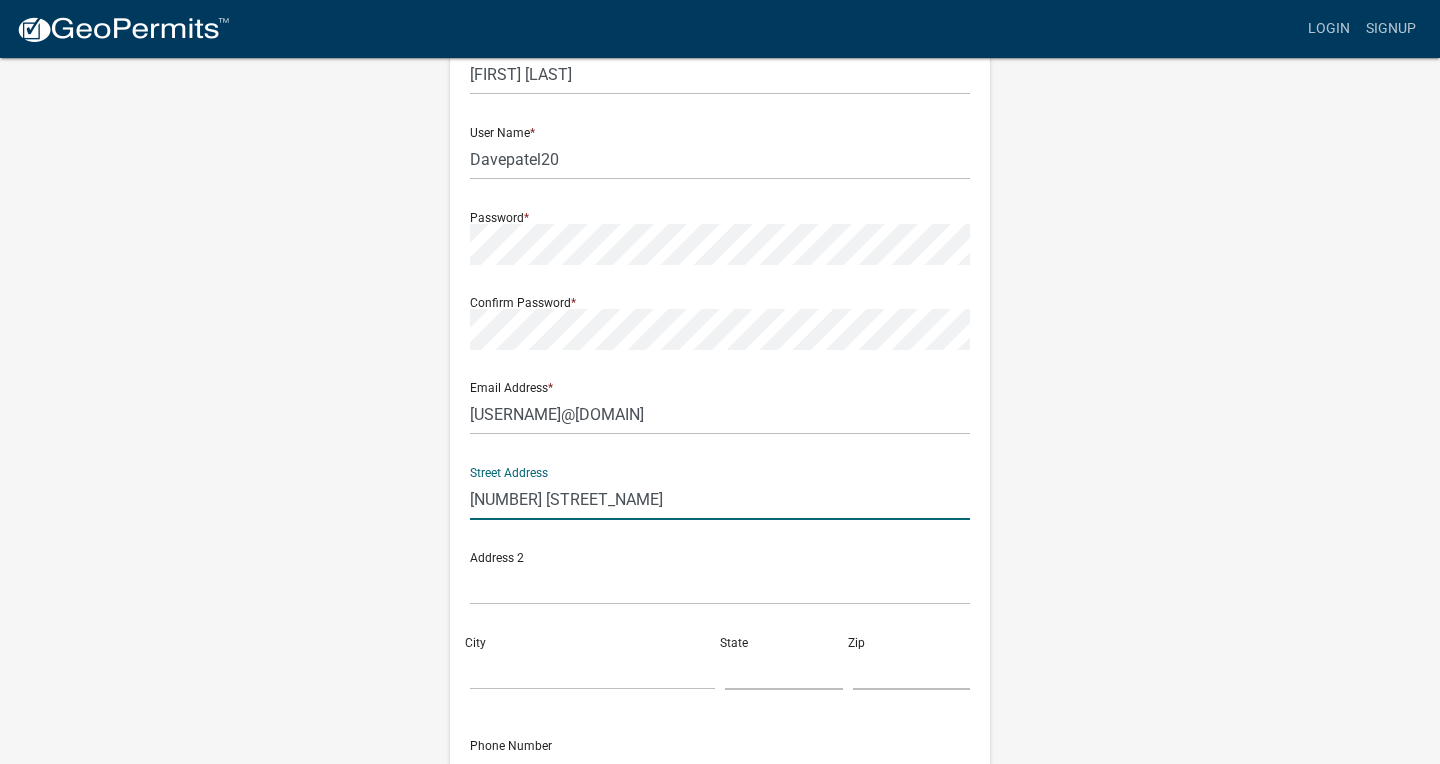 scroll, scrollTop: 146, scrollLeft: 0, axis: vertical 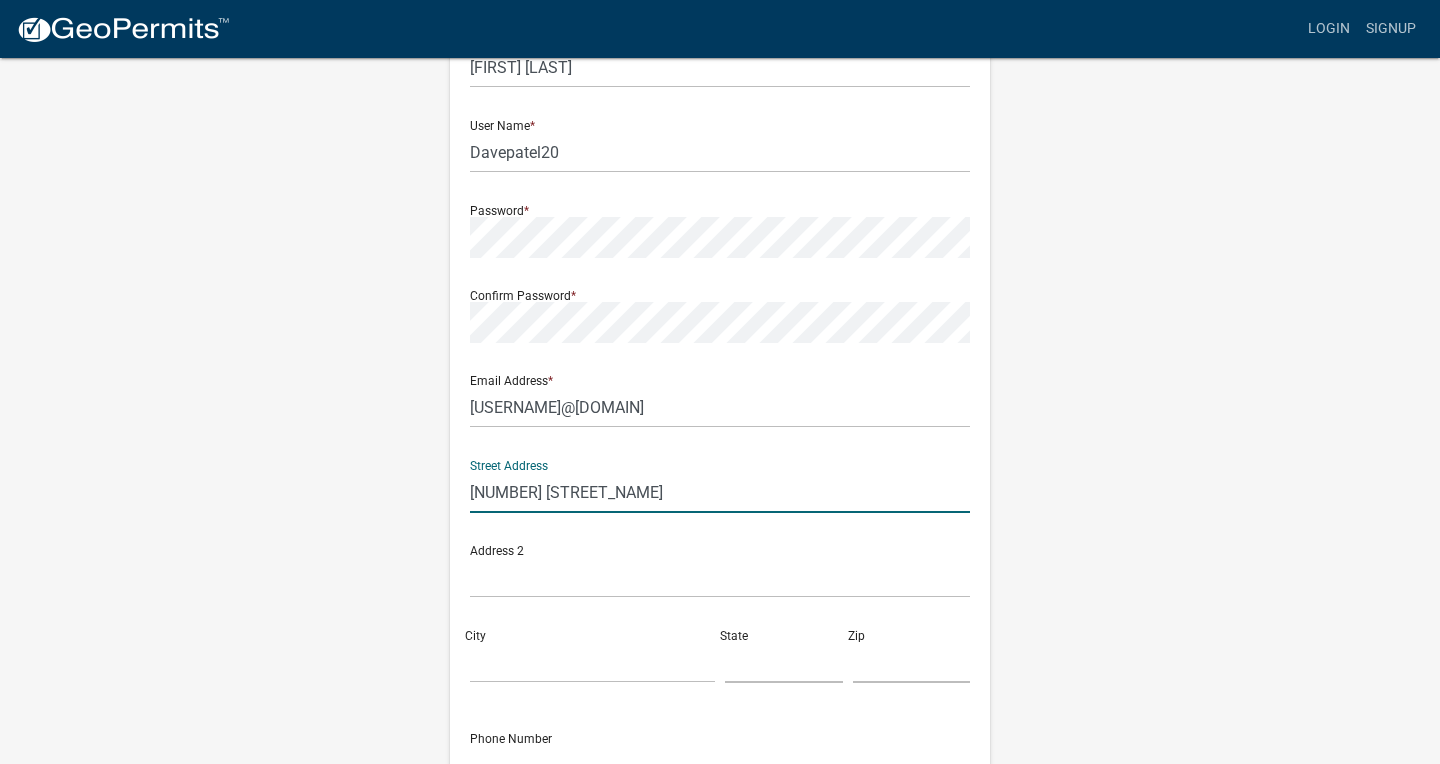 type on "[NUMBER] [STREET]" 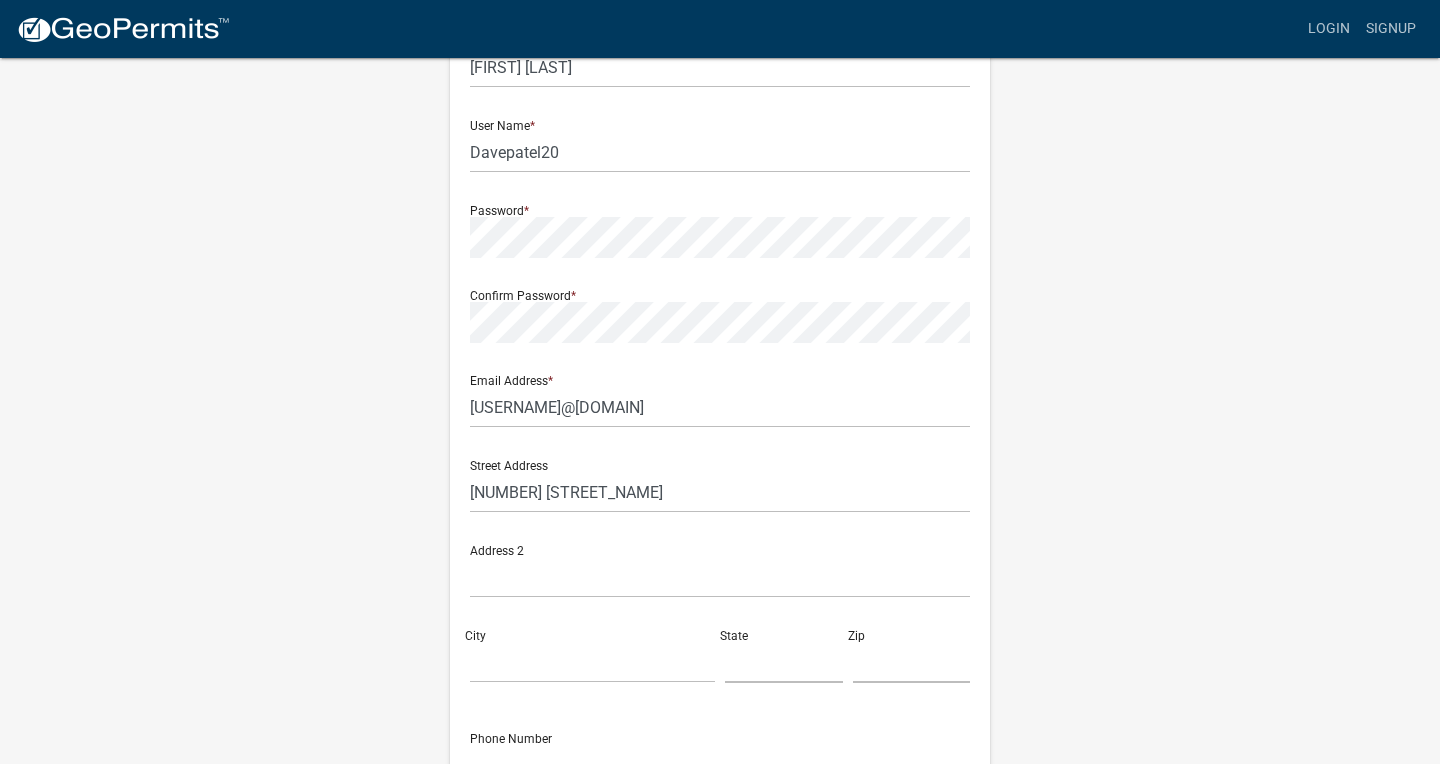 click on "City" 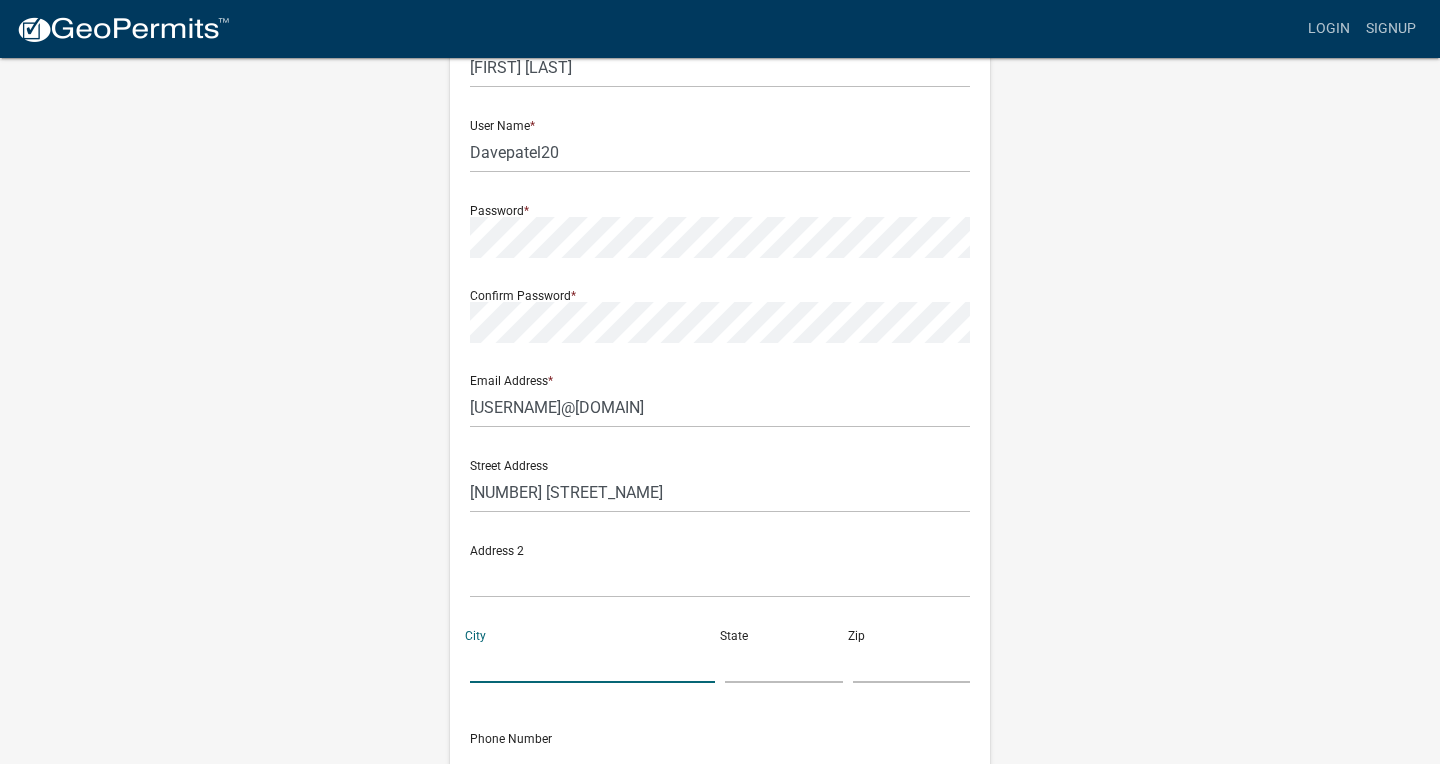 click on "City" at bounding box center (592, 662) 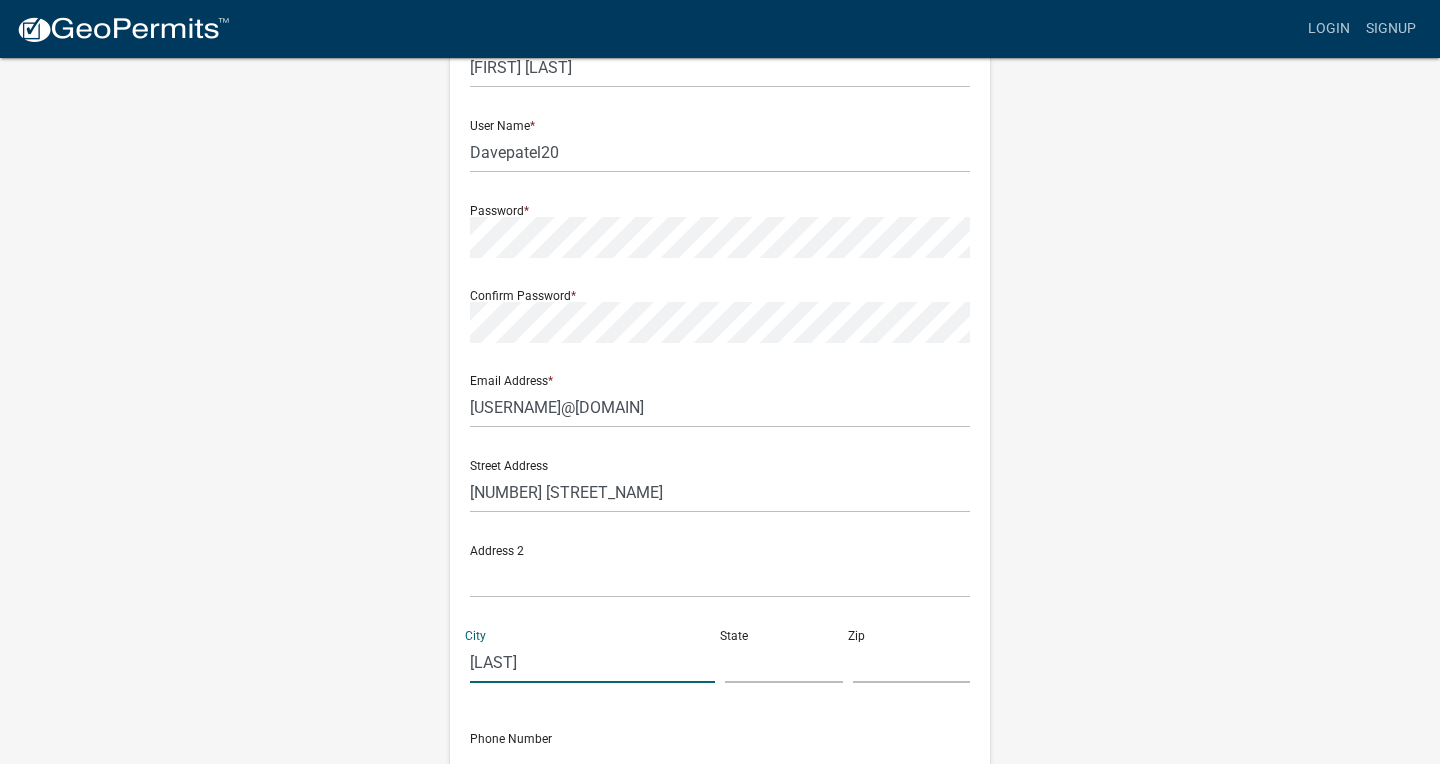 type on "[CITY]" 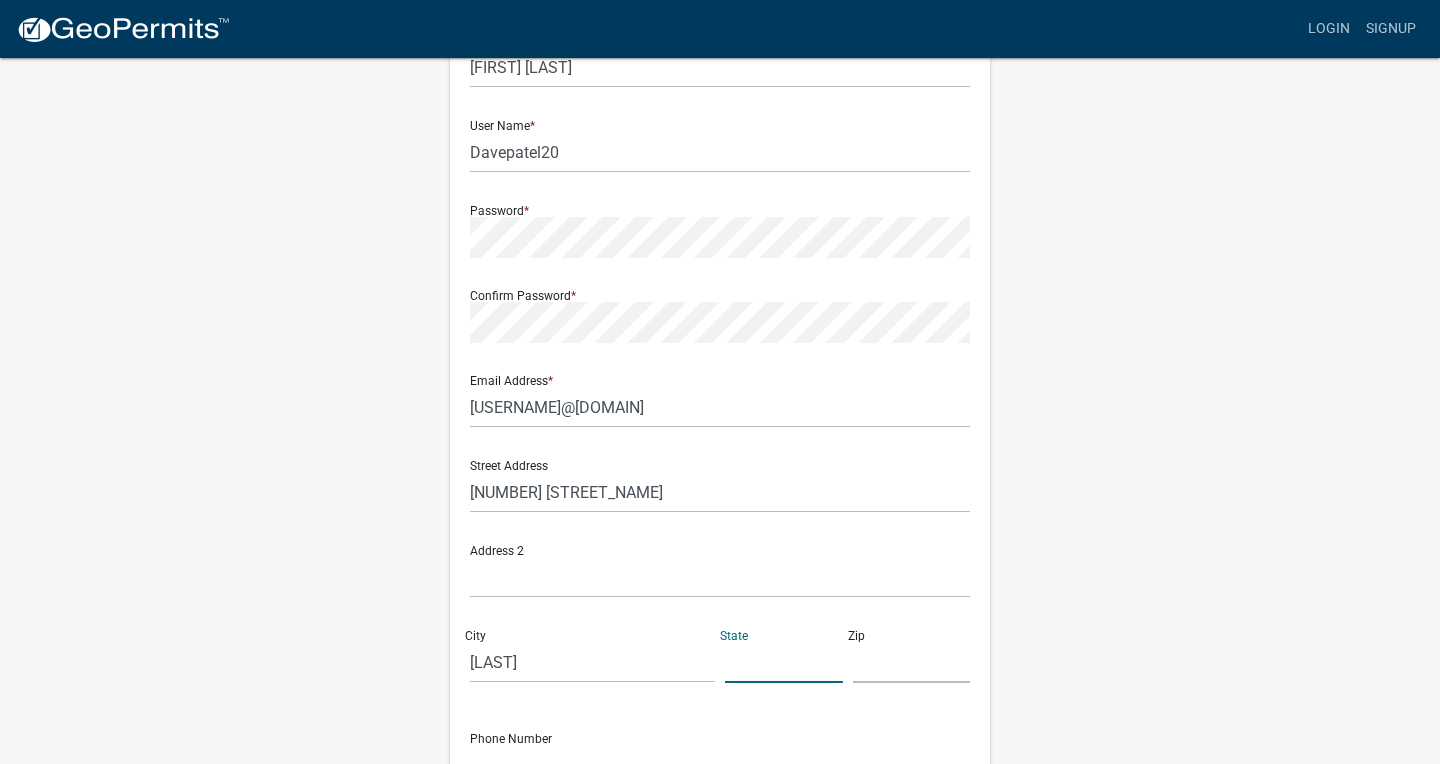 click 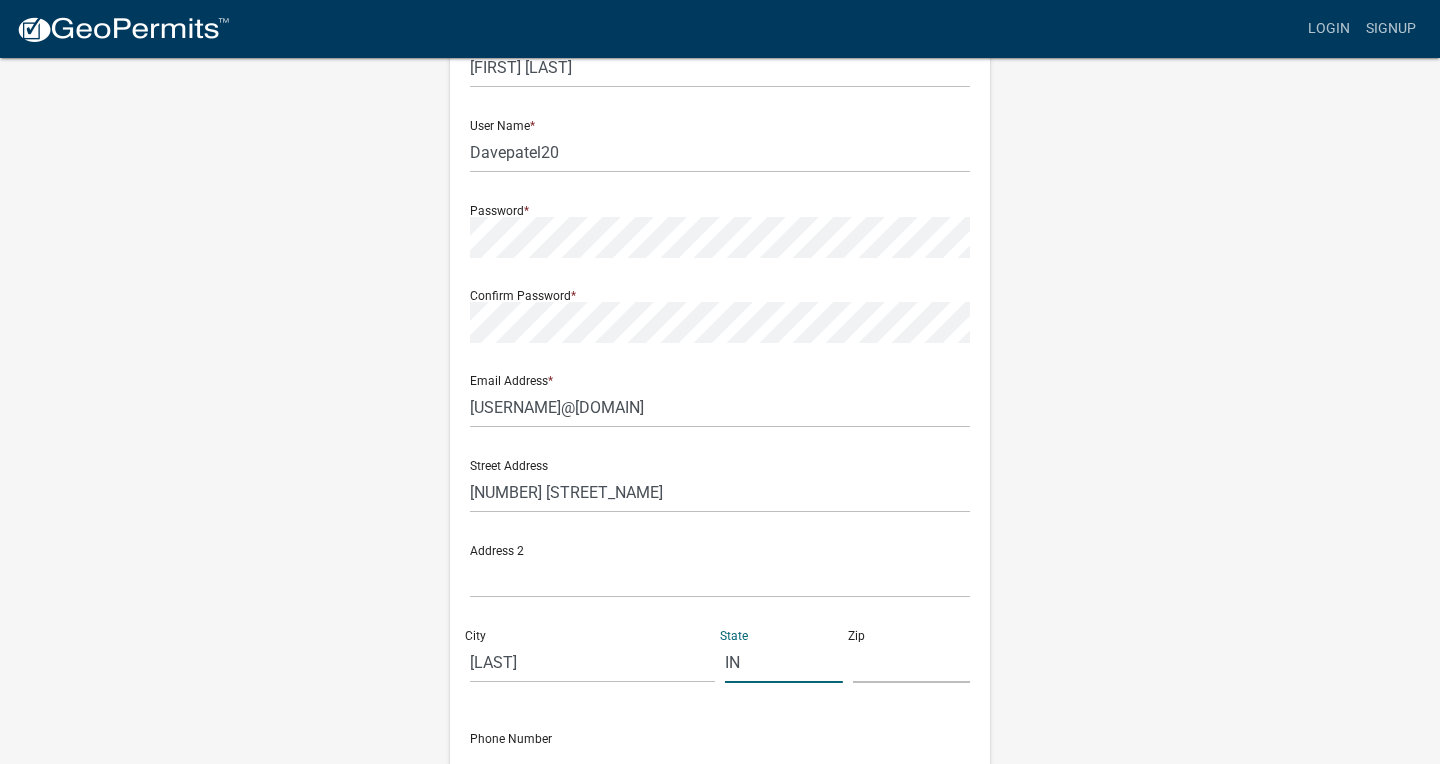 type on "IN" 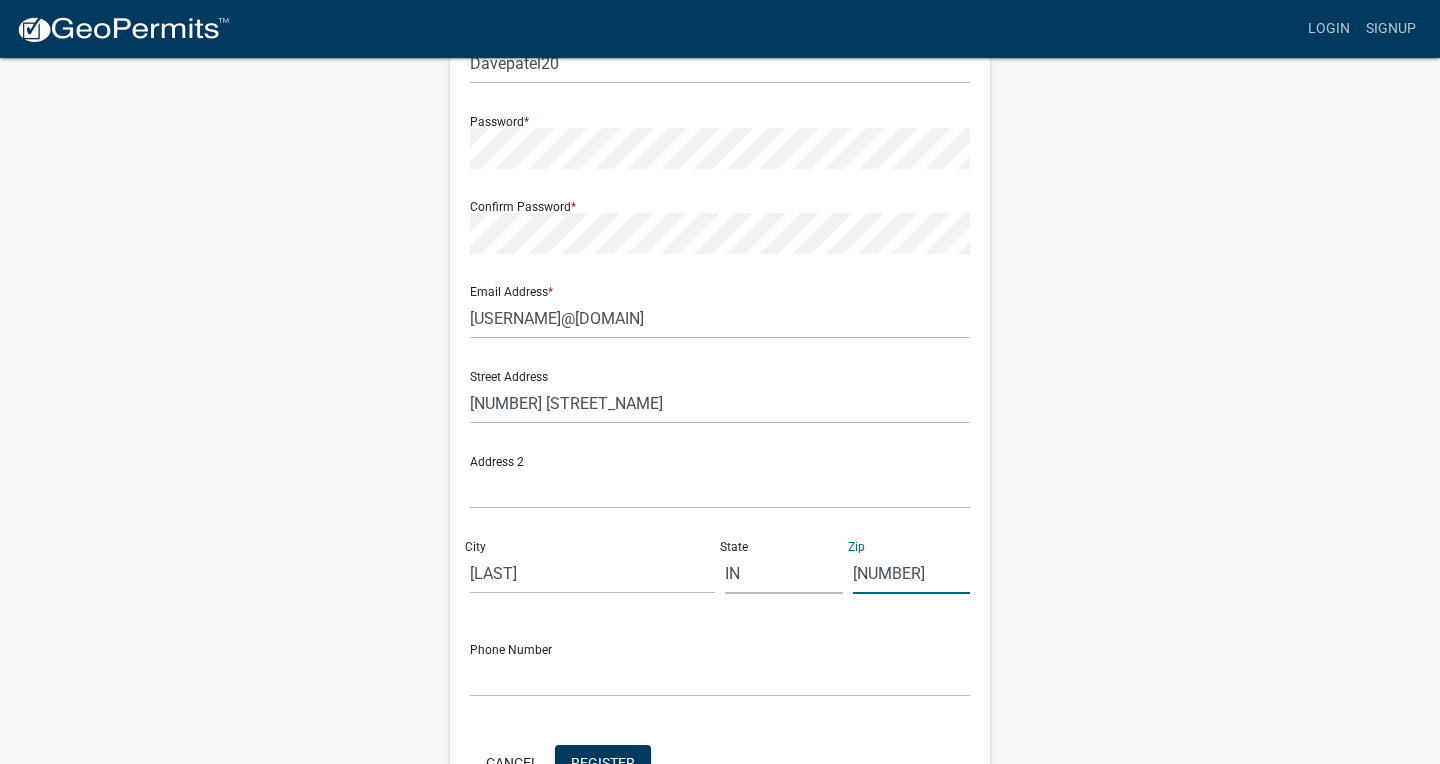 scroll, scrollTop: 283, scrollLeft: 0, axis: vertical 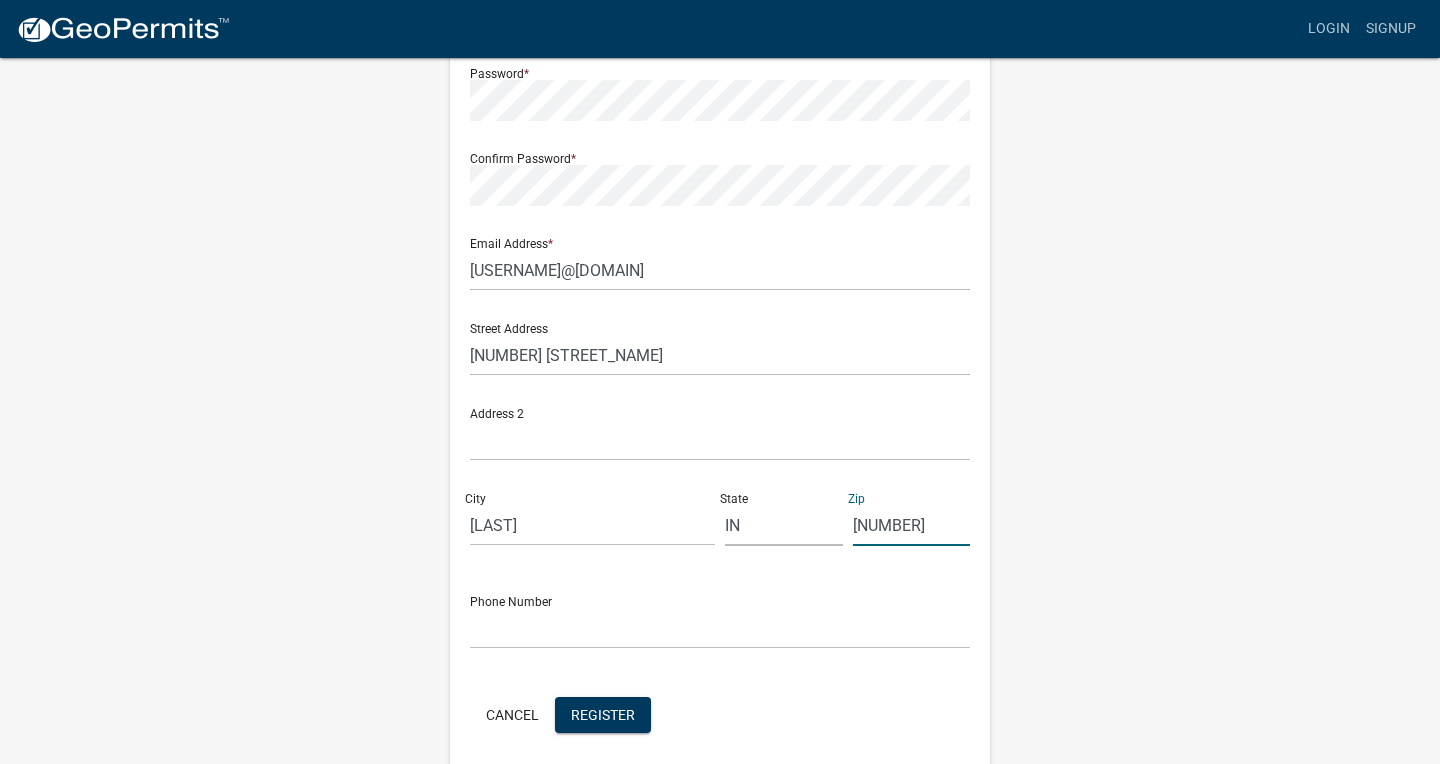 type on "[POSTAL_CODE]" 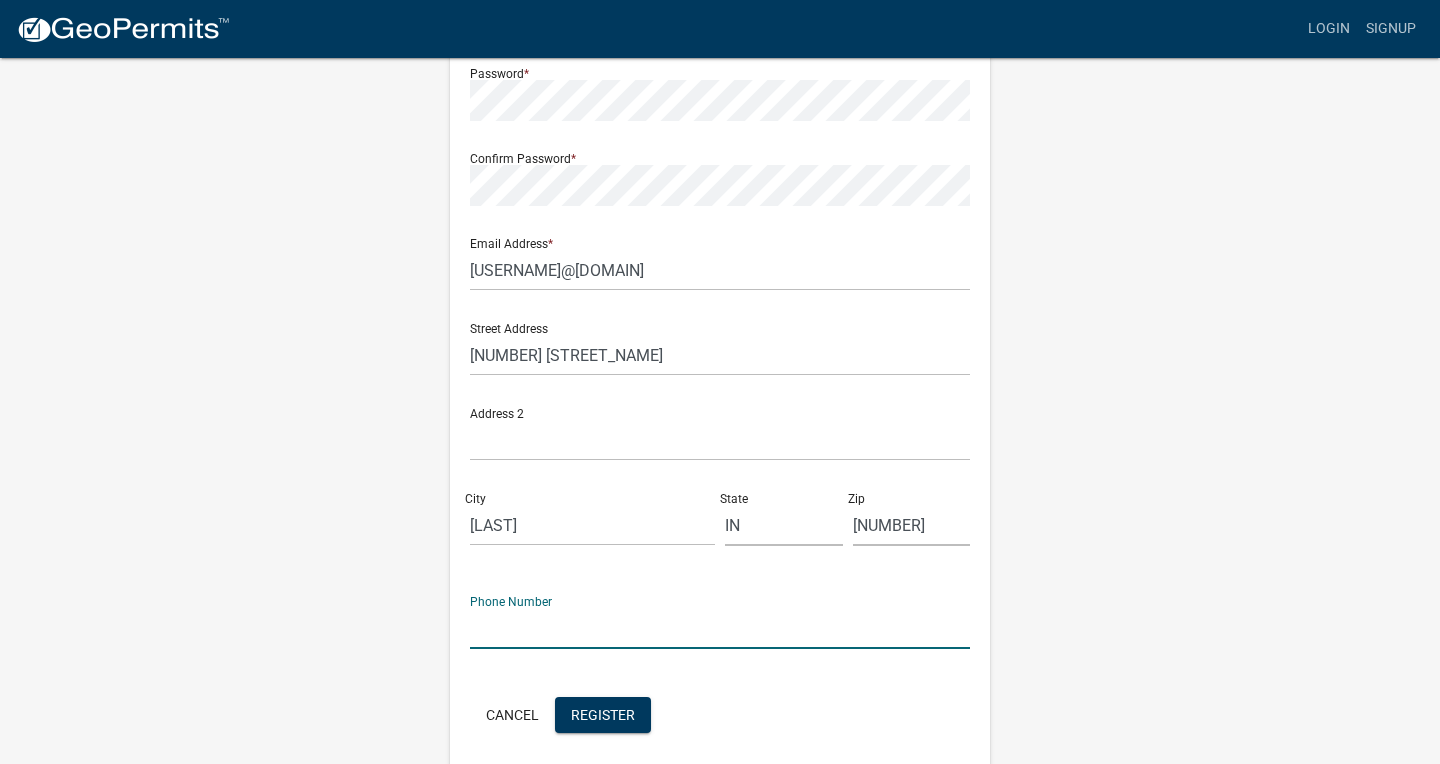 click 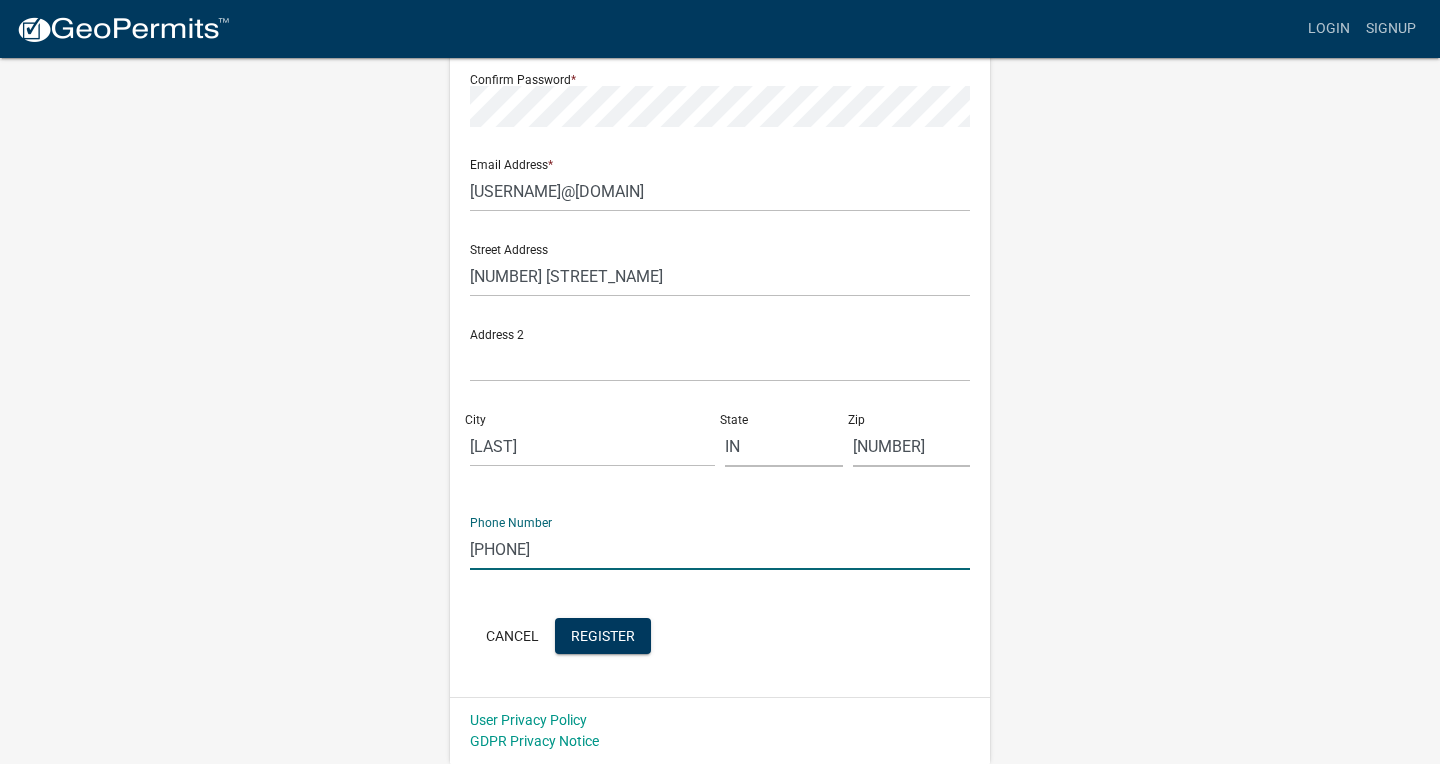 scroll, scrollTop: 361, scrollLeft: 0, axis: vertical 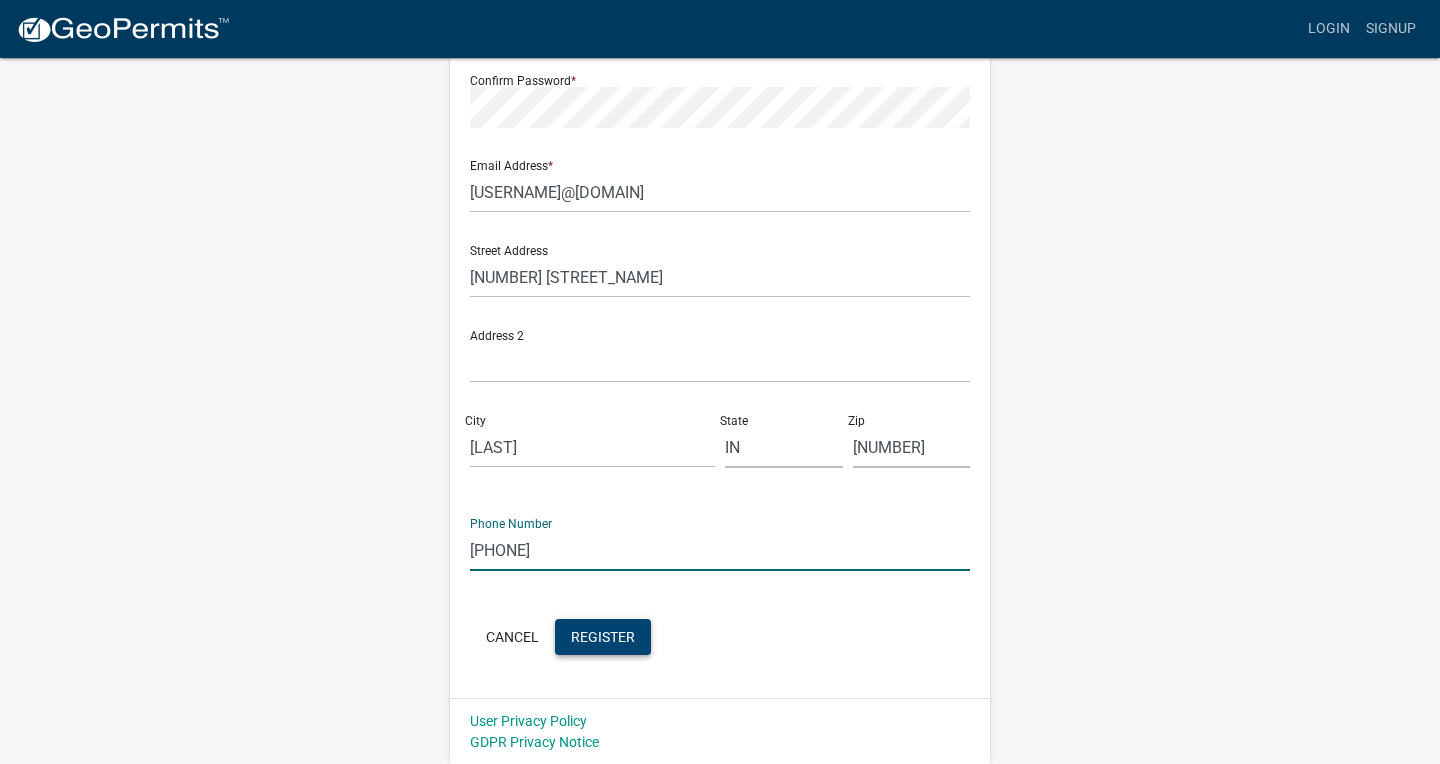 type on "[PHONE]" 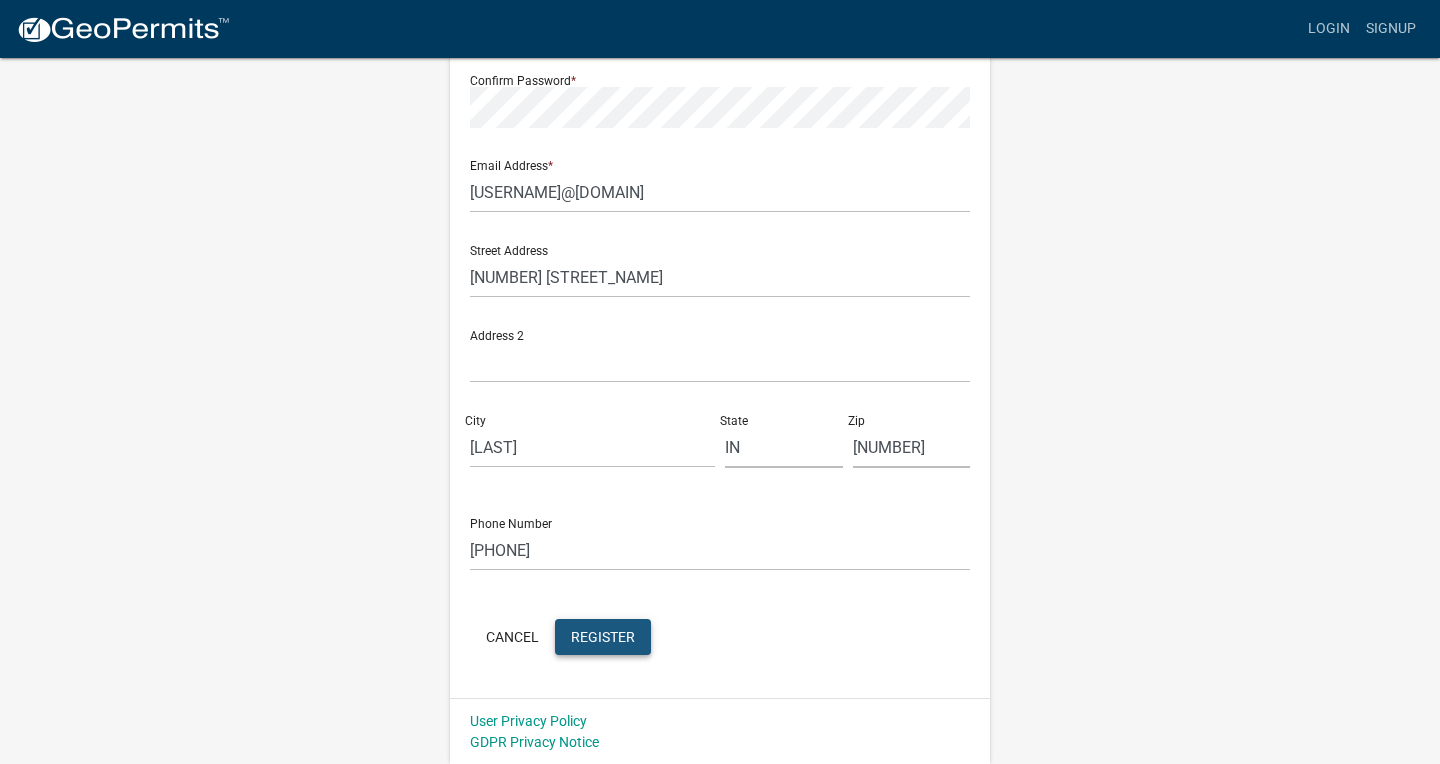 click on "Register" 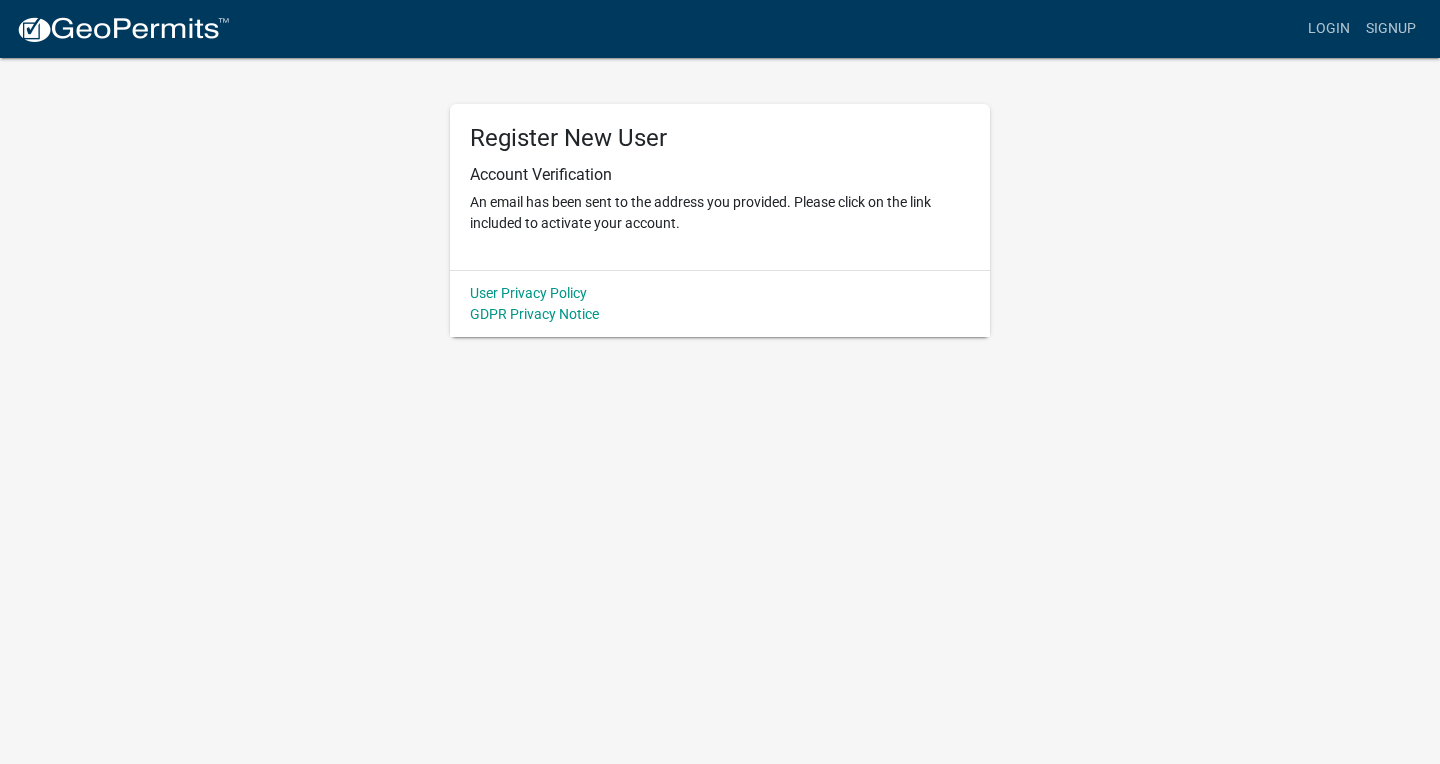 scroll, scrollTop: 0, scrollLeft: 0, axis: both 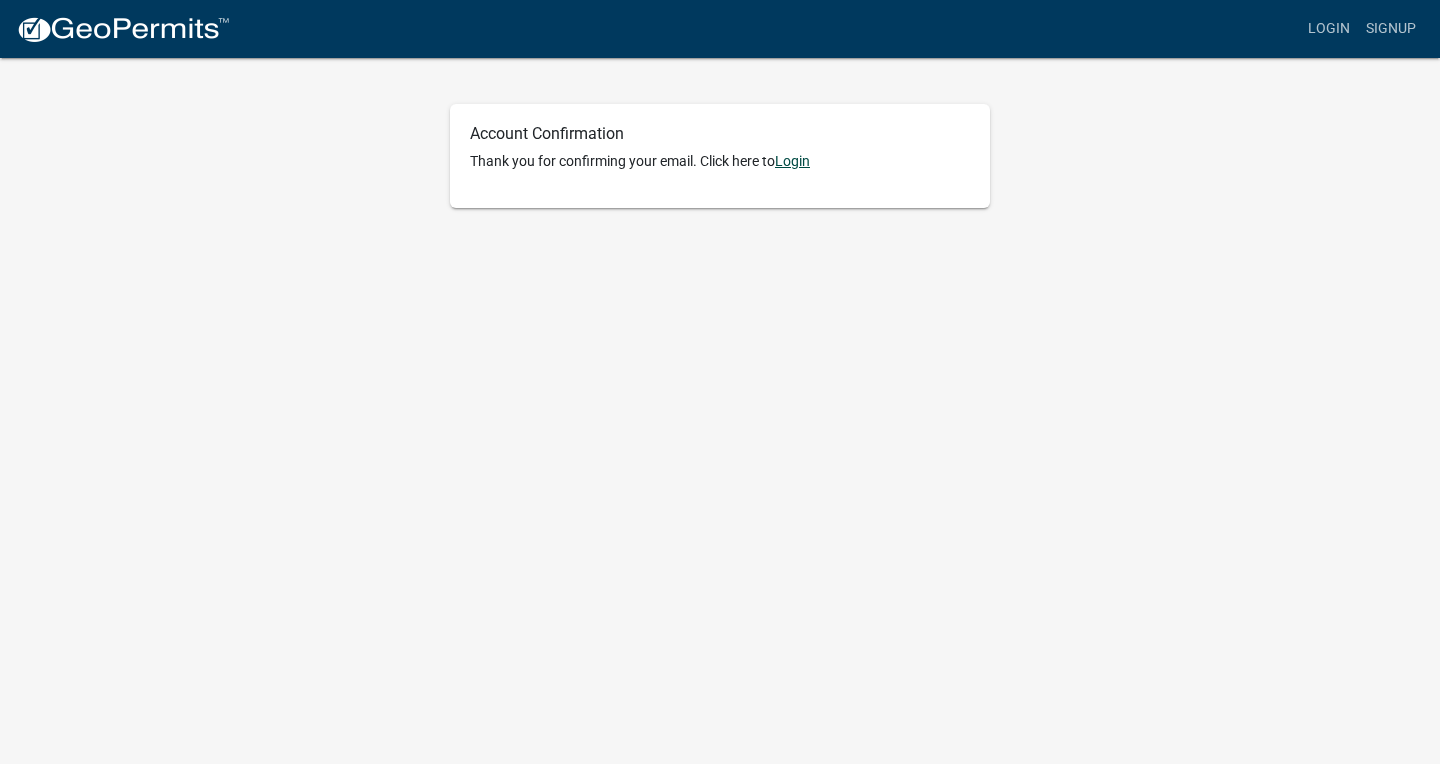 click on "Login" 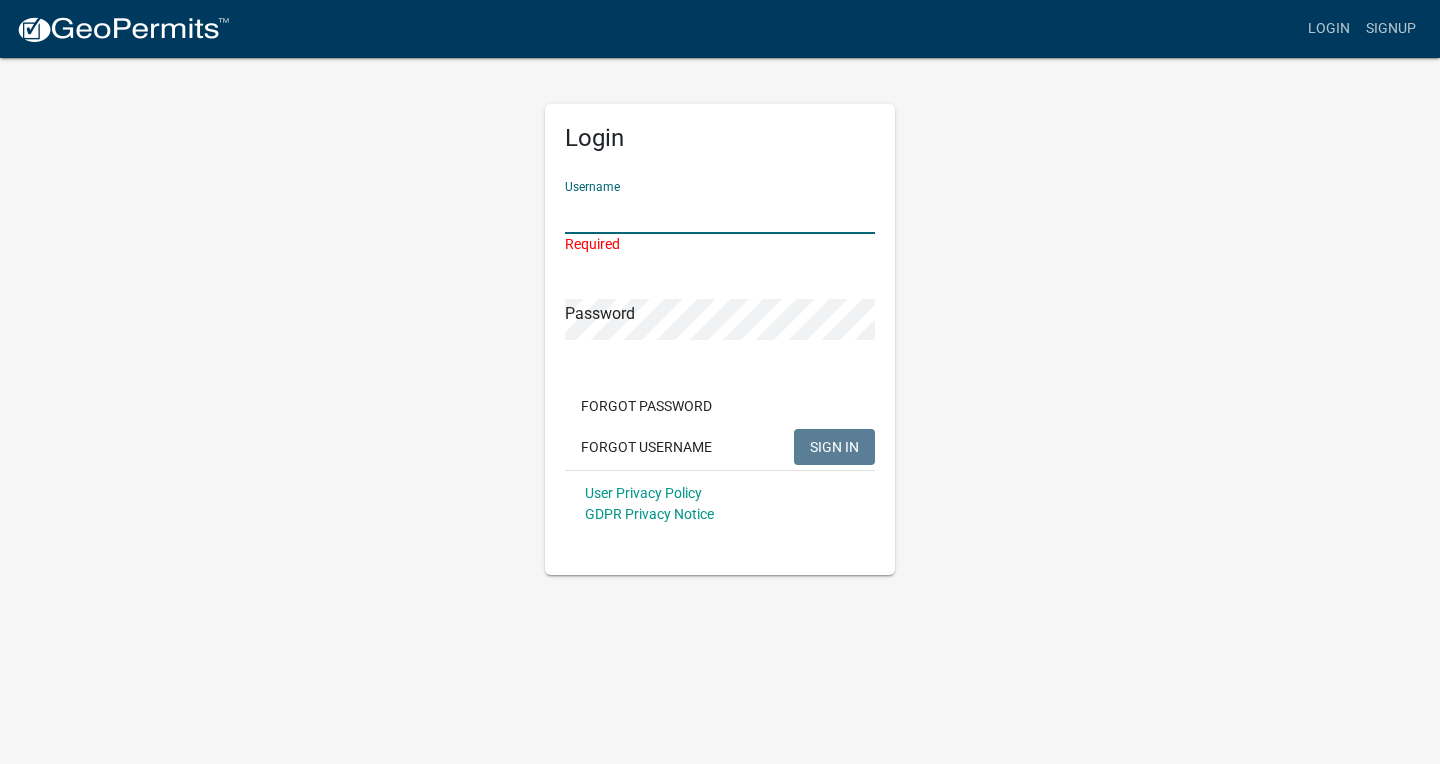 type on "Davepatel20" 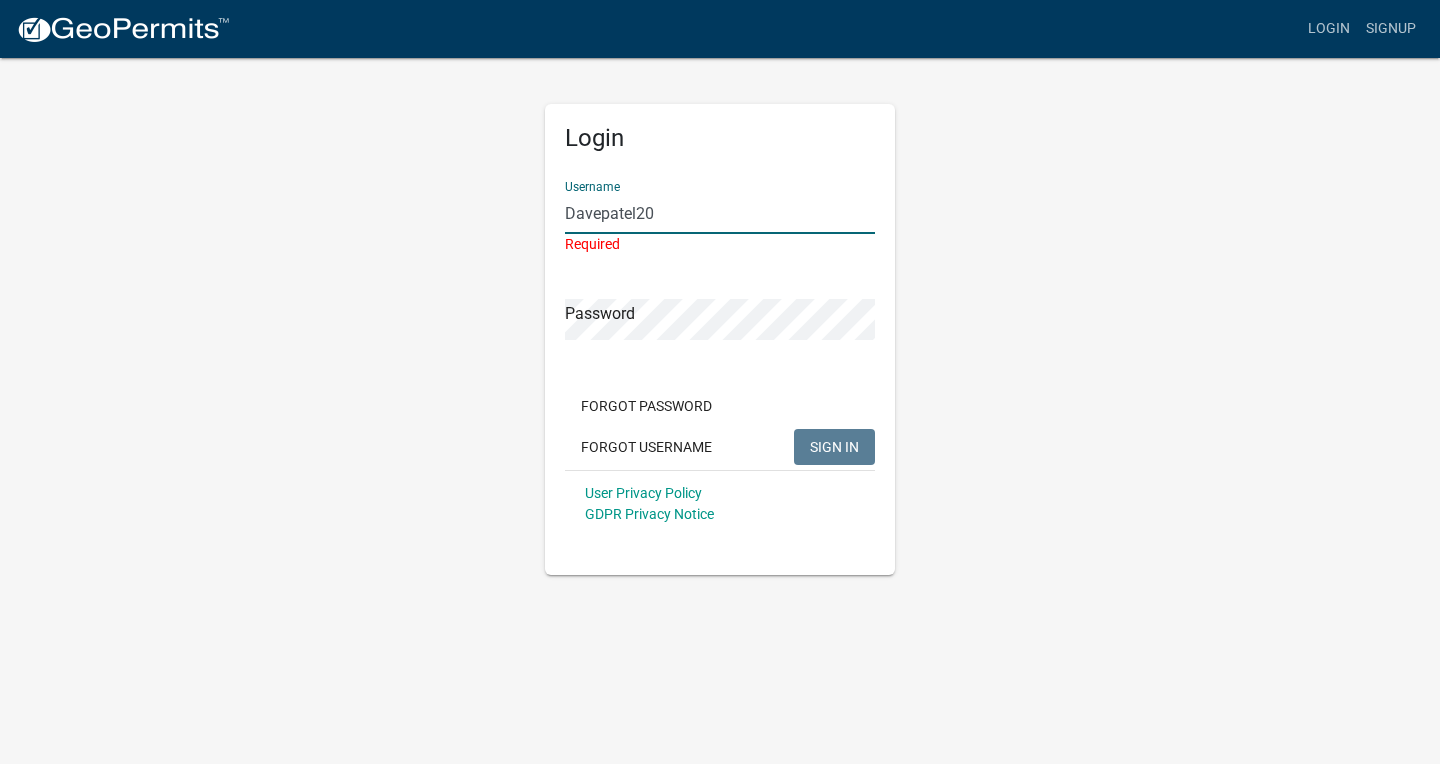 click on "SIGN IN" 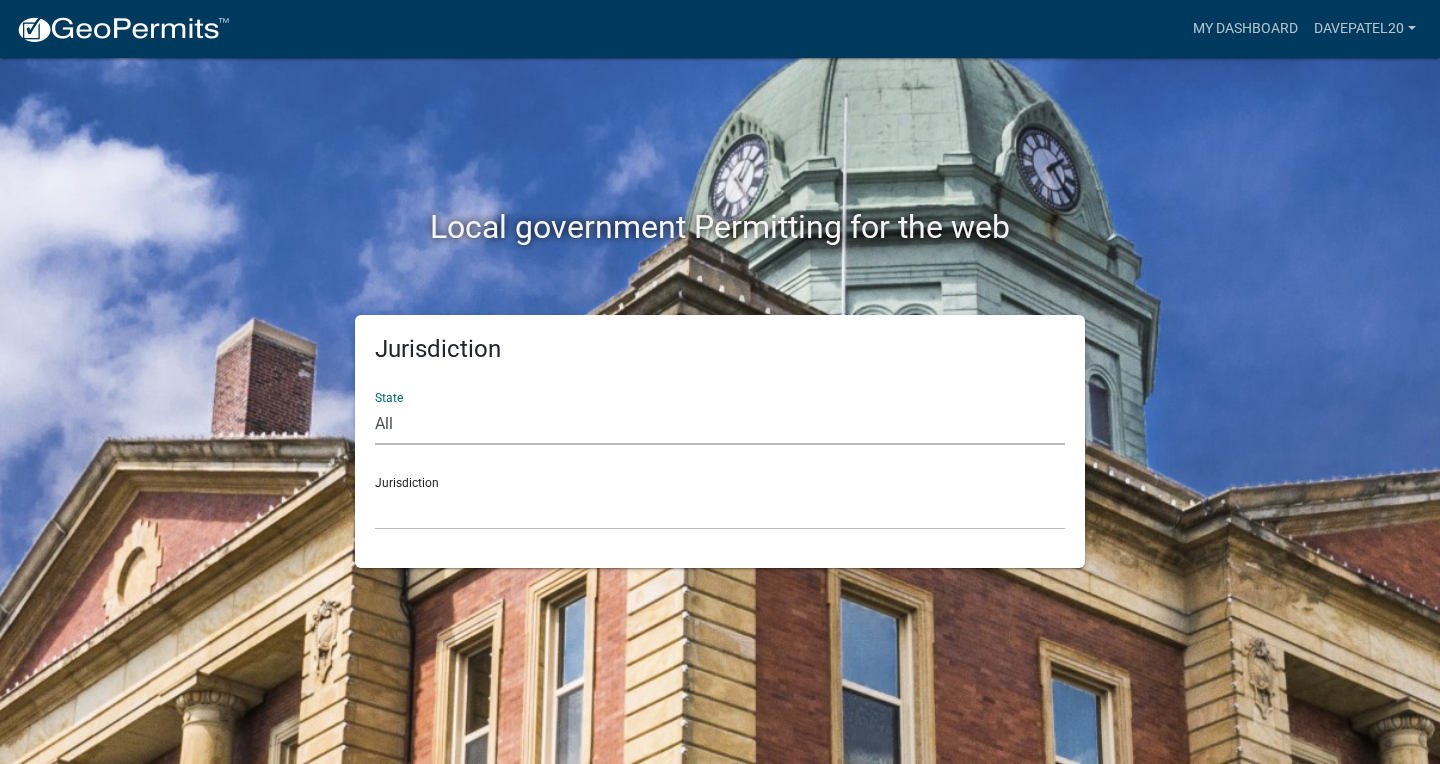 select on "Indiana" 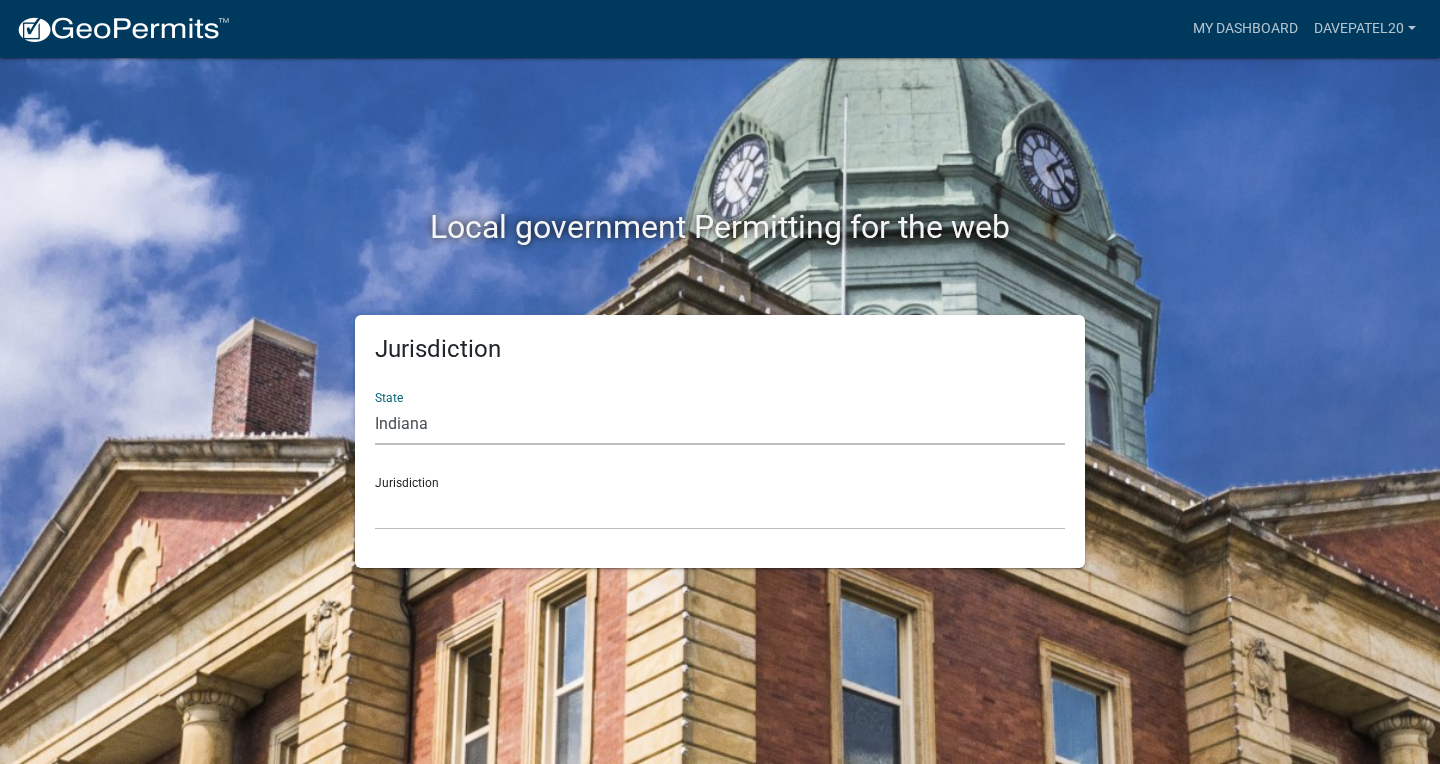 scroll, scrollTop: 0, scrollLeft: 0, axis: both 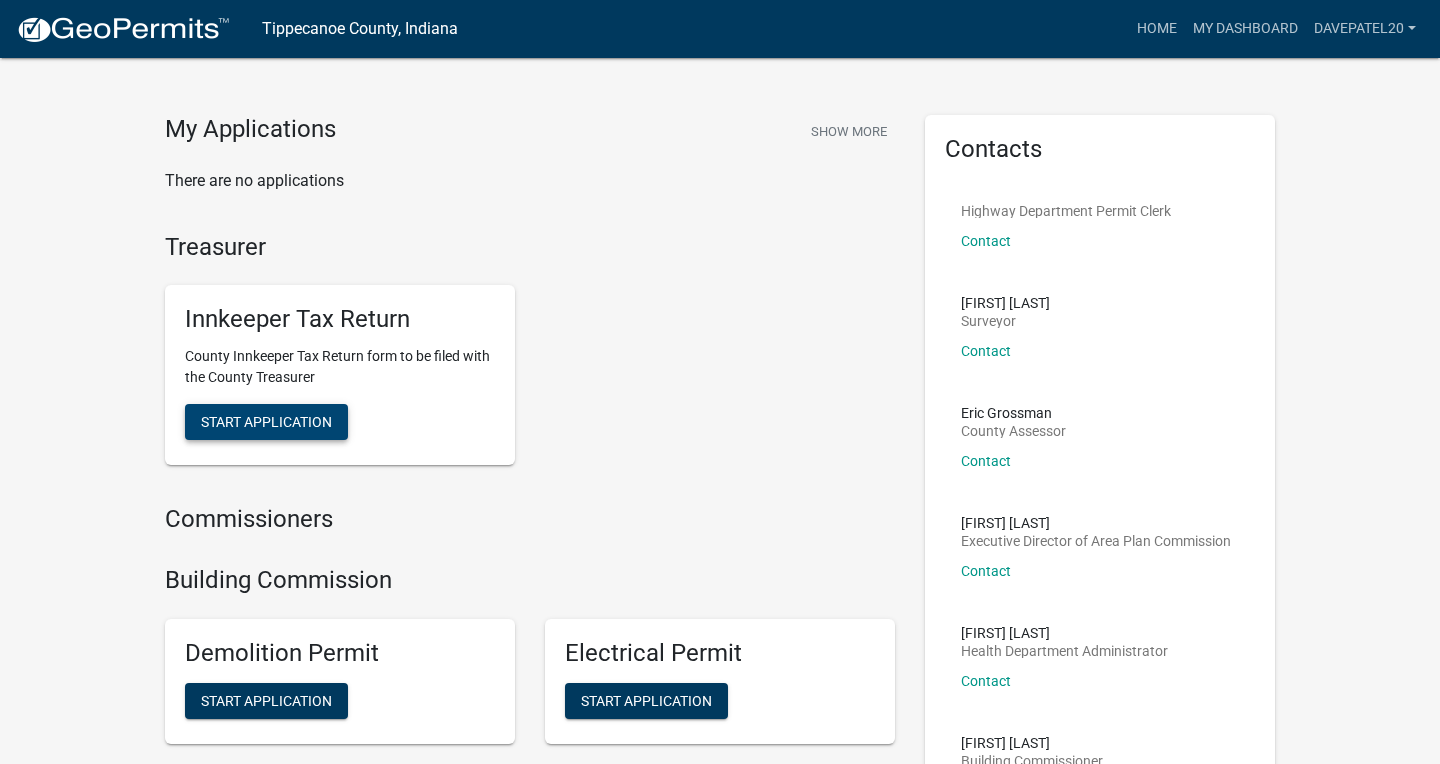 click on "Start Application" at bounding box center [266, 422] 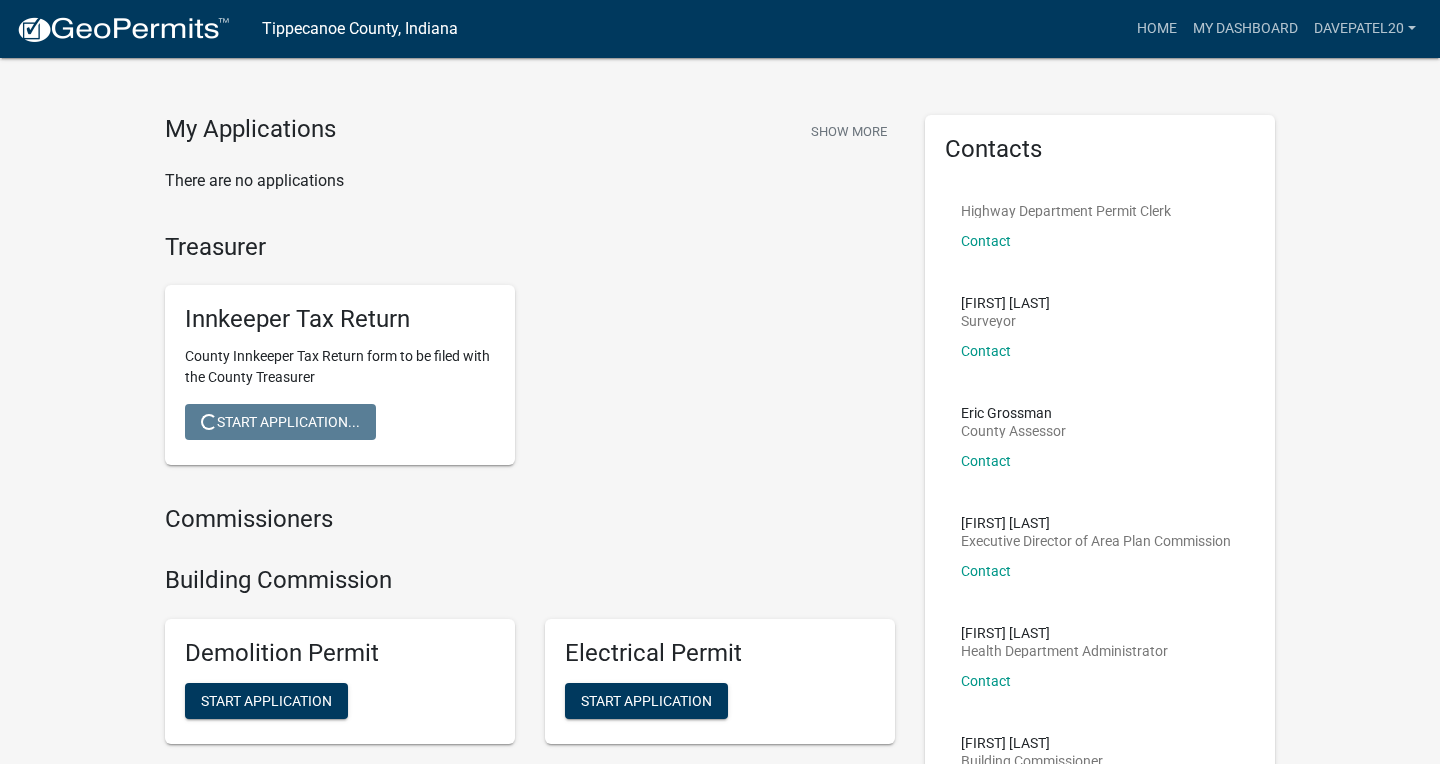 scroll, scrollTop: 0, scrollLeft: 0, axis: both 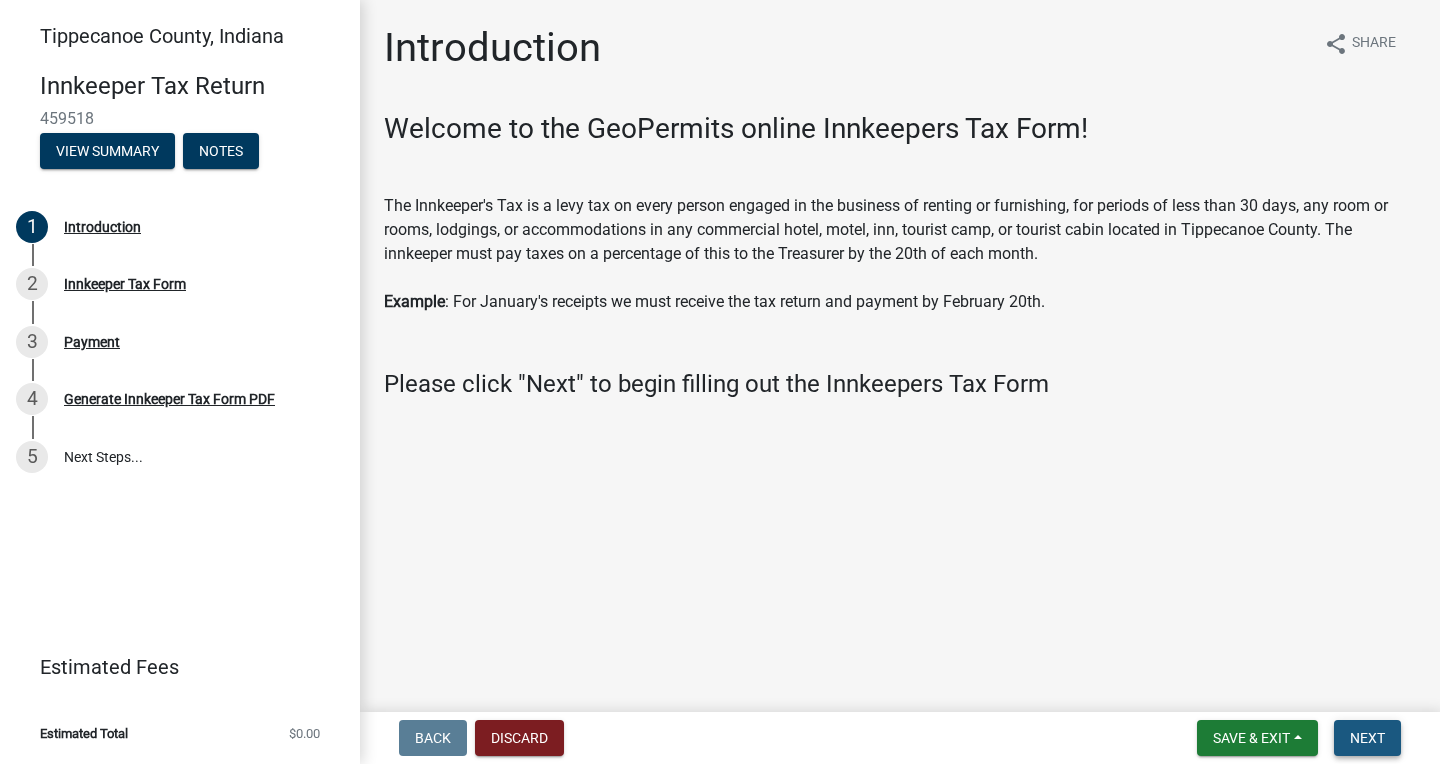 click on "Next" at bounding box center (1367, 738) 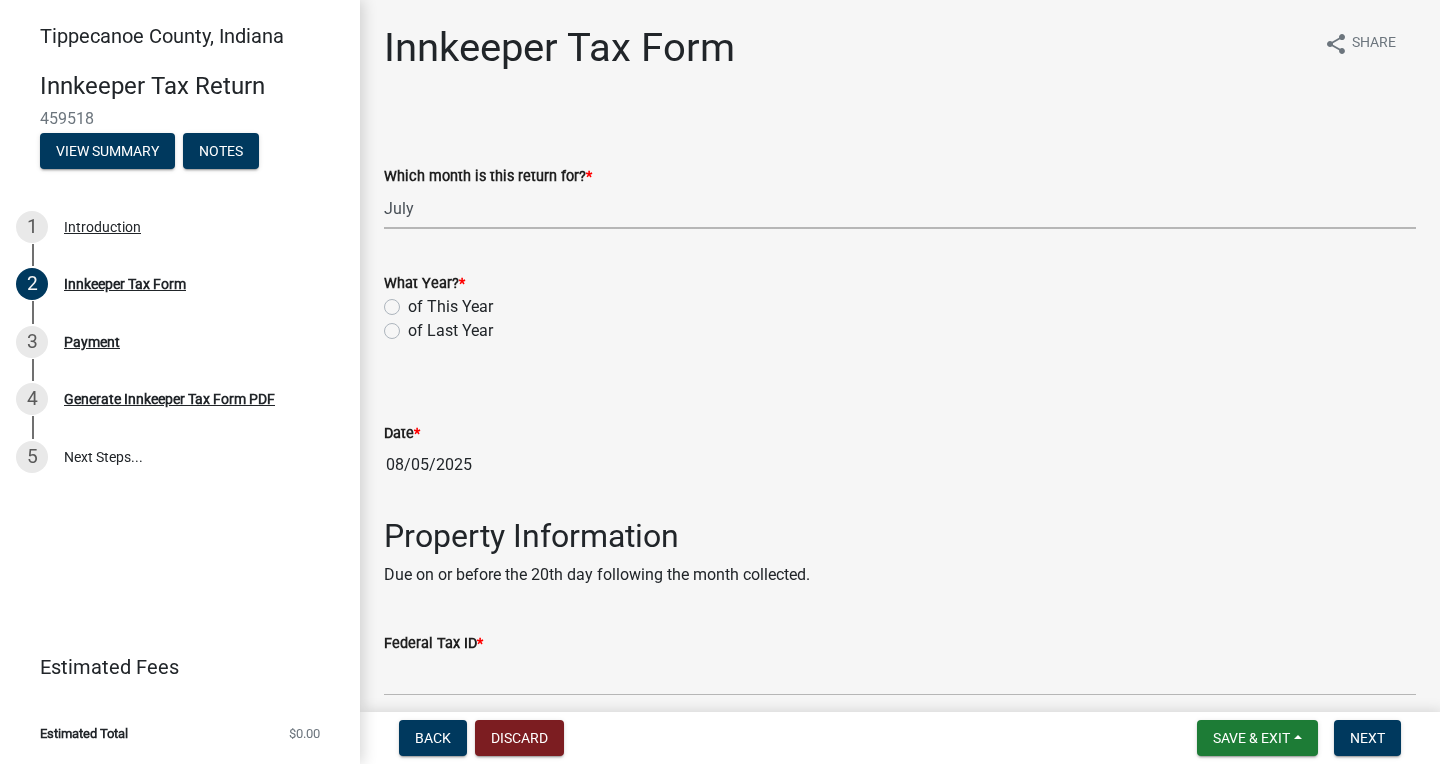 select on "3682557b-11f2-4064-b923-757c2ab608b9" 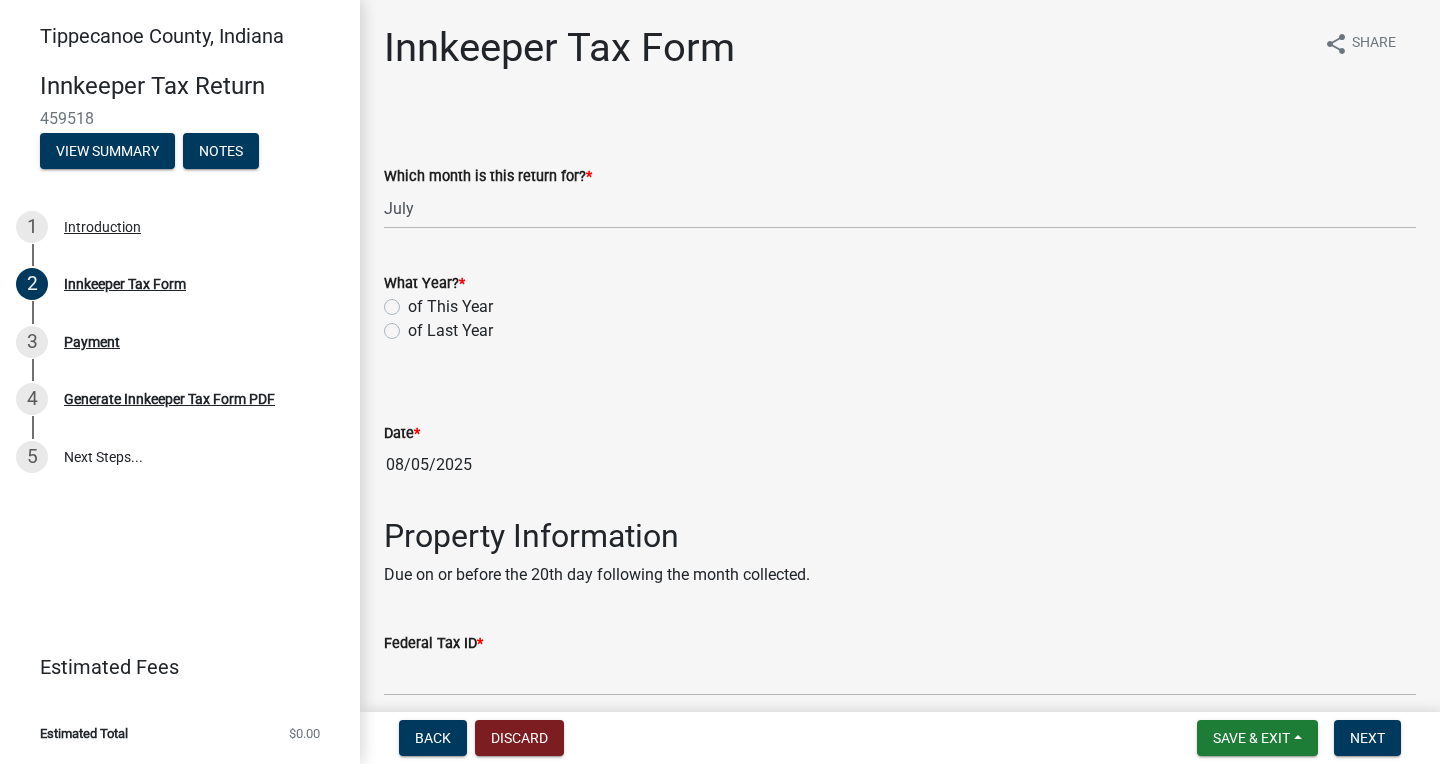 click on "of This Year" 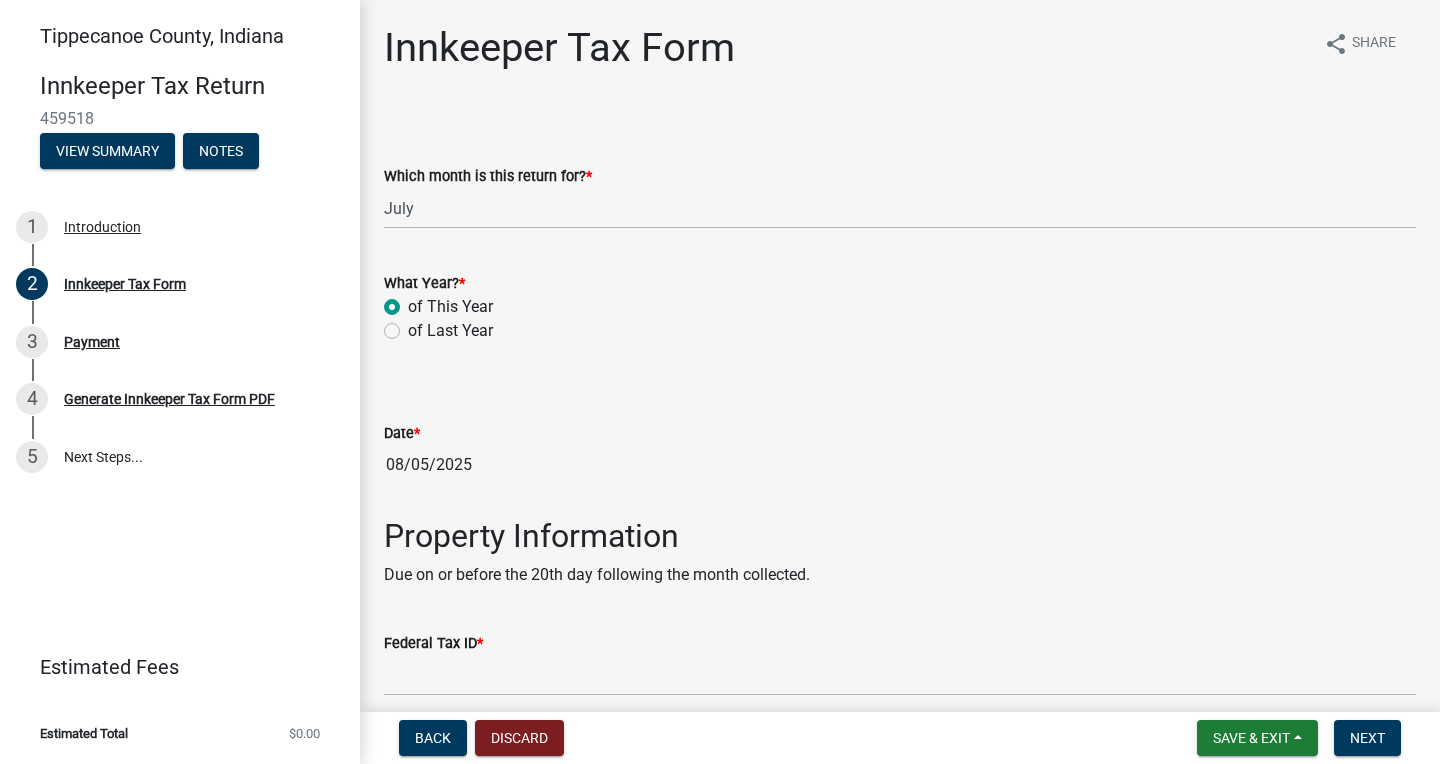 radio on "true" 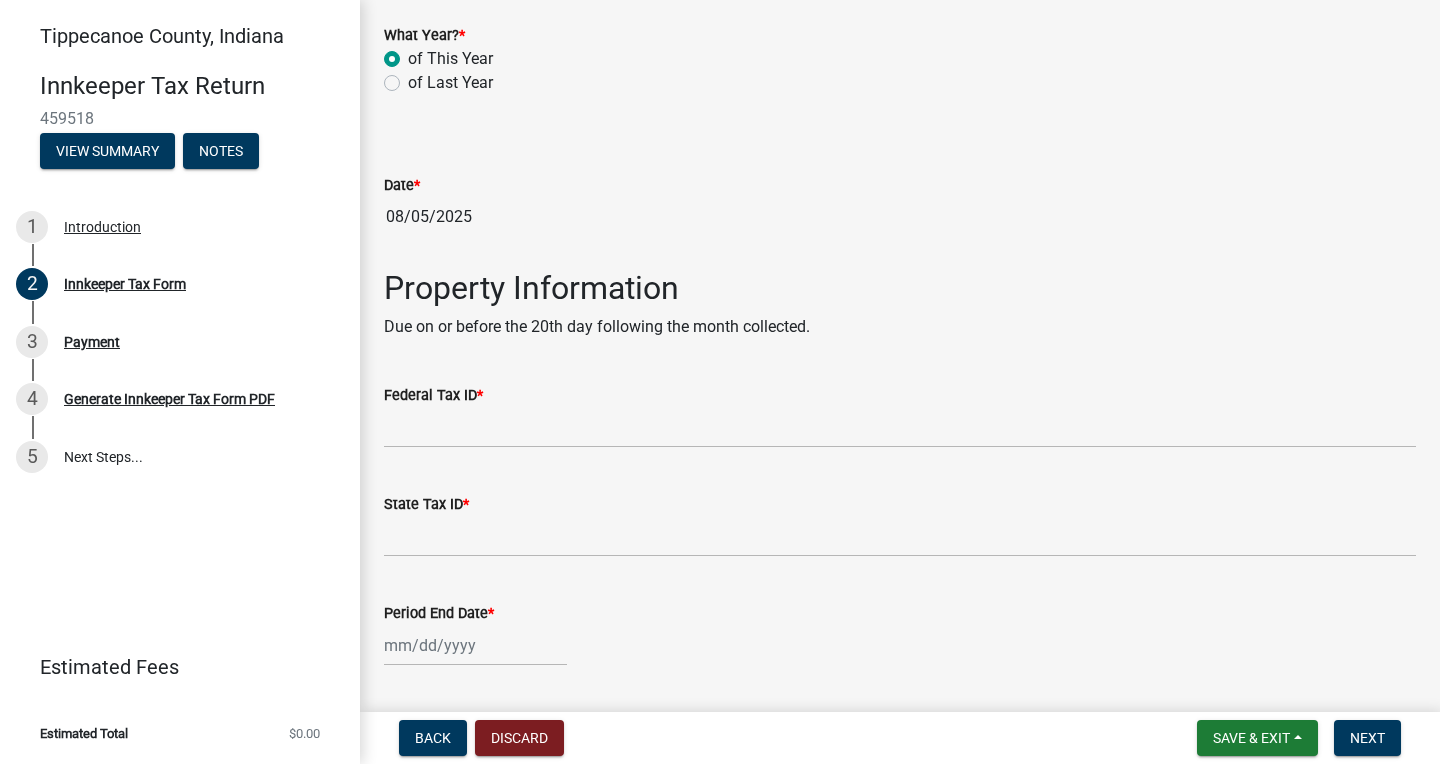scroll, scrollTop: 262, scrollLeft: 0, axis: vertical 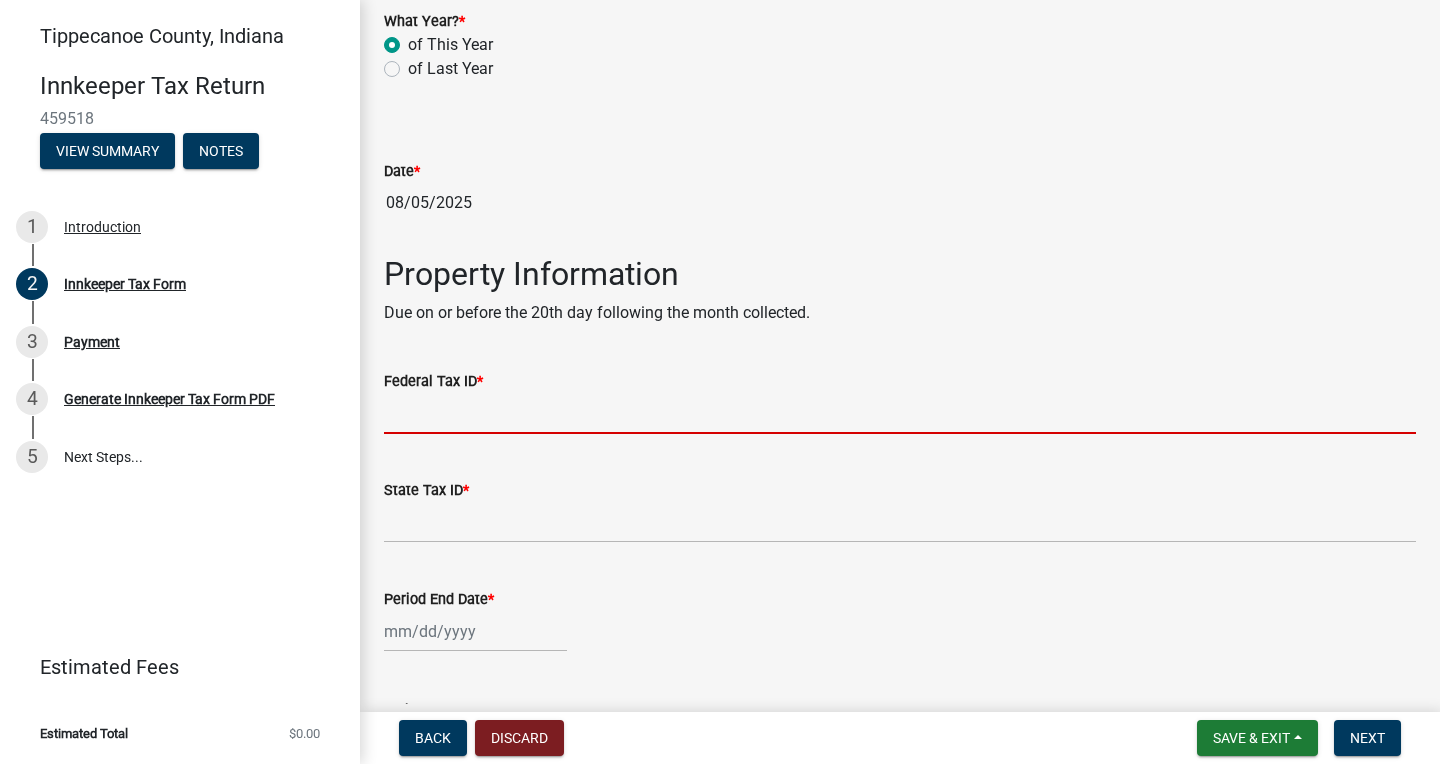 click on "Federal Tax ID  *" at bounding box center [900, 413] 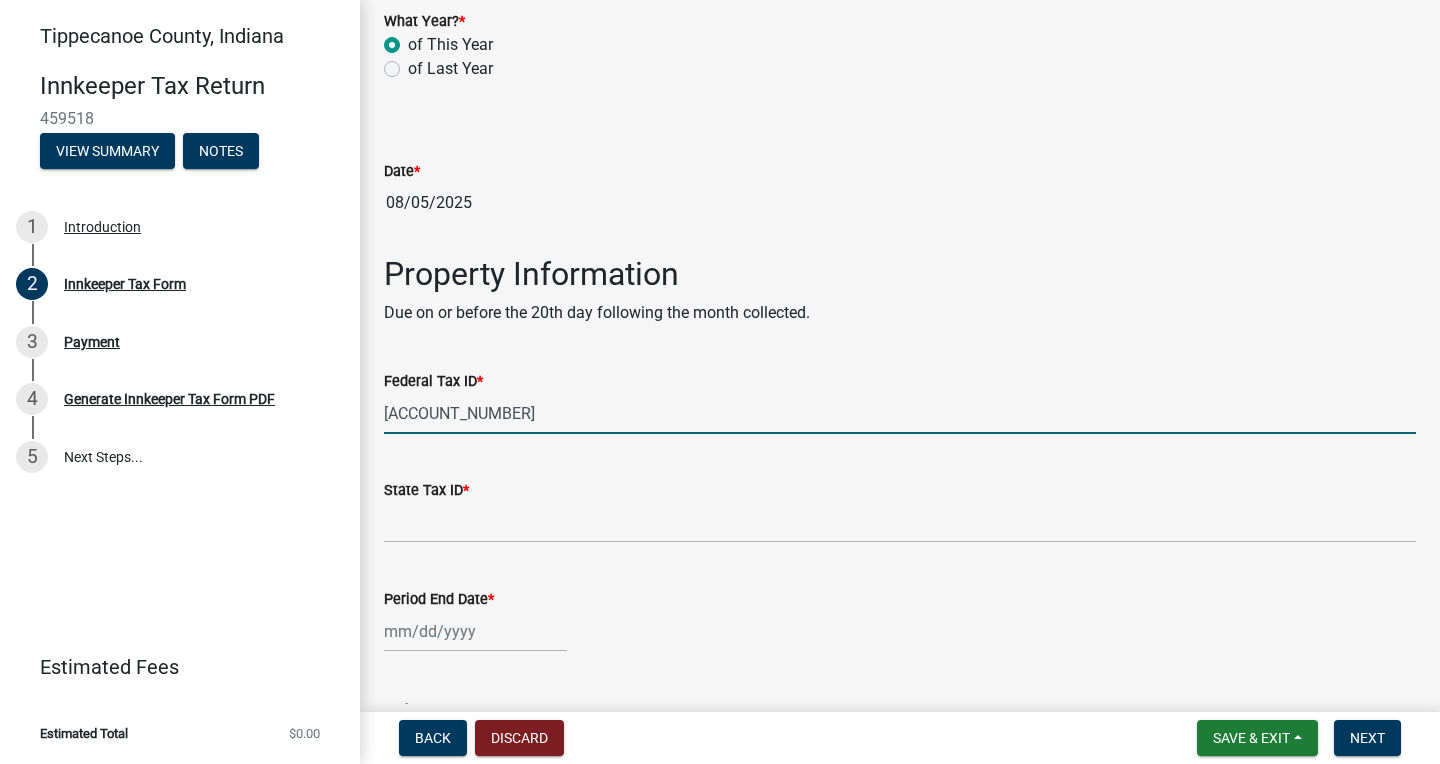 type on "26-0031464" 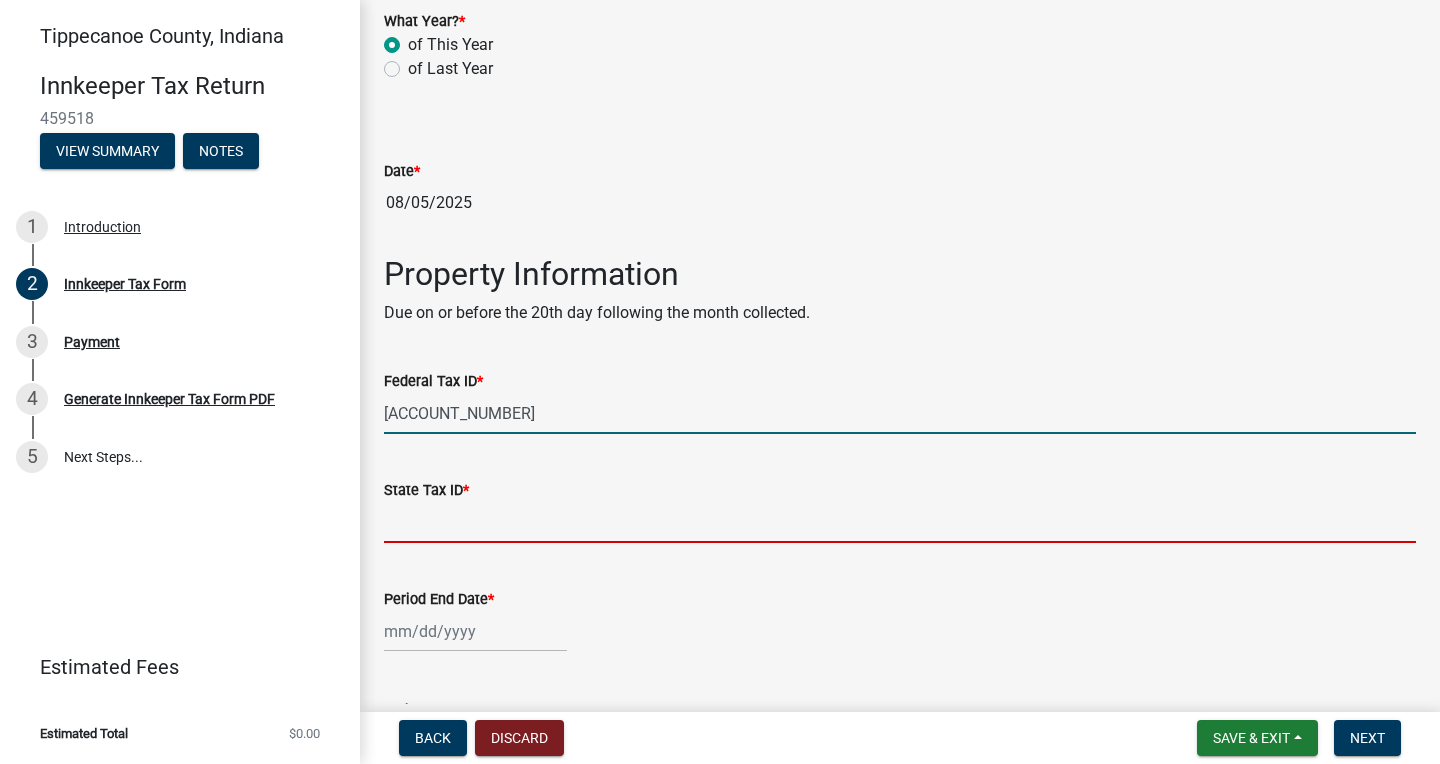 click on "State Tax ID  *" at bounding box center [900, 522] 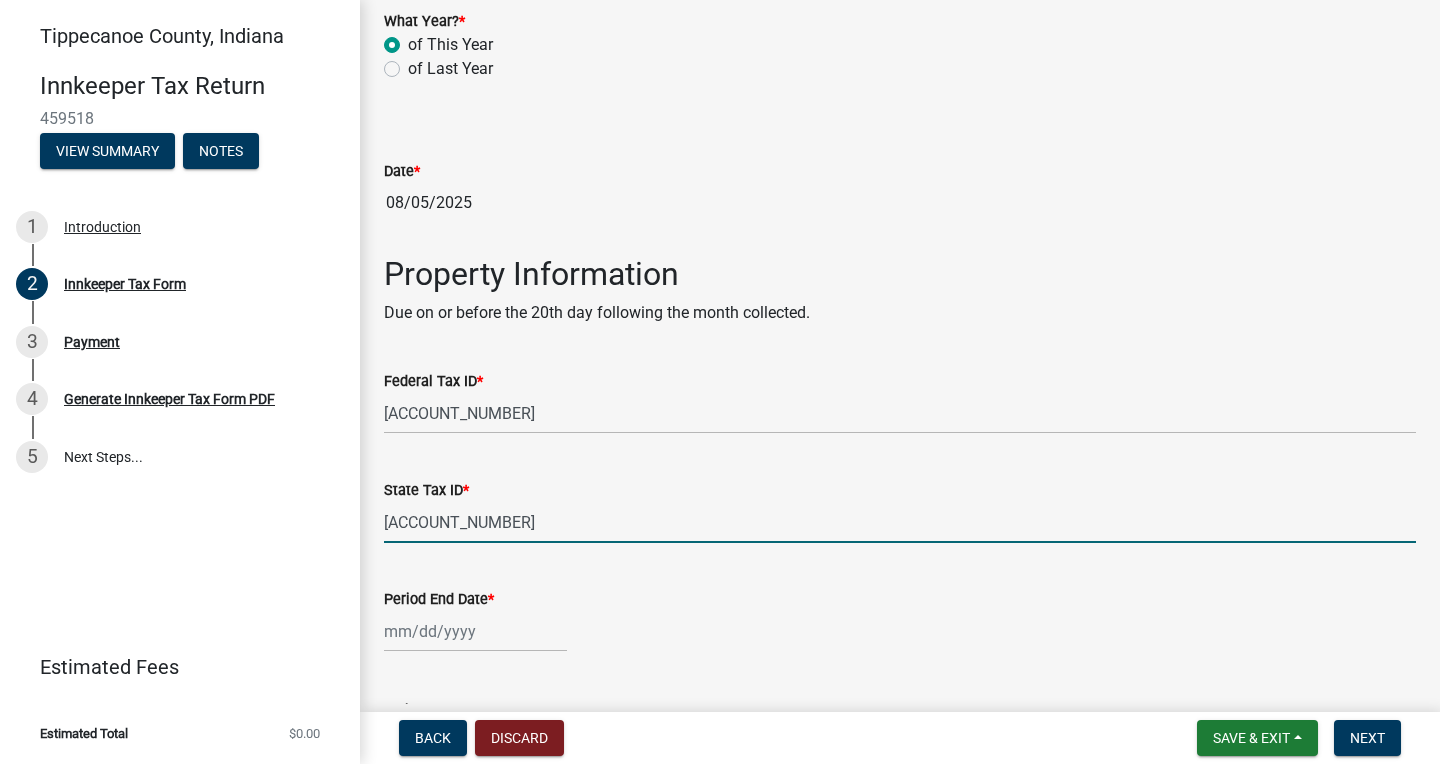 type on "011175918-001" 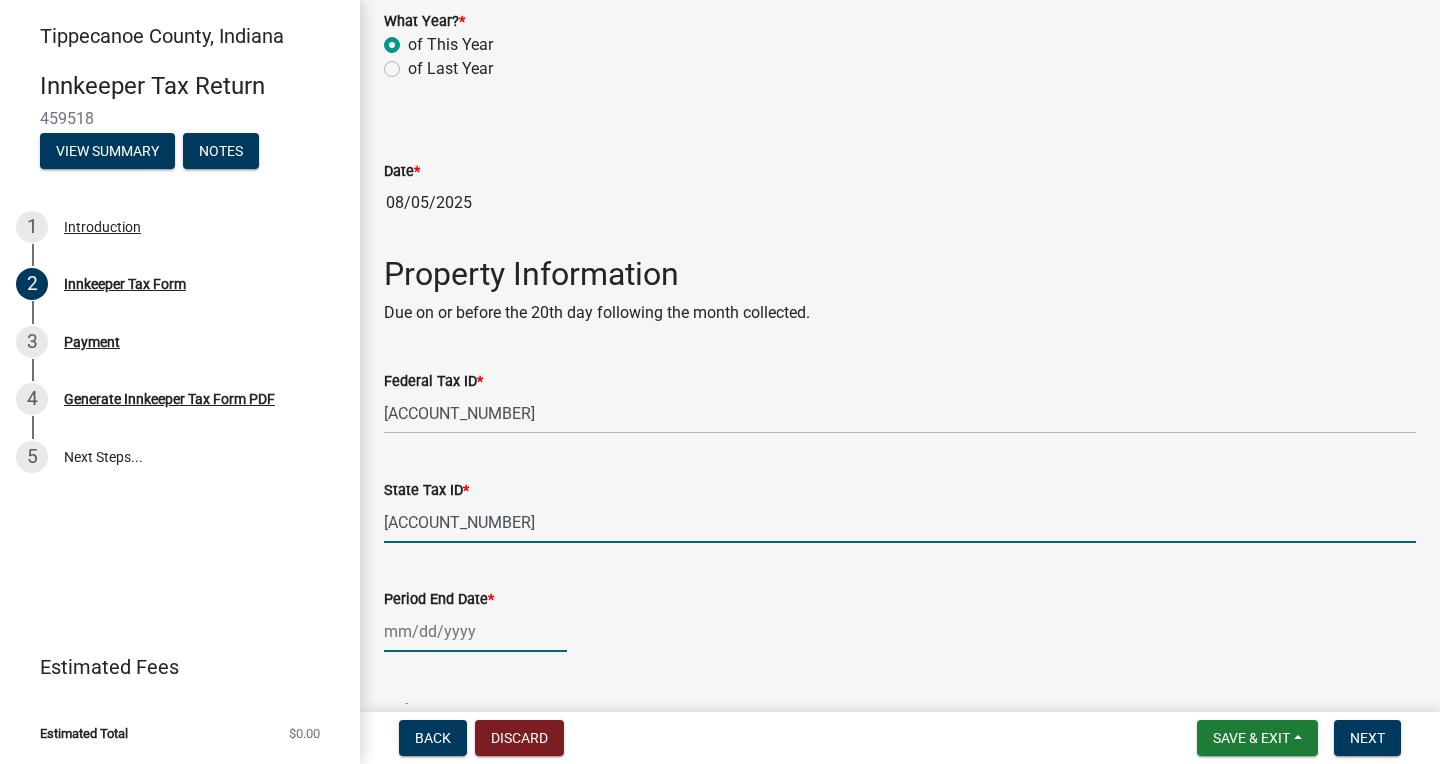 click 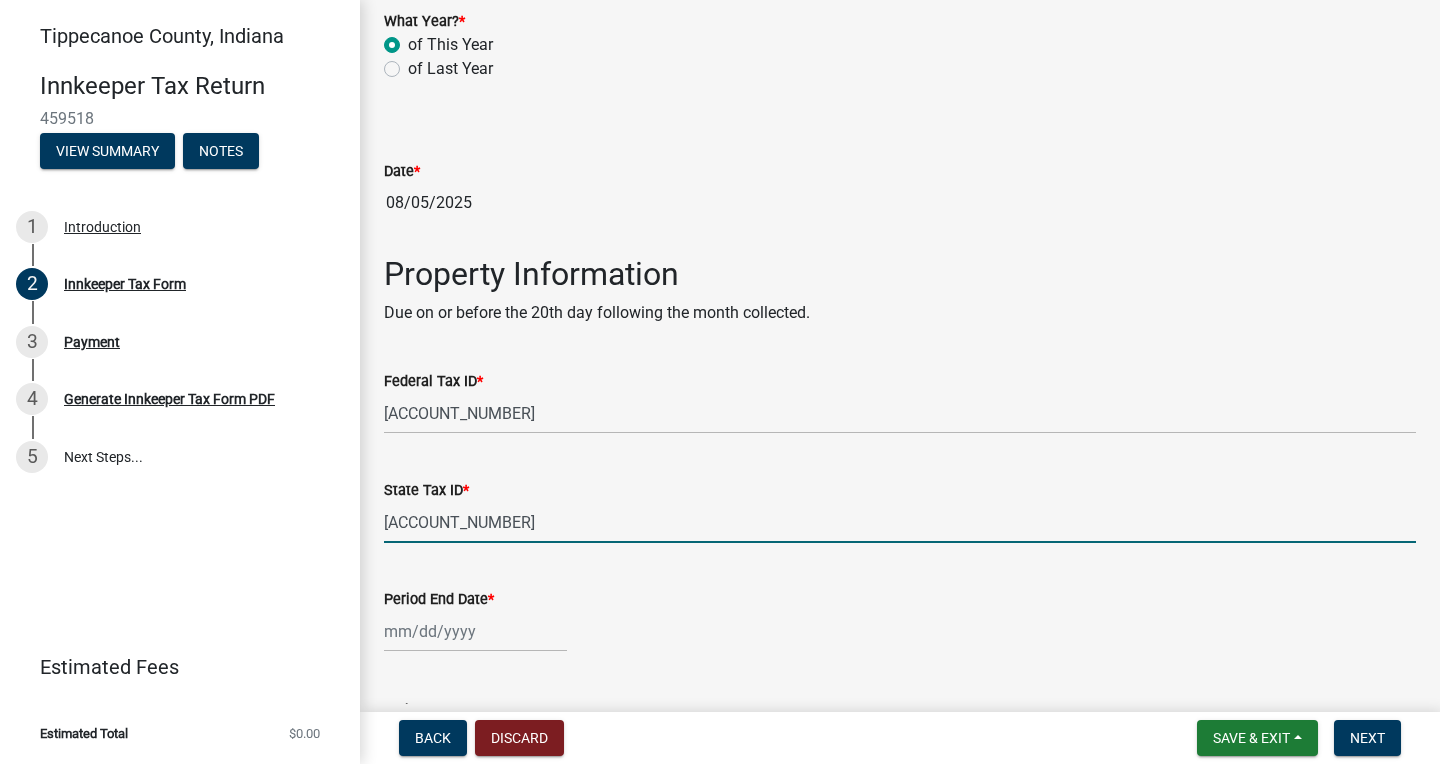 select on "8" 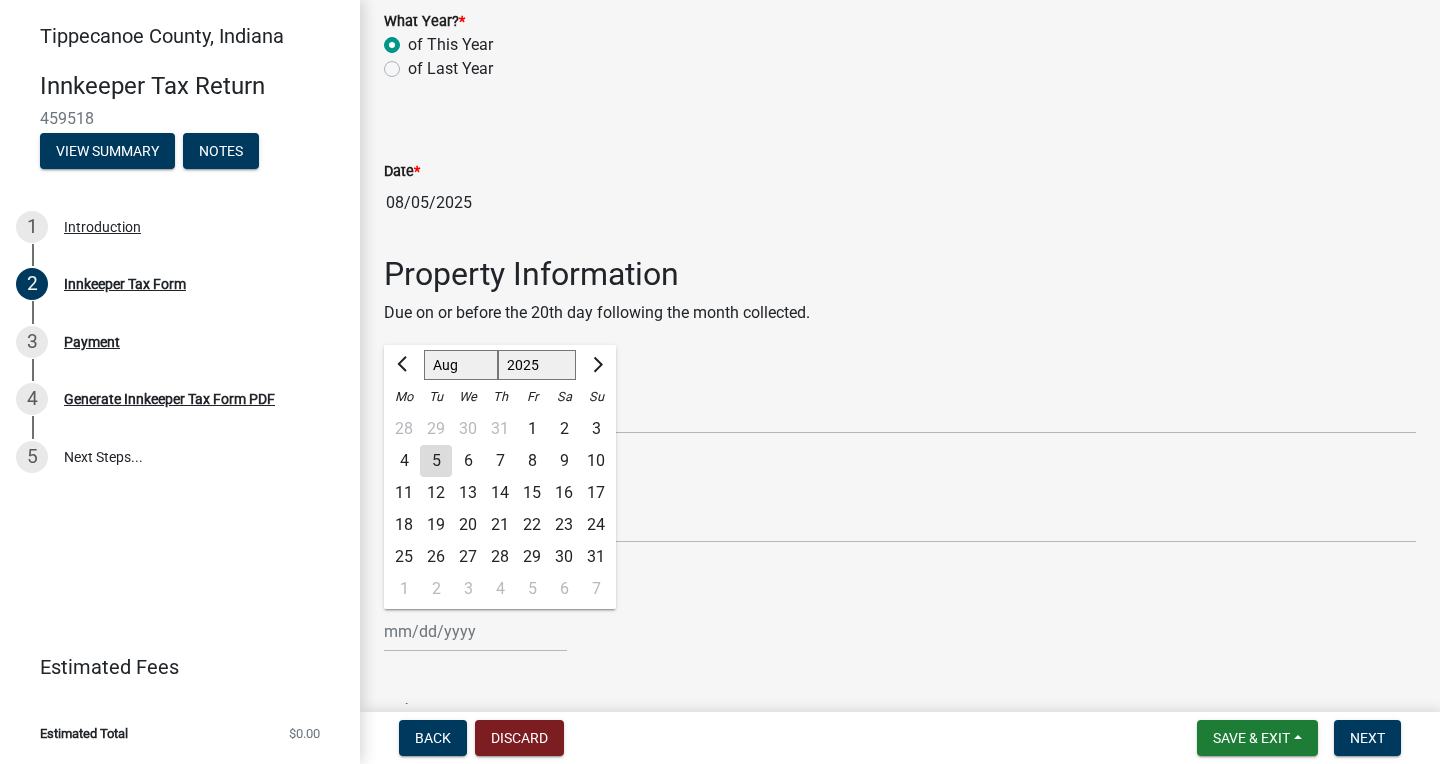 click on "Period End Date  * Jan Feb Mar Apr May Jun Jul Aug Sep Oct Nov Dec 1525 1526 1527 1528 1529 1530 1531 1532 1533 1534 1535 1536 1537 1538 1539 1540 1541 1542 1543 1544 1545 1546 1547 1548 1549 1550 1551 1552 1553 1554 1555 1556 1557 1558 1559 1560 1561 1562 1563 1564 1565 1566 1567 1568 1569 1570 1571 1572 1573 1574 1575 1576 1577 1578 1579 1580 1581 1582 1583 1584 1585 1586 1587 1588 1589 1590 1591 1592 1593 1594 1595 1596 1597 1598 1599 1600 1601 1602 1603 1604 1605 1606 1607 1608 1609 1610 1611 1612 1613 1614 1615 1616 1617 1618 1619 1620 1621 1622 1623 1624 1625 1626 1627 1628 1629 1630 1631 1632 1633 1634 1635 1636 1637 1638 1639 1640 1641 1642 1643 1644 1645 1646 1647 1648 1649 1650 1651 1652 1653 1654 1655 1656 1657 1658 1659 1660 1661 1662 1663 1664 1665 1666 1667 1668 1669 1670 1671 1672 1673 1674 1675 1676 1677 1678 1679 1680 1681 1682 1683 1684 1685 1686 1687 1688 1689 1690 1691 1692 1693 1694 1695 1696 1697 1698 1699 1700 1701 1702 1703 1704 1705 1706 1707 1708 1709 1710 1711 1712 1713 1714 1715 1" 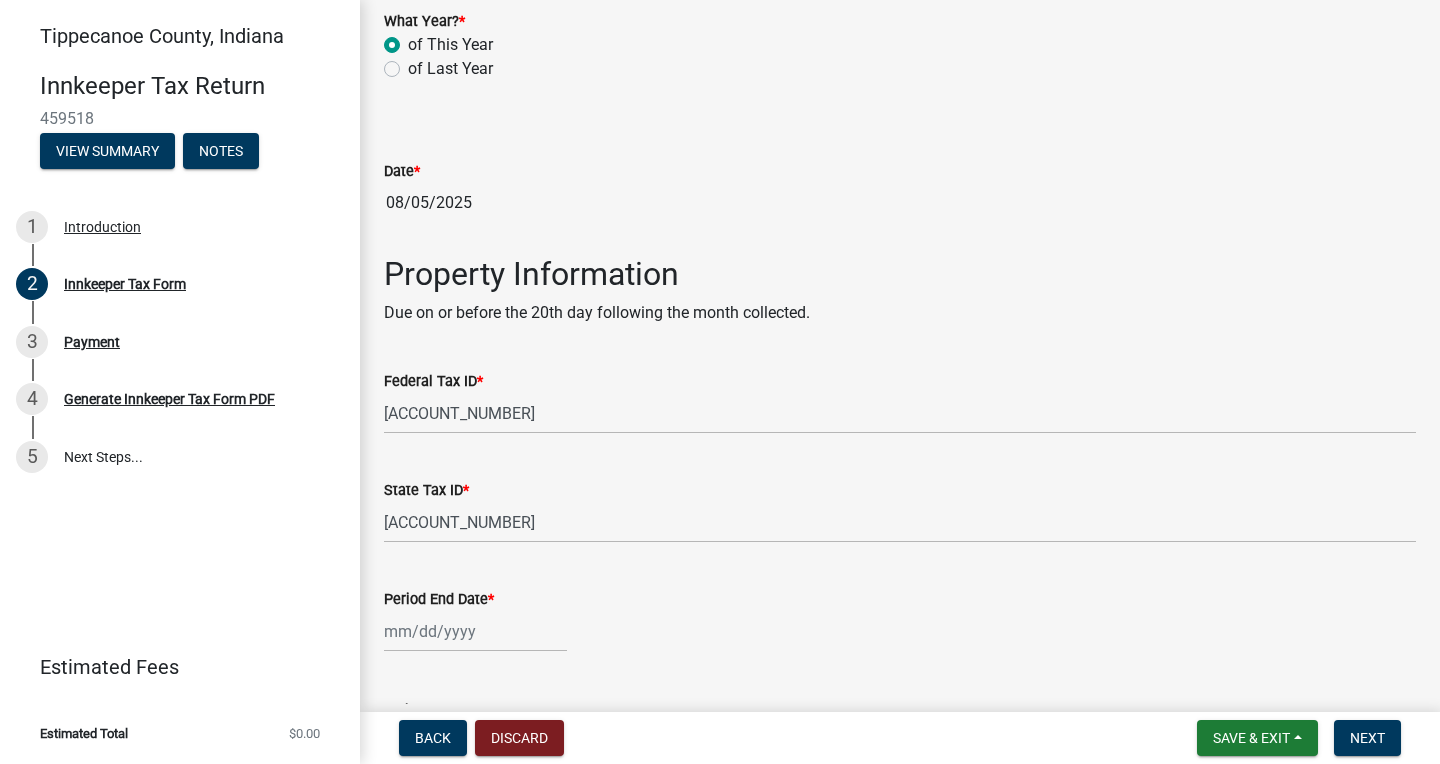 click on "Period End Date  *" 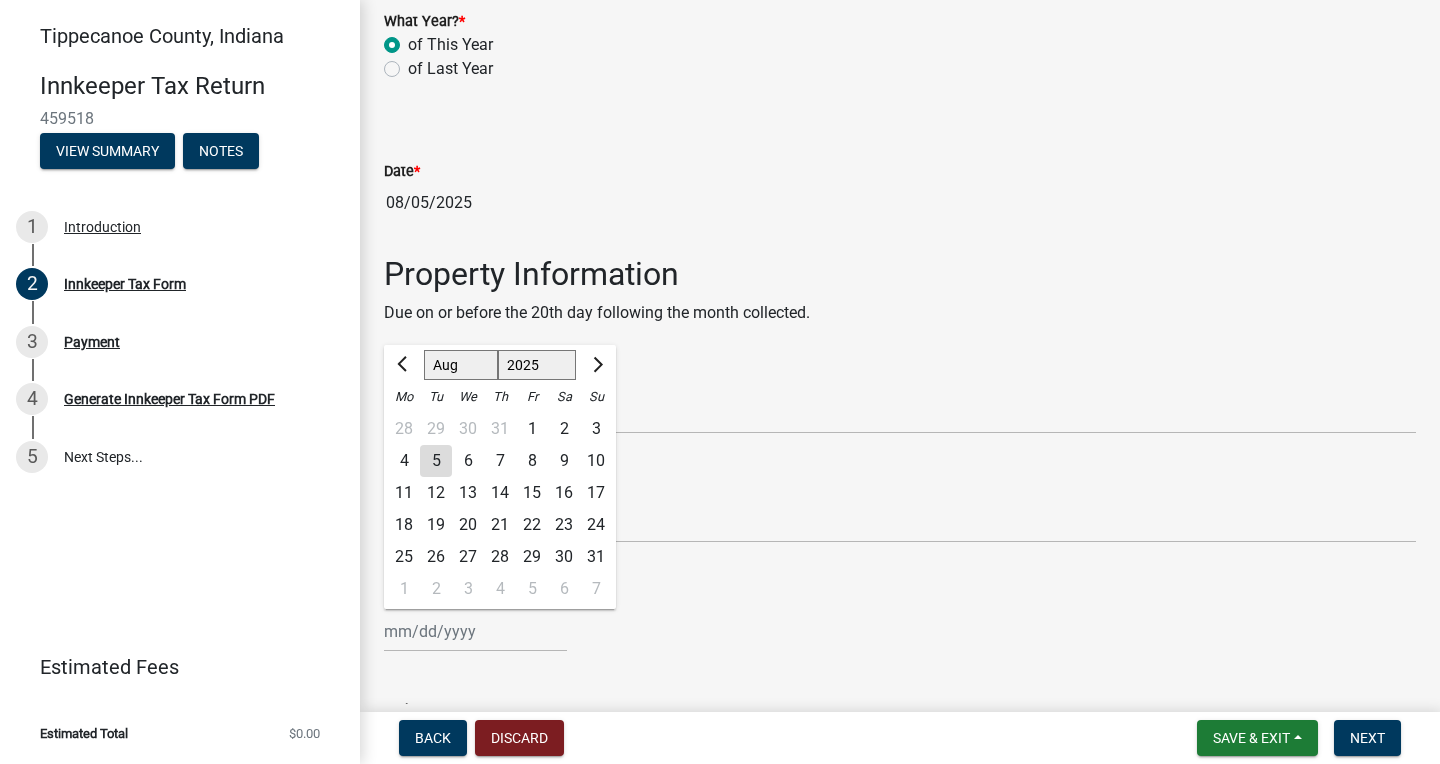 click on "31" 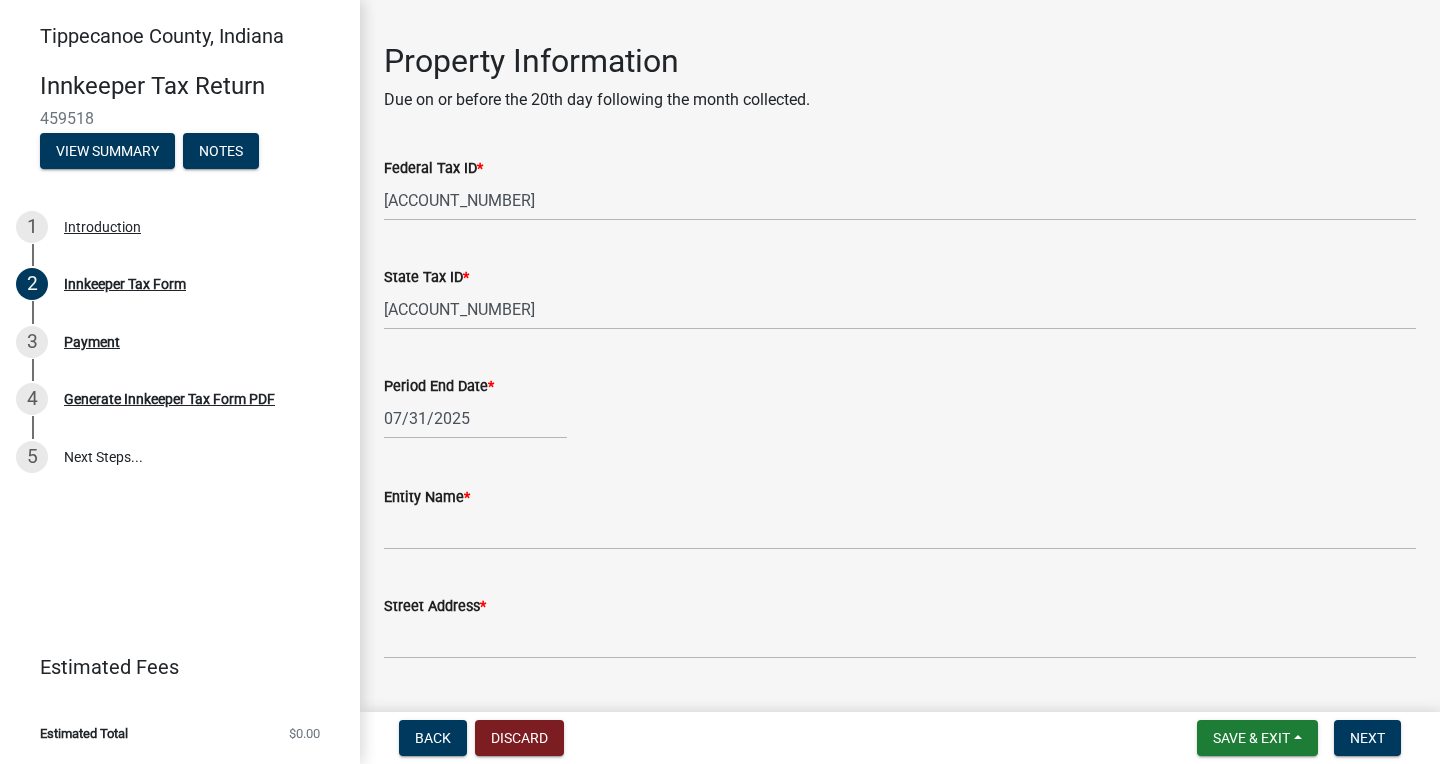 scroll, scrollTop: 478, scrollLeft: 0, axis: vertical 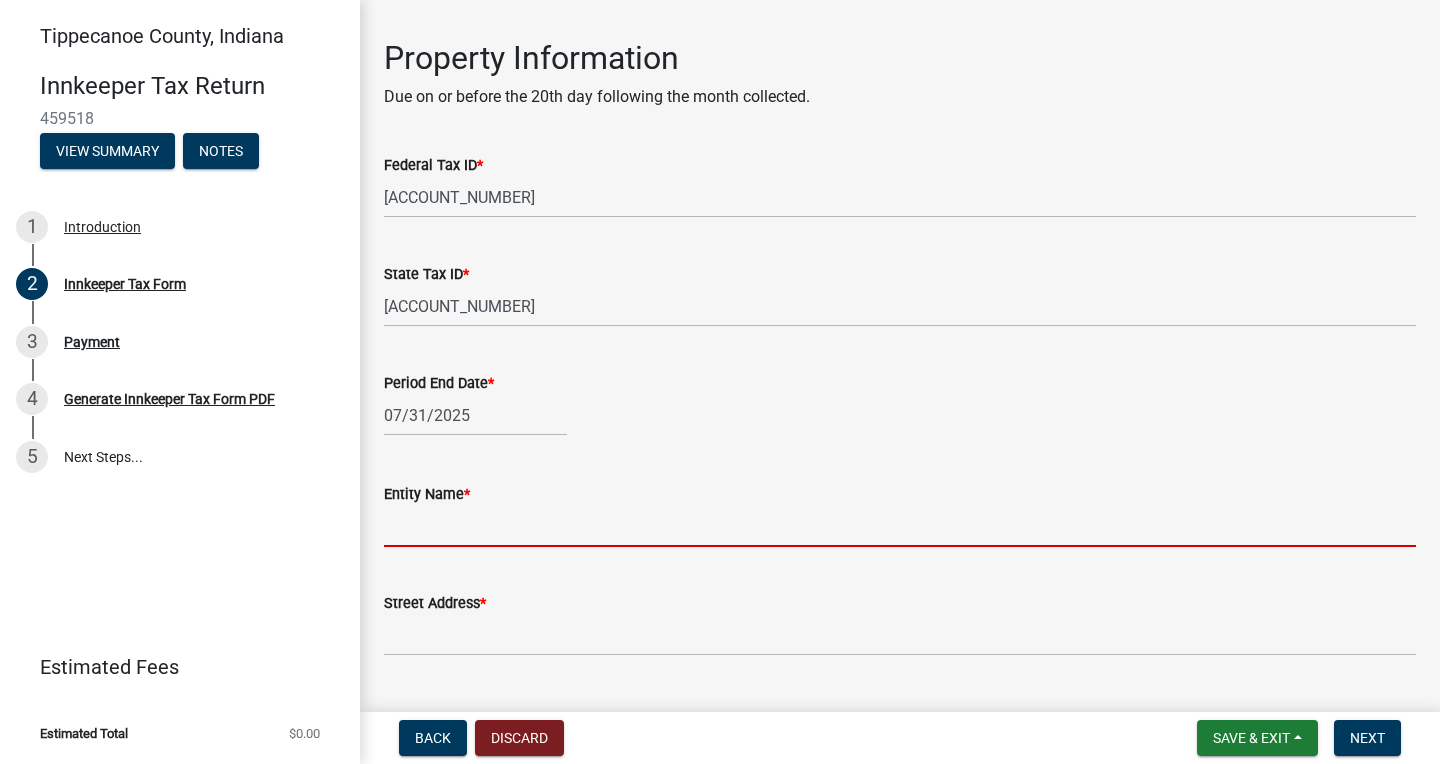 click on "Entity Name  *" at bounding box center [900, 526] 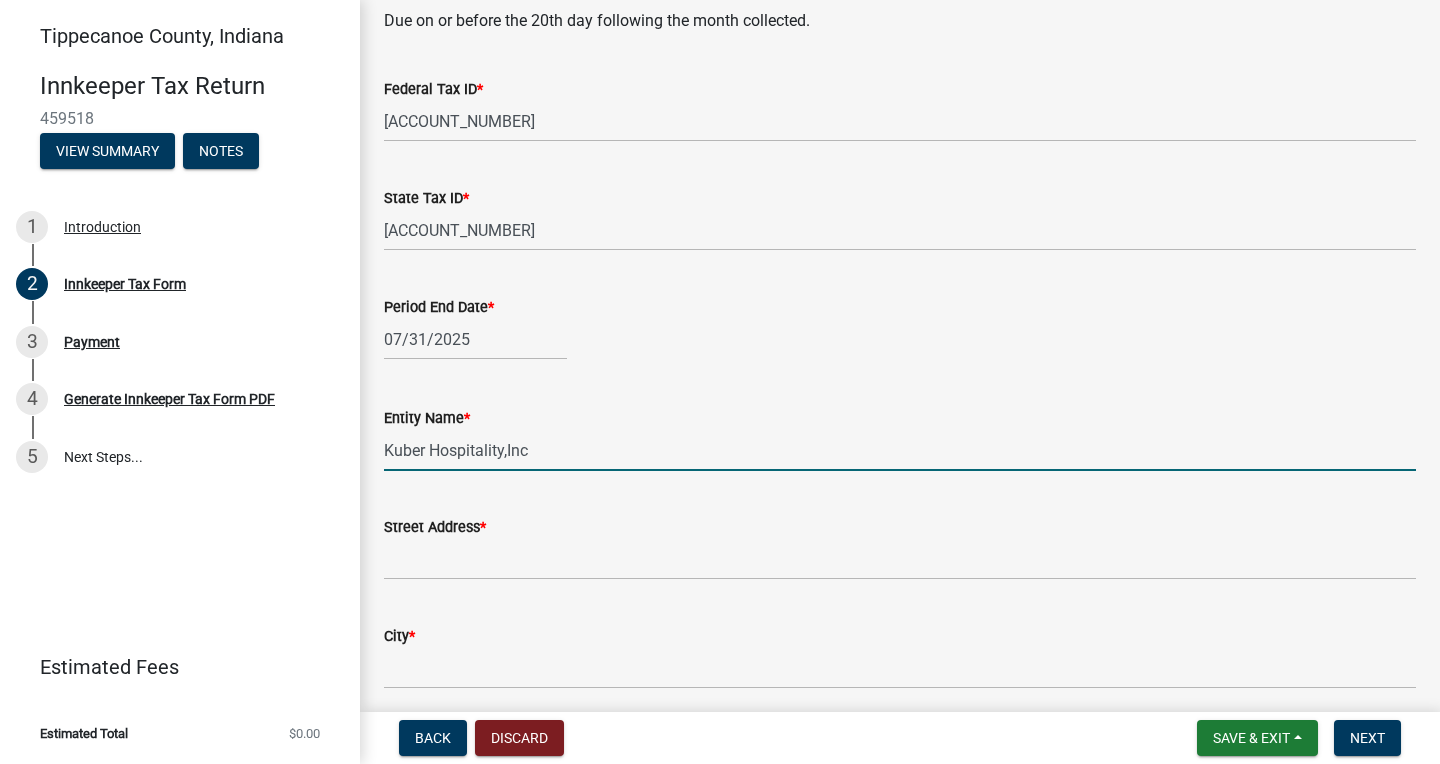 scroll, scrollTop: 556, scrollLeft: 0, axis: vertical 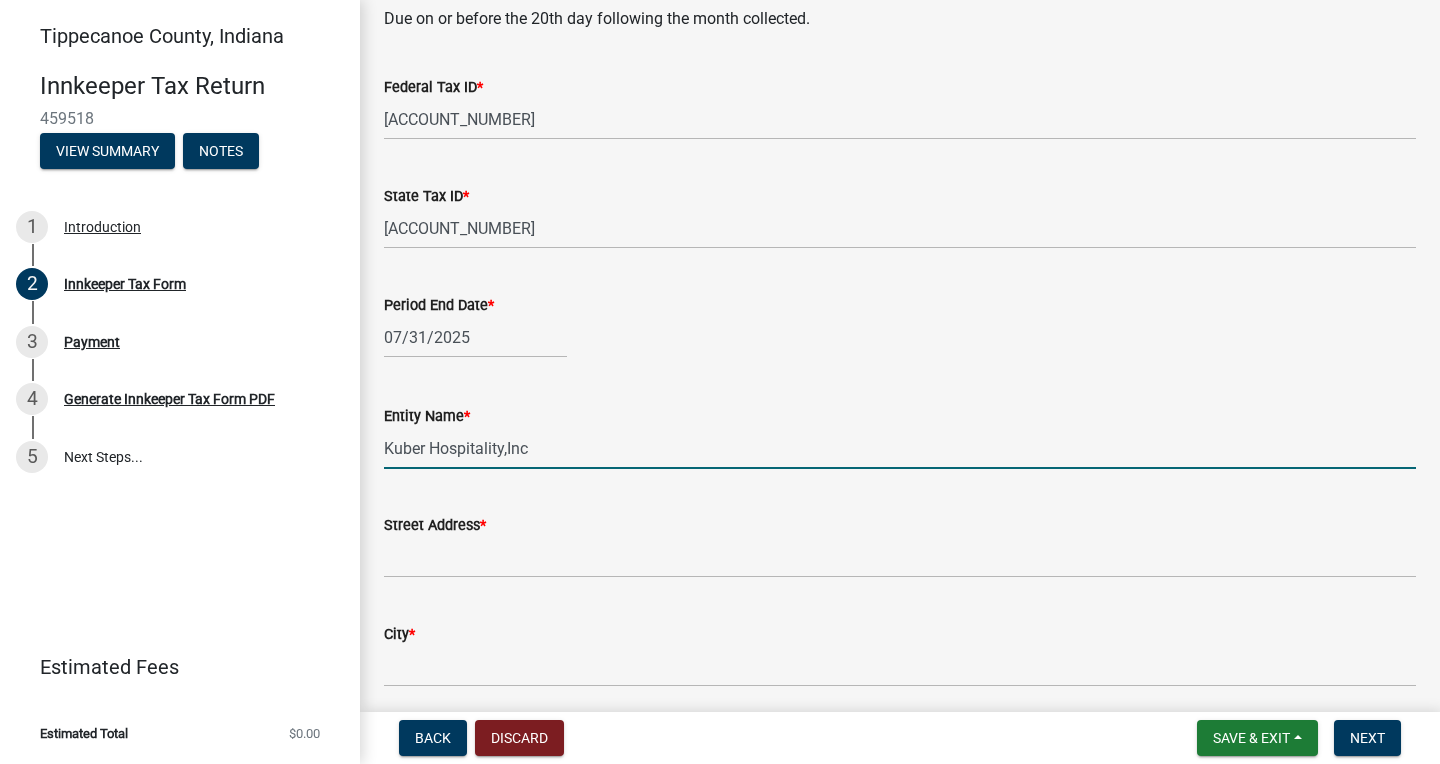 type on "Kuber Hospitality,Inc" 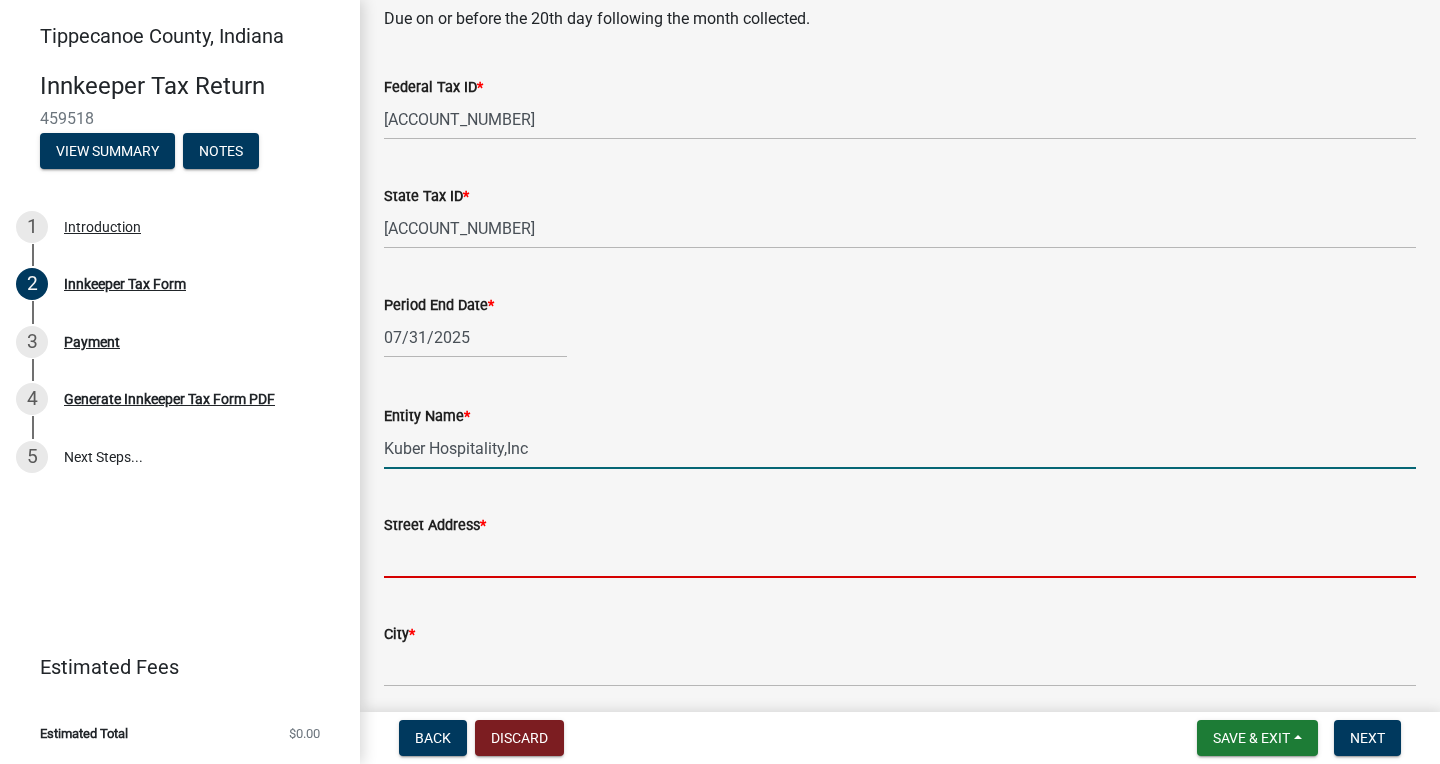 click on "Street Address  *" at bounding box center (900, 557) 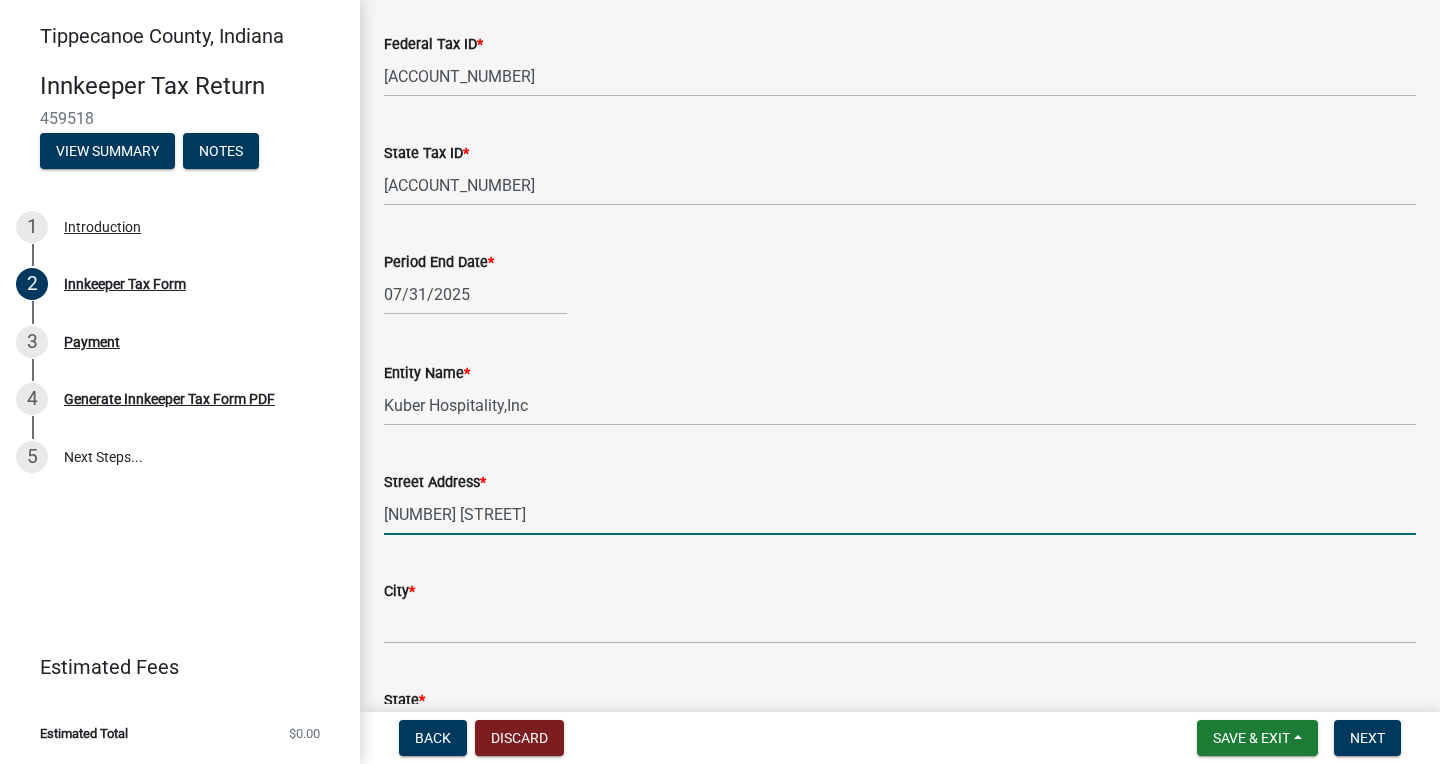 scroll, scrollTop: 627, scrollLeft: 0, axis: vertical 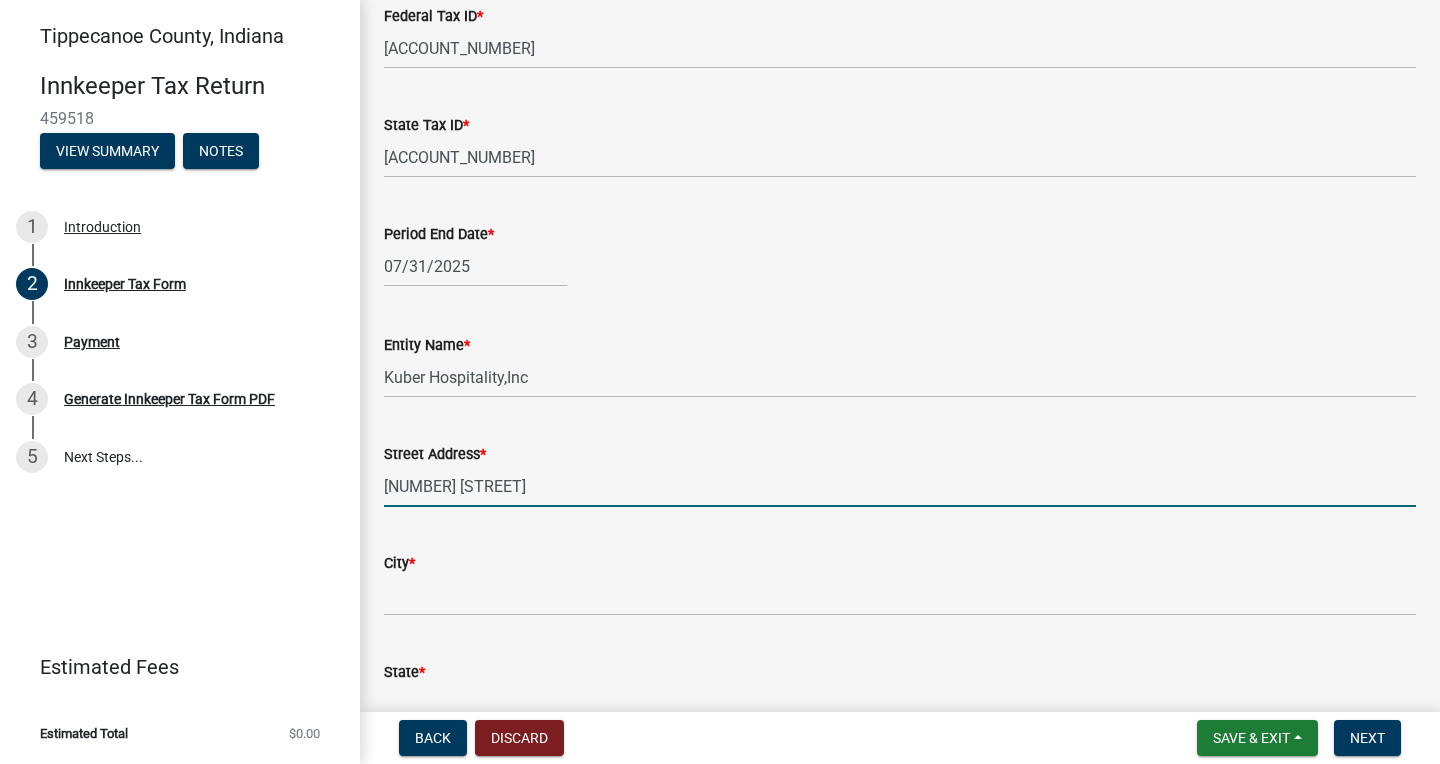 type on "4301 South St" 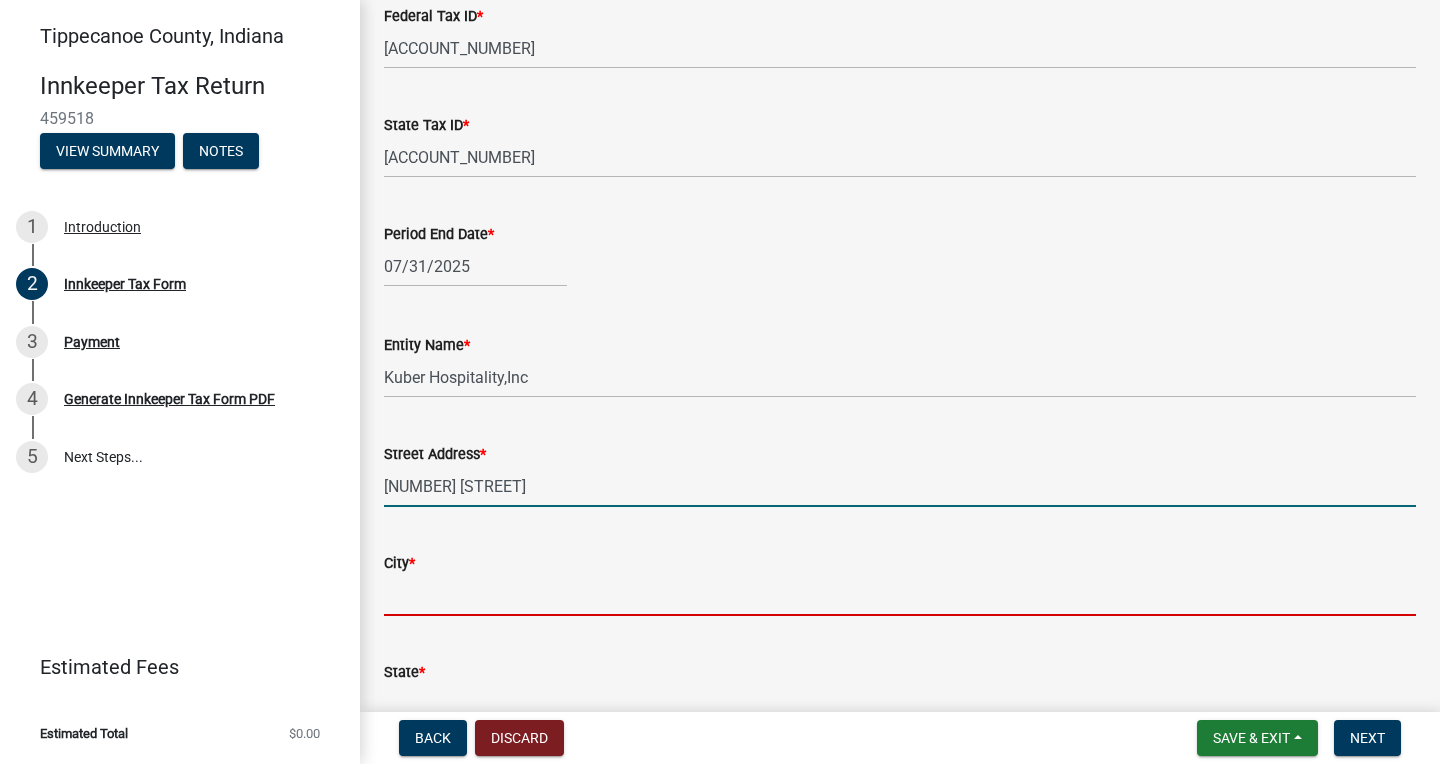 click on "City  *" at bounding box center (900, 595) 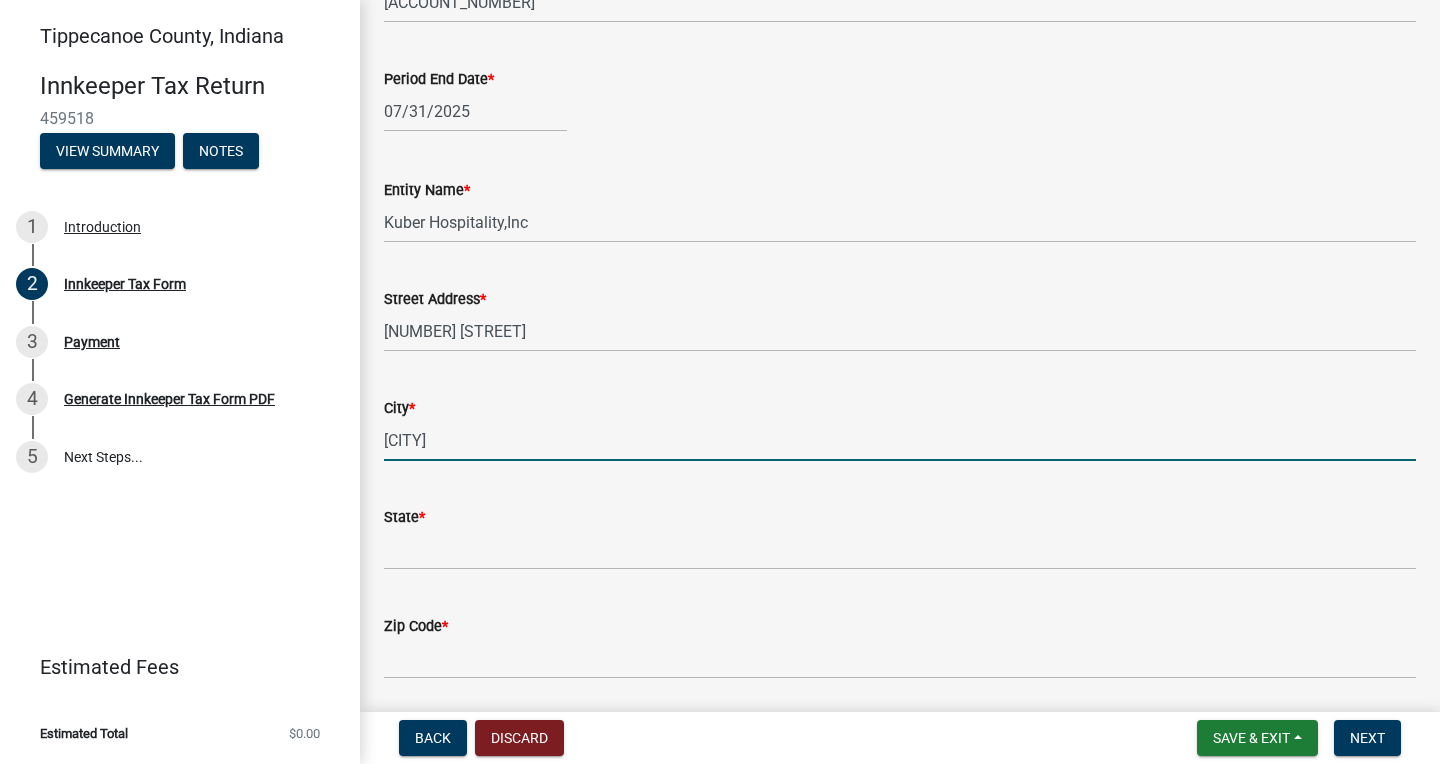 scroll, scrollTop: 828, scrollLeft: 0, axis: vertical 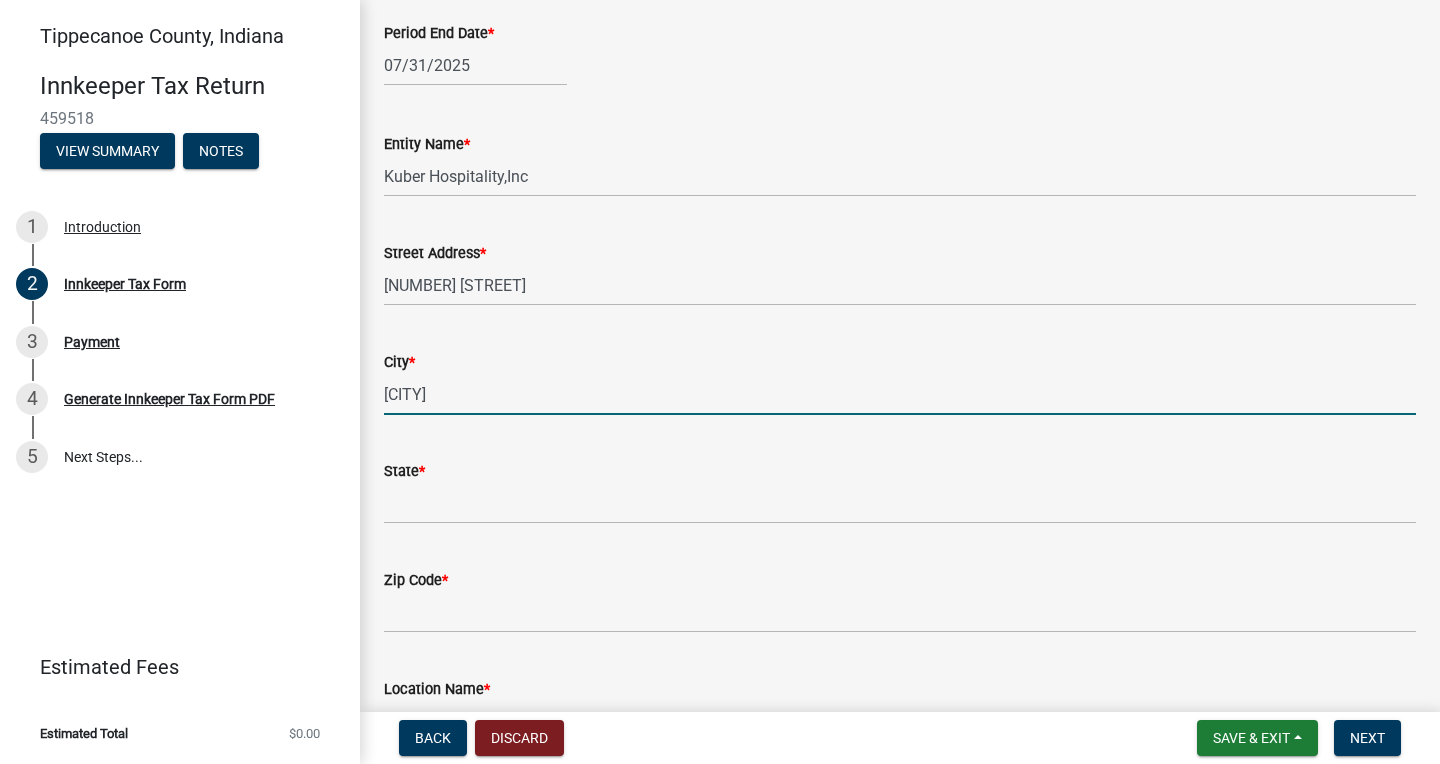 type on "Lafayette" 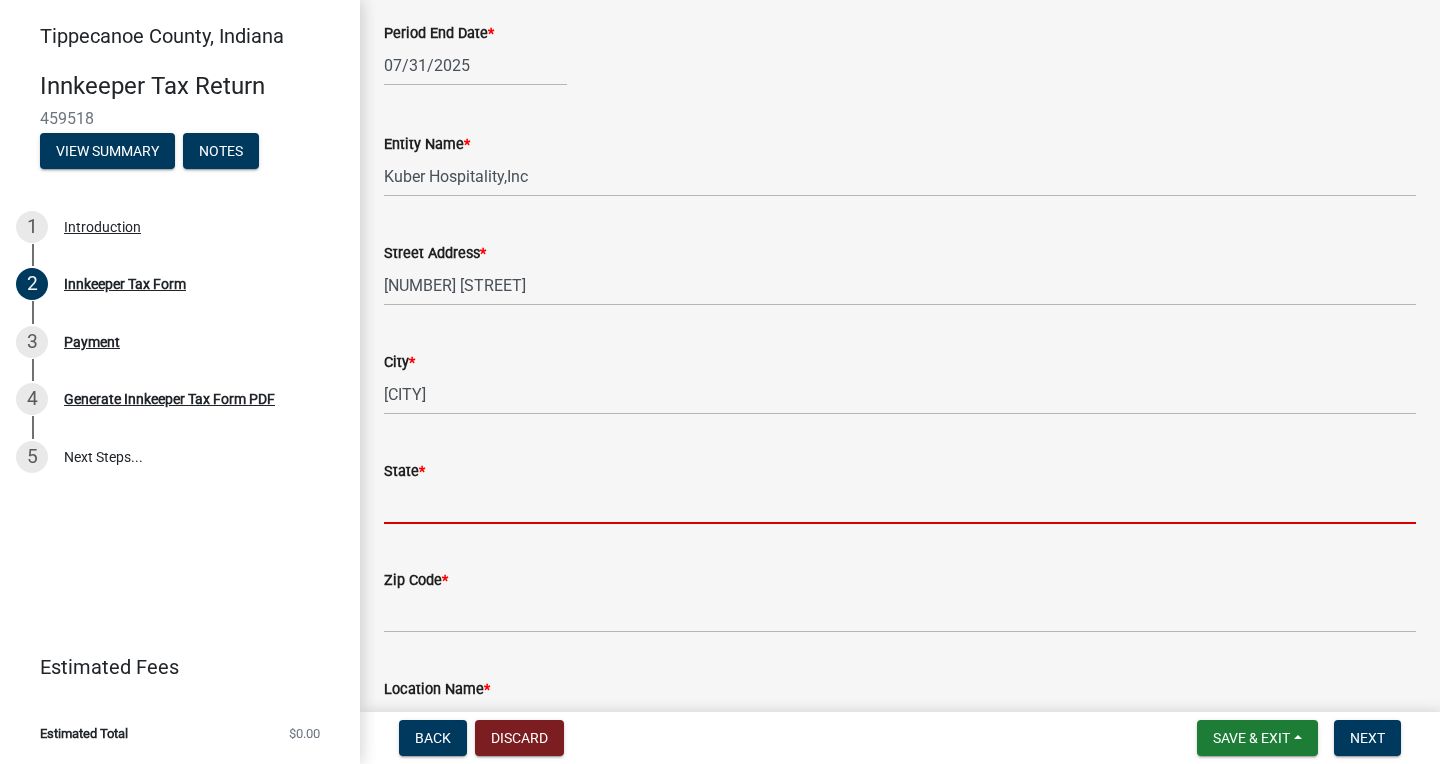 click on "State  *" at bounding box center [900, 503] 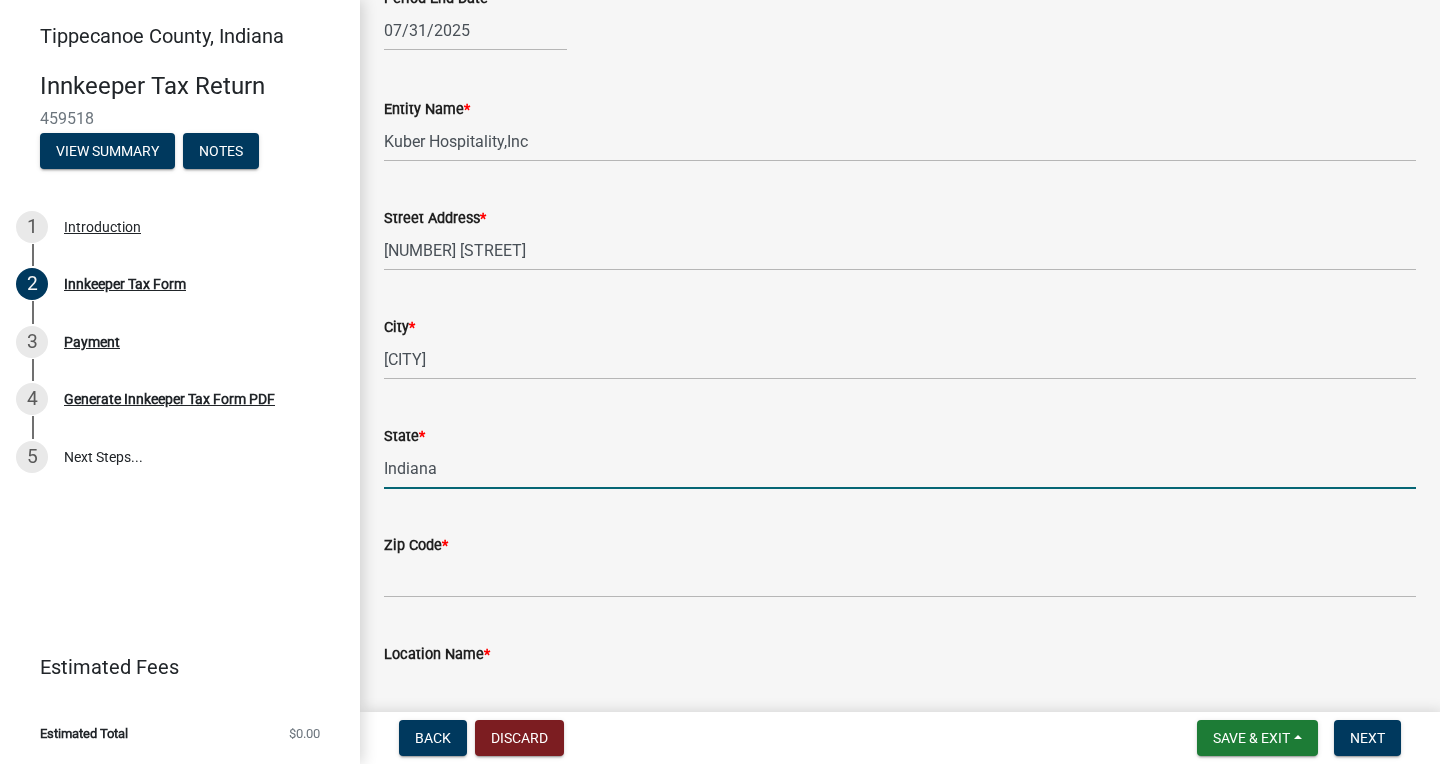 scroll, scrollTop: 874, scrollLeft: 0, axis: vertical 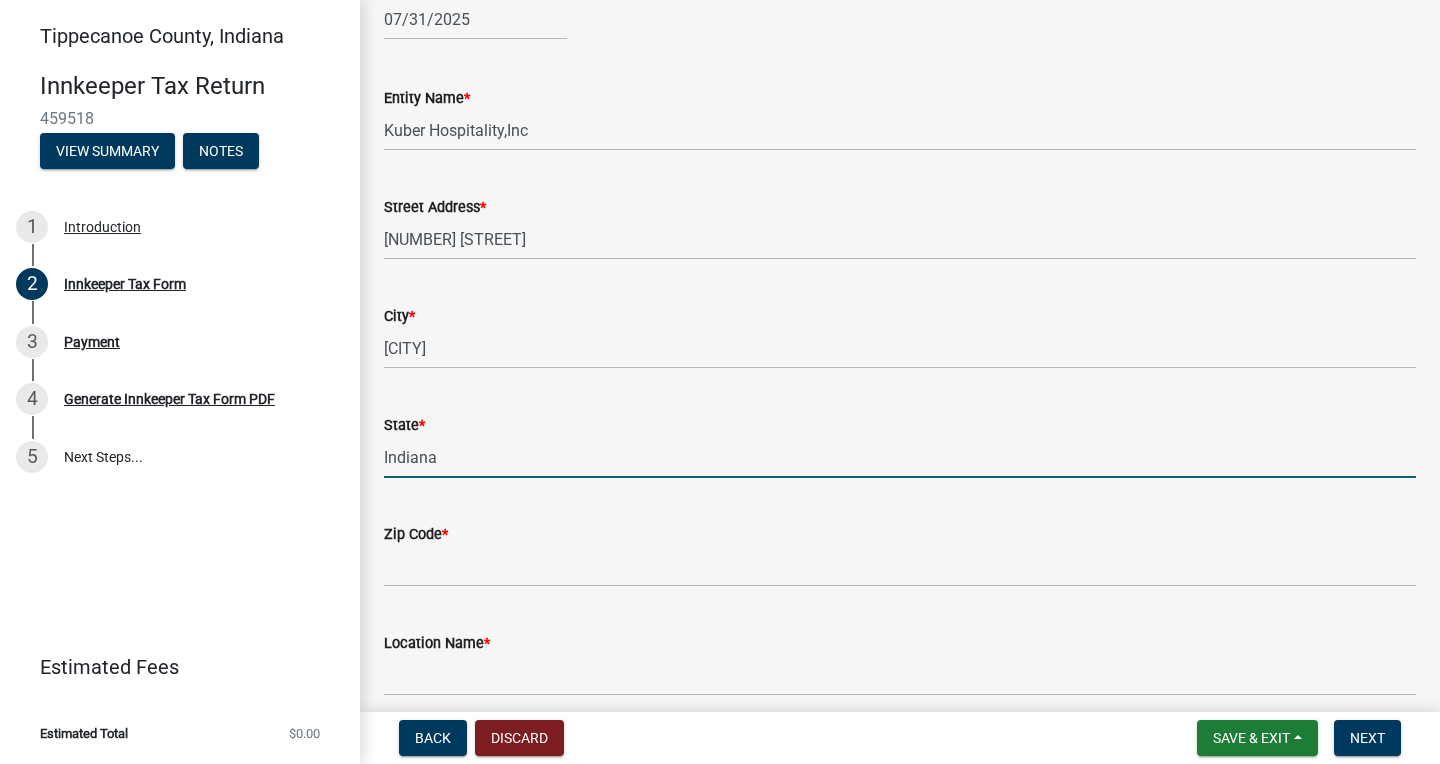 type on "Indiana" 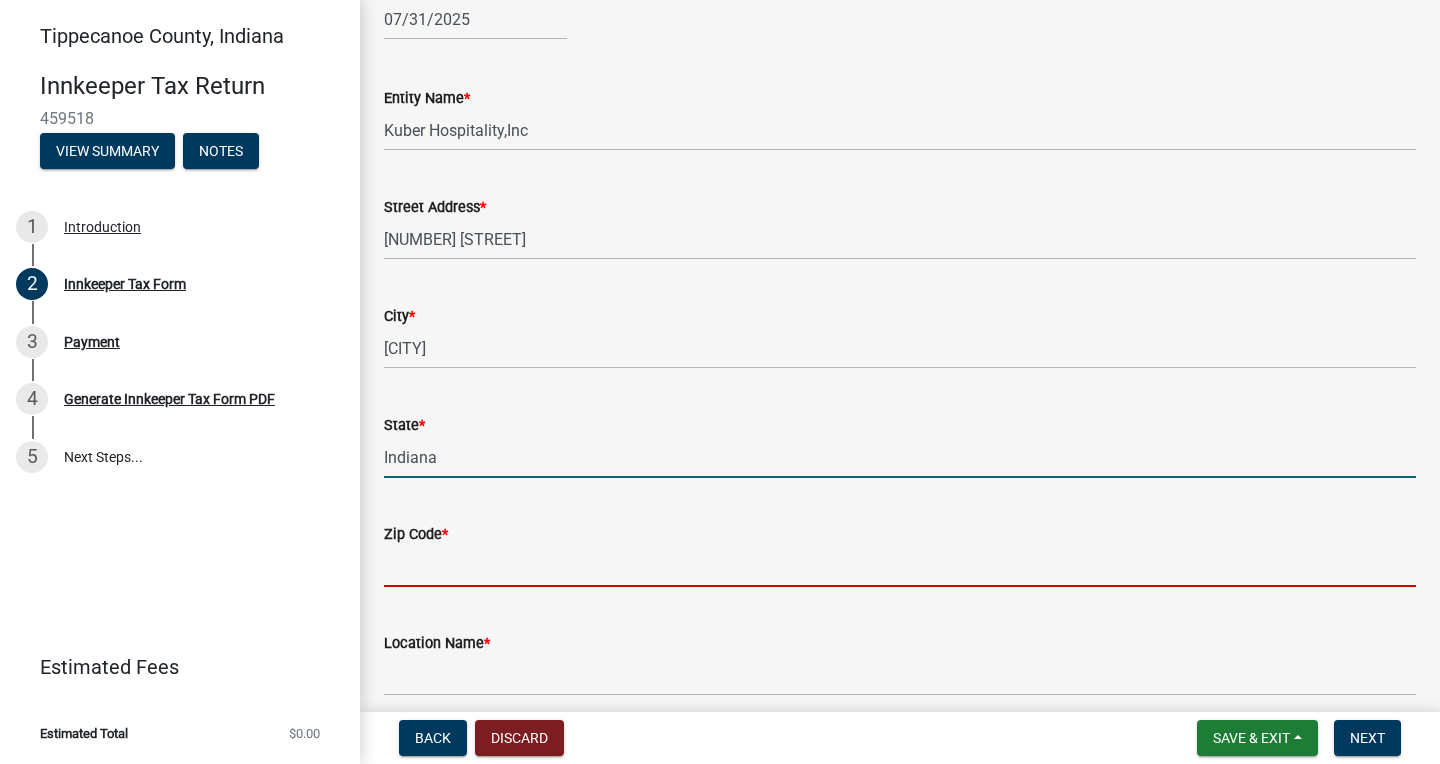 click on "Zip Code  *" at bounding box center (900, 566) 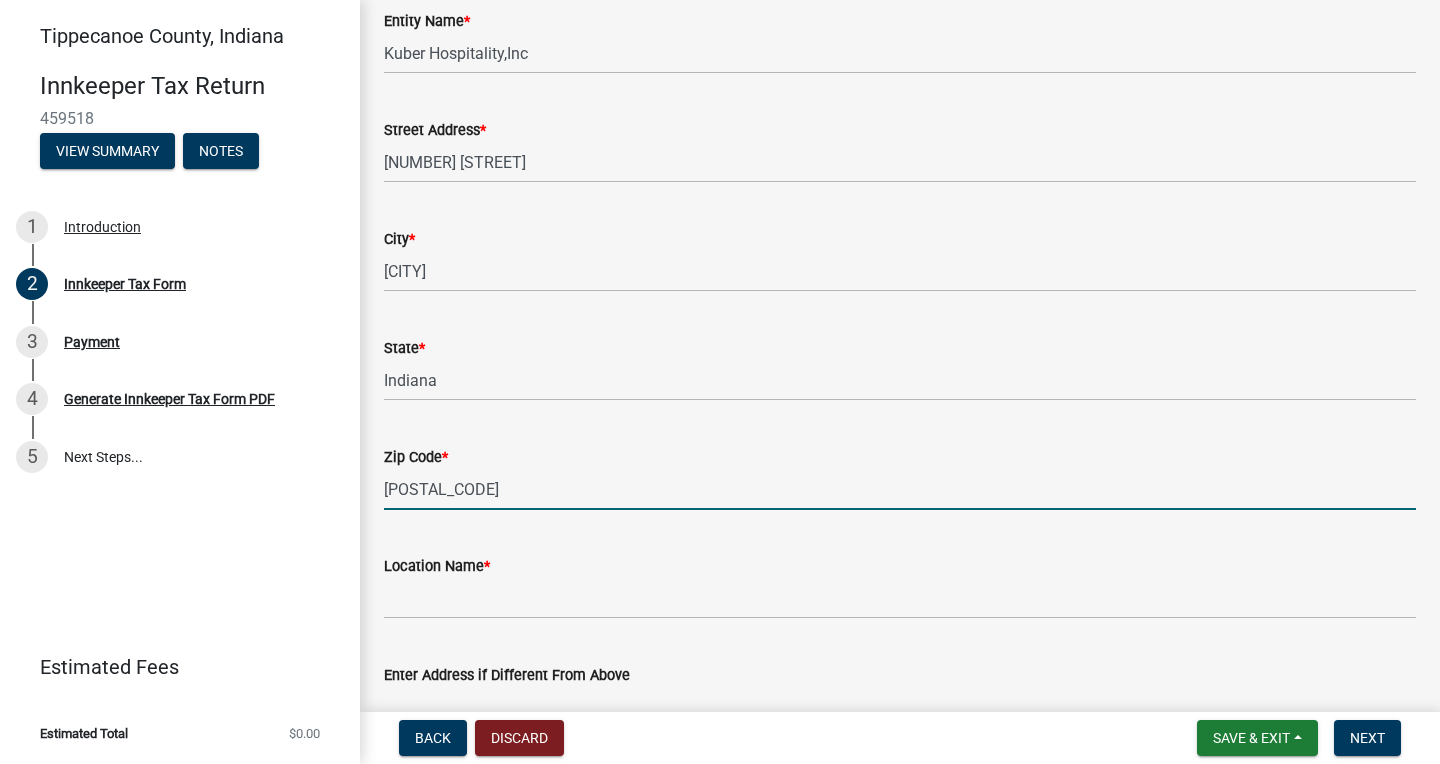 scroll, scrollTop: 995, scrollLeft: 0, axis: vertical 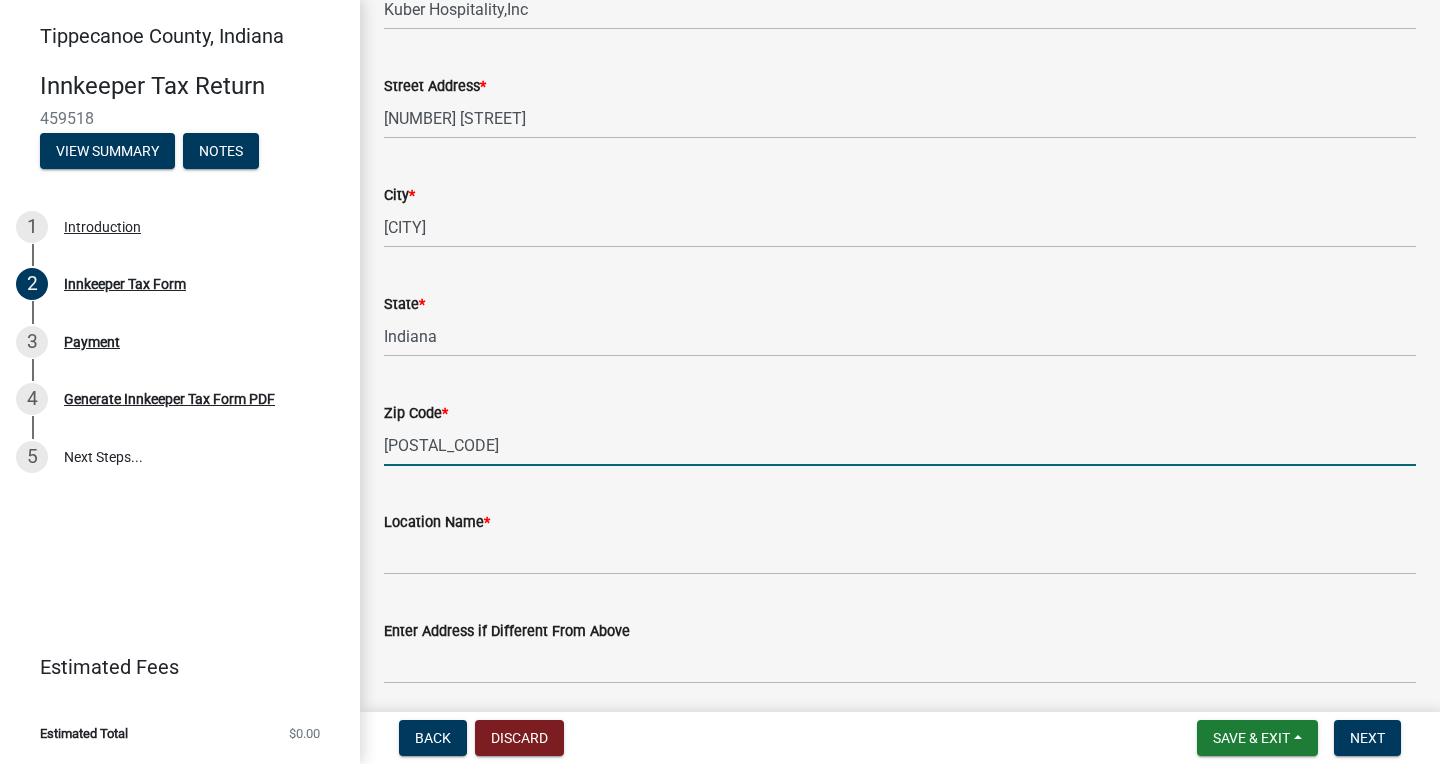 type on "47905" 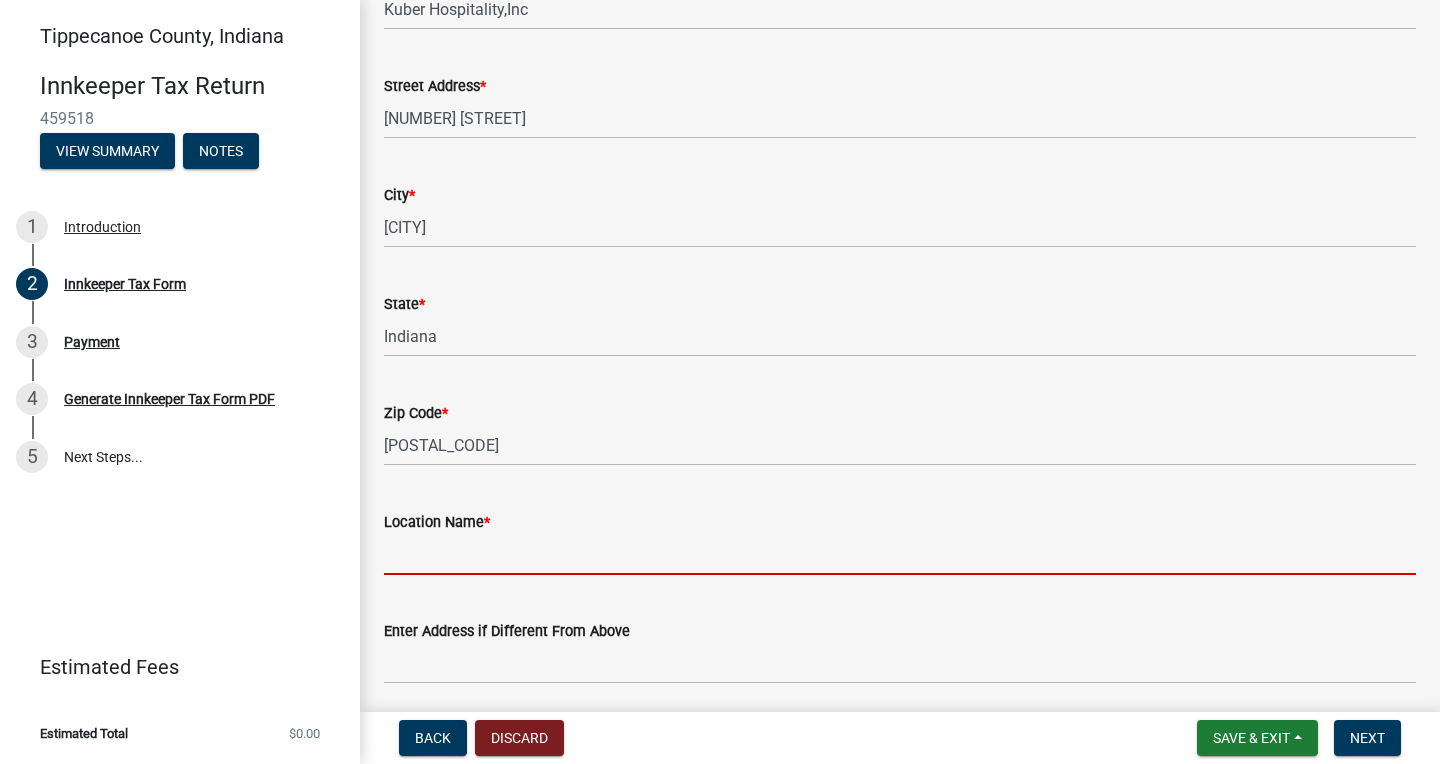 click on "Location Name  *" at bounding box center (900, 554) 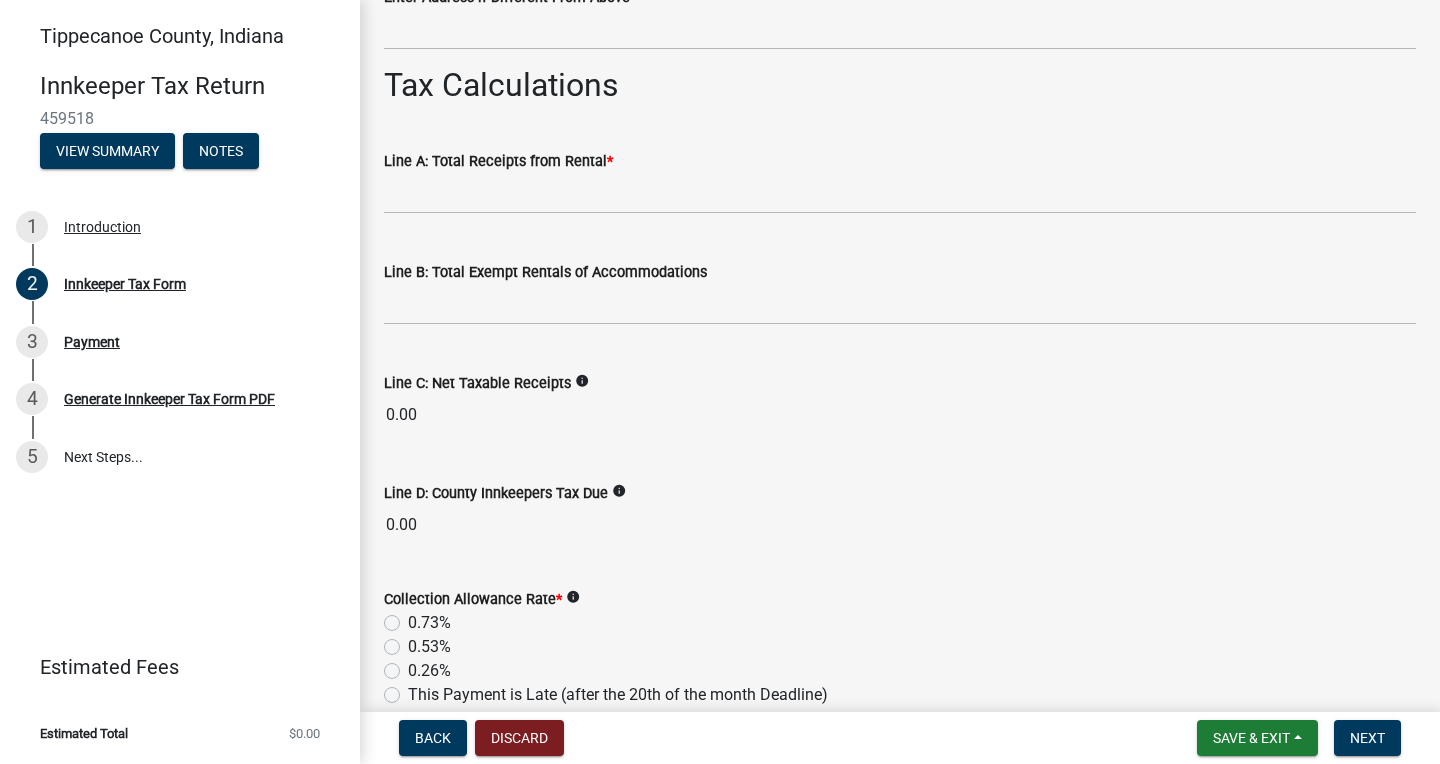 scroll, scrollTop: 1583, scrollLeft: 0, axis: vertical 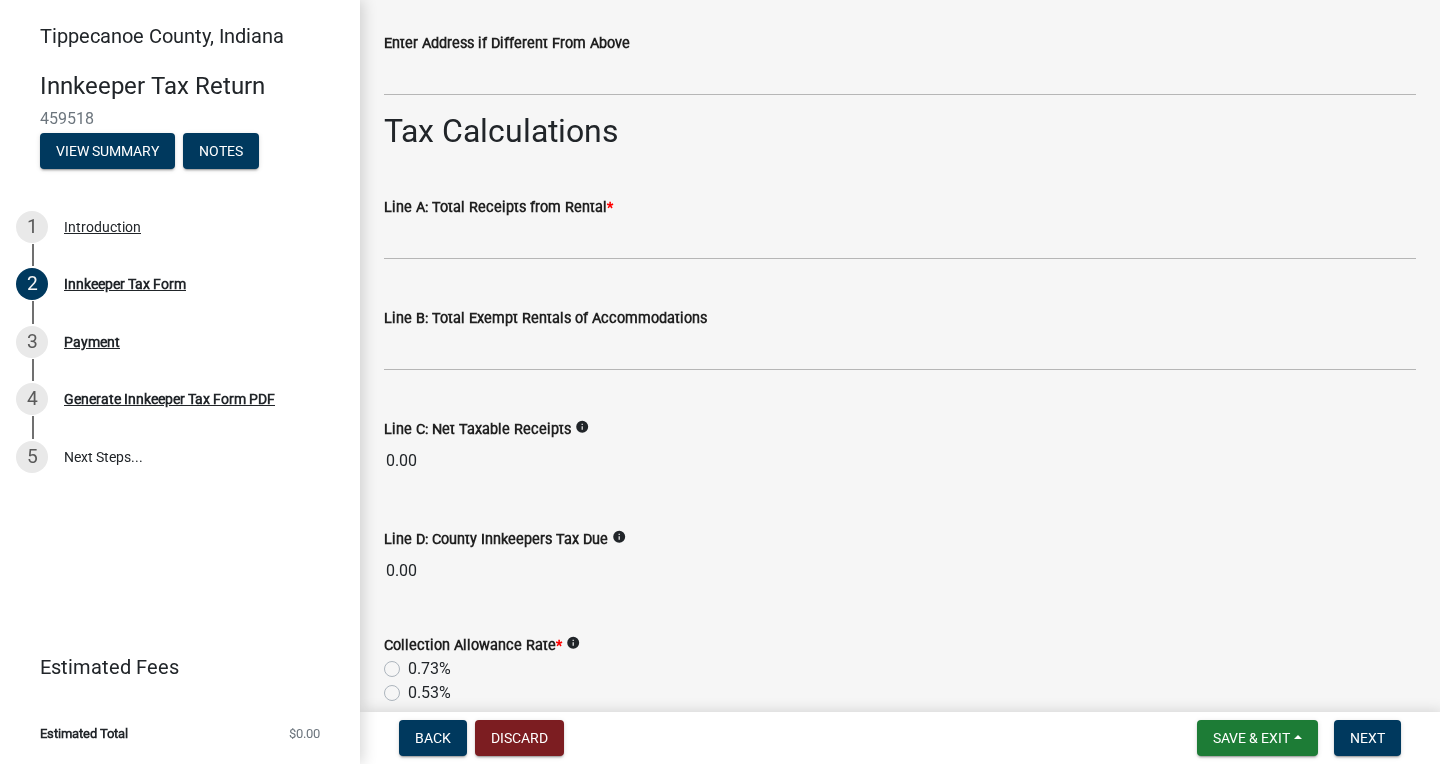 type on "Super 8 by Wyndham" 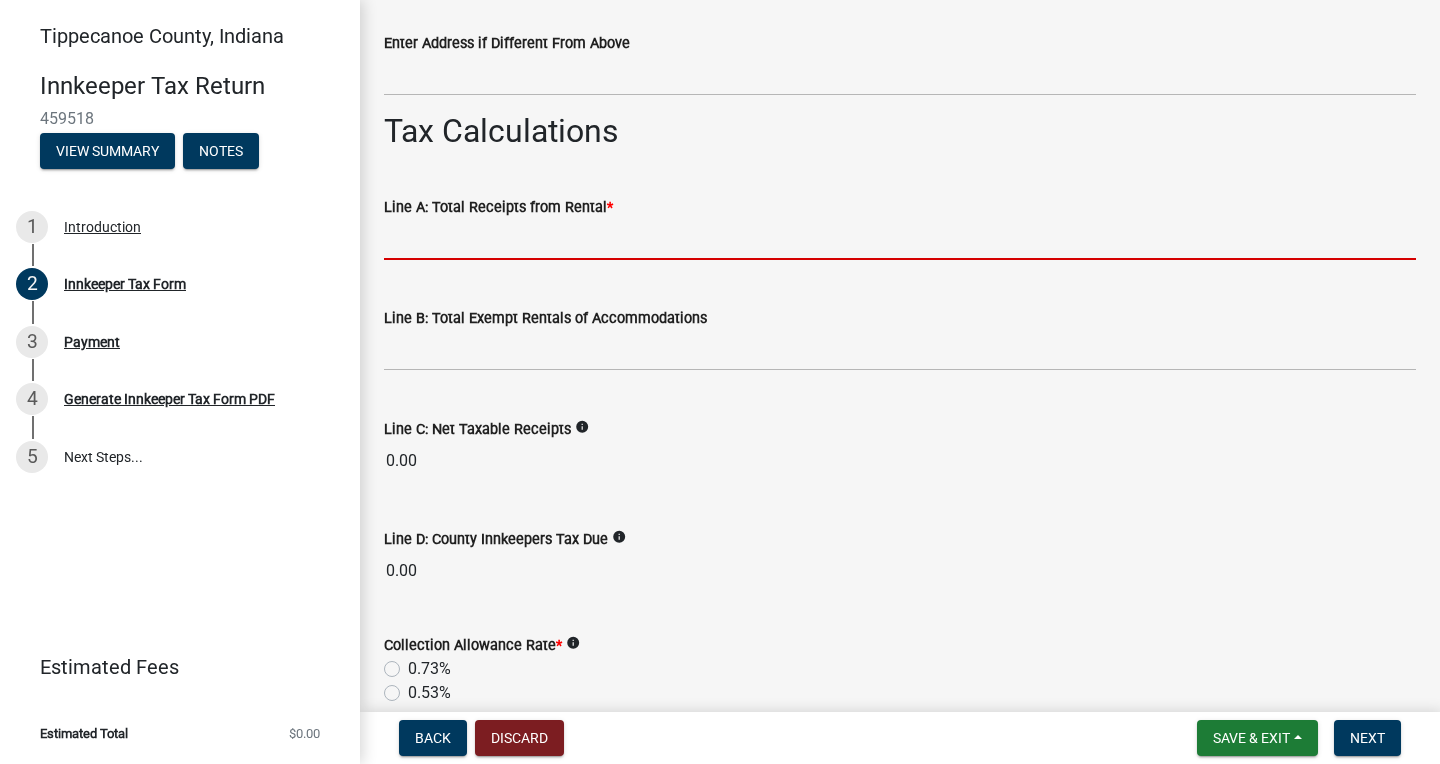 click 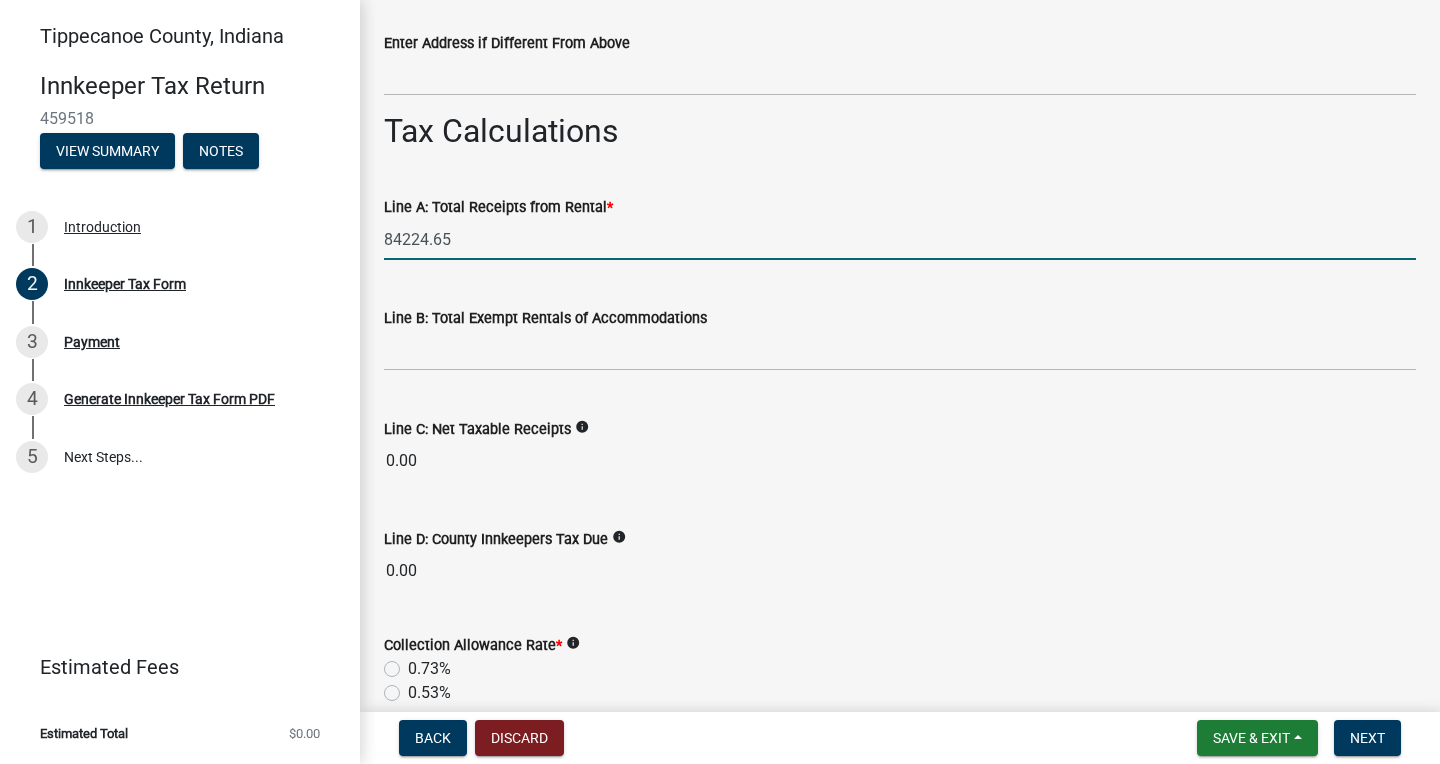 type on "84224.65" 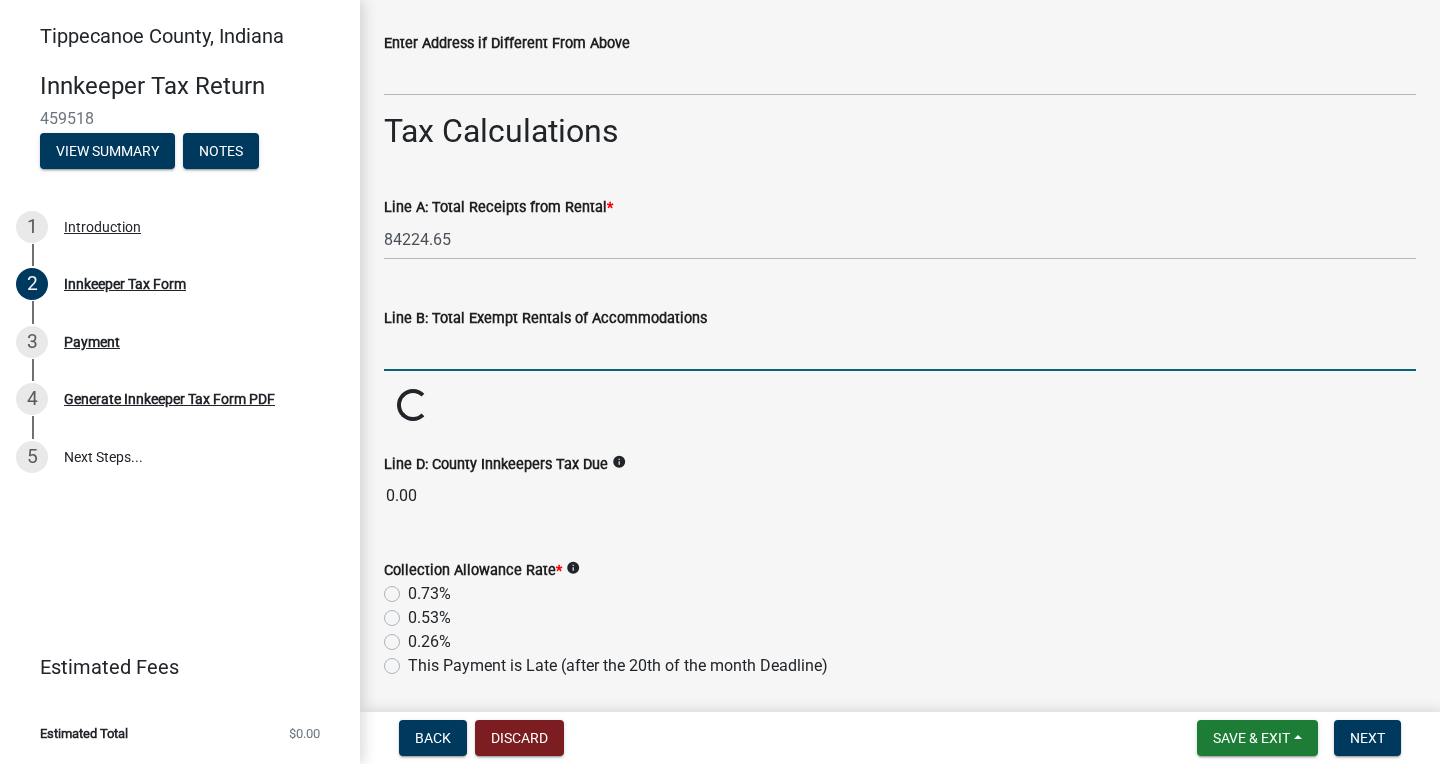 click 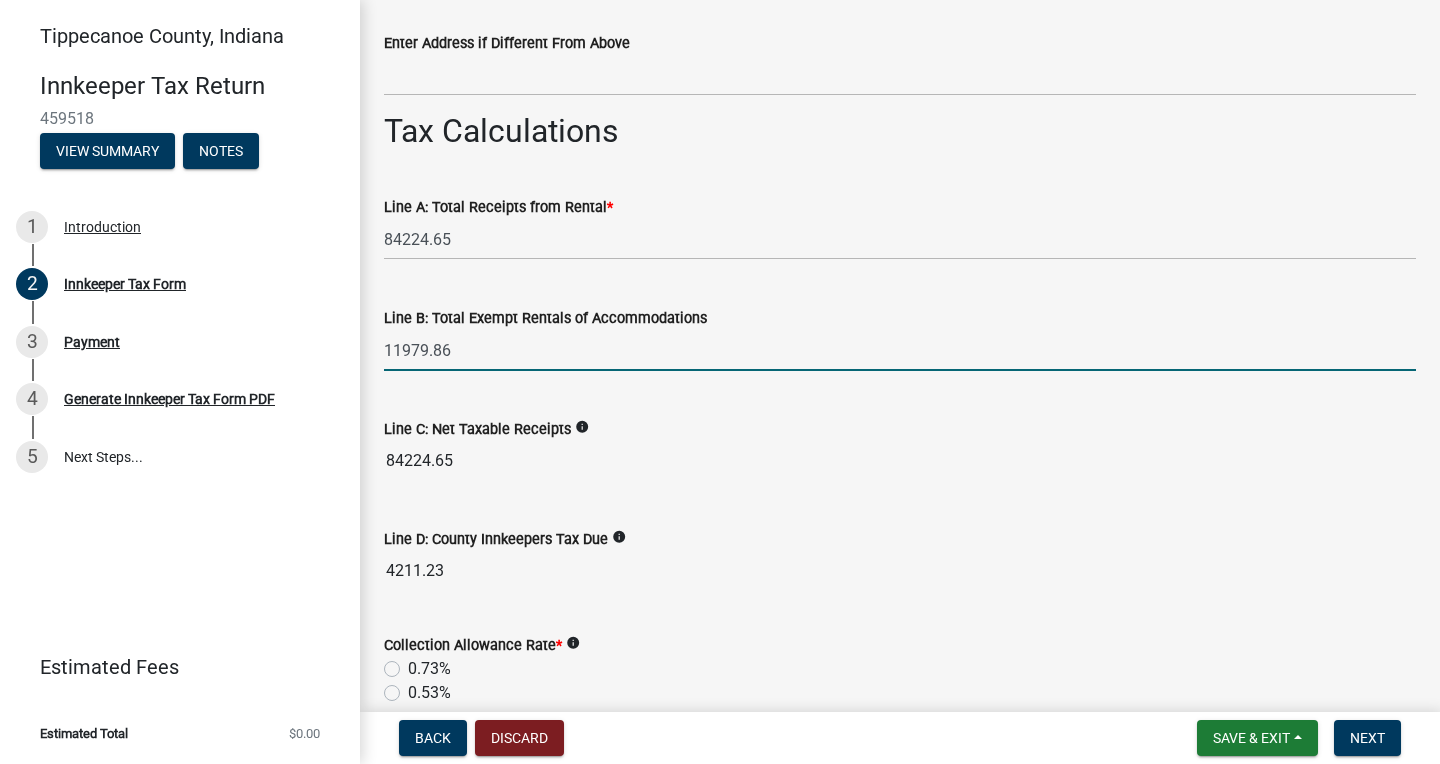 type on "11979.86" 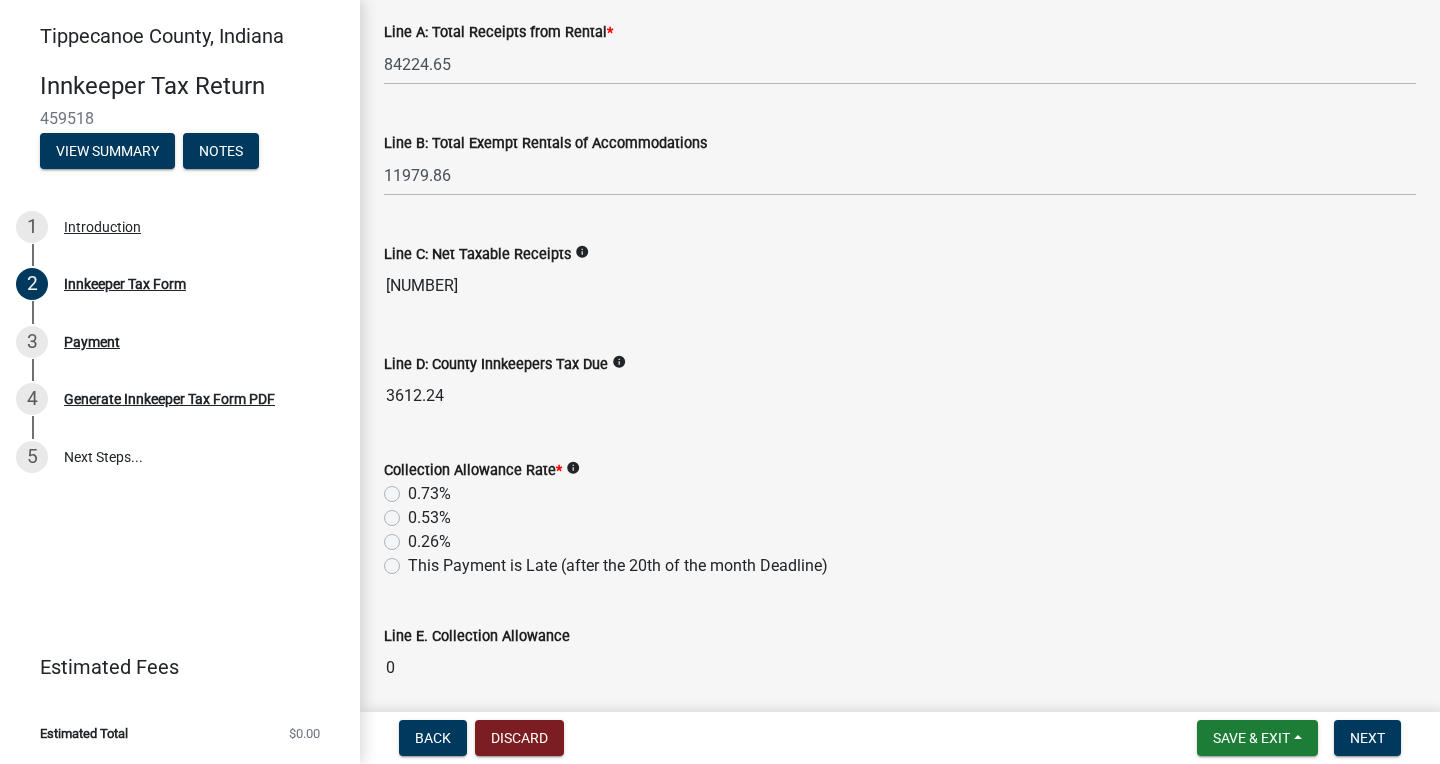 scroll, scrollTop: 1764, scrollLeft: 0, axis: vertical 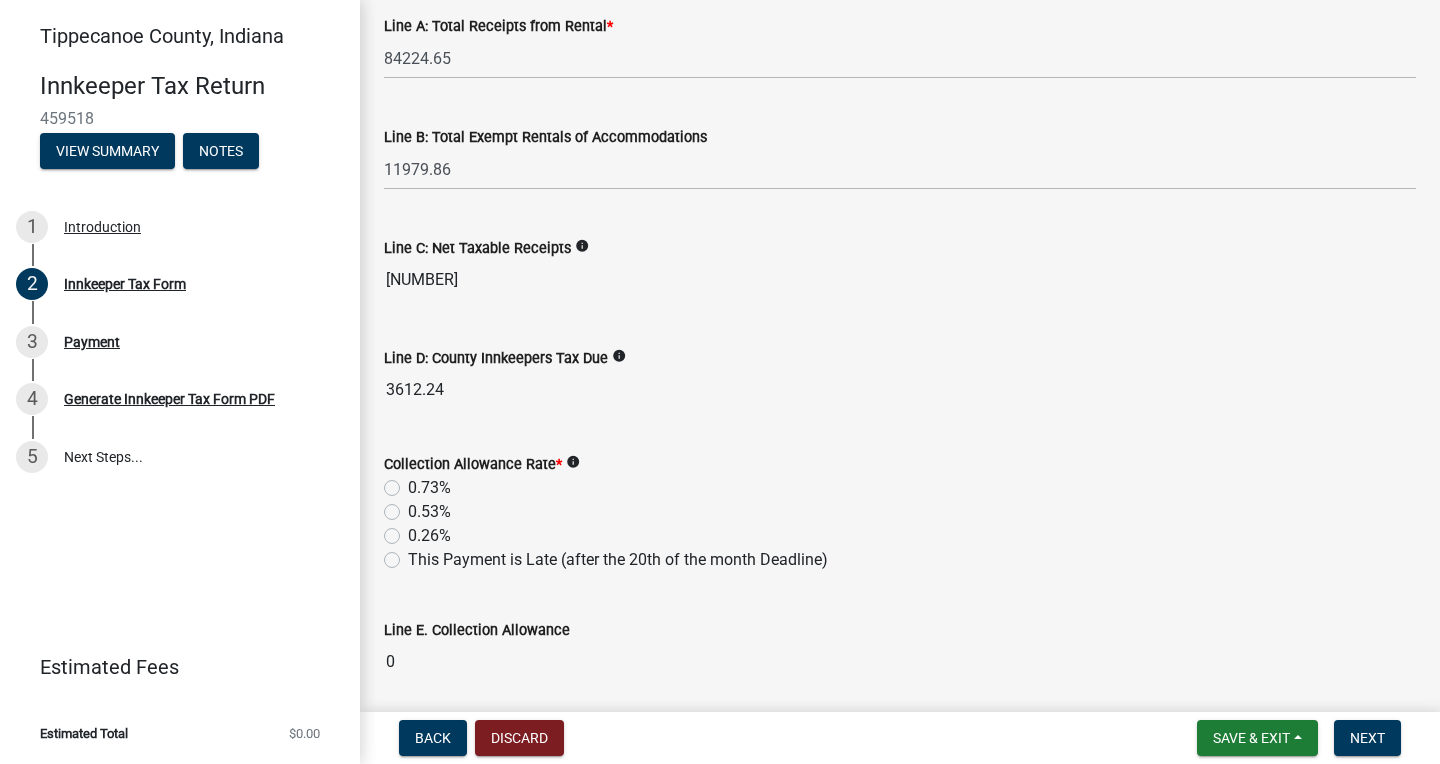 click on "0.73%" 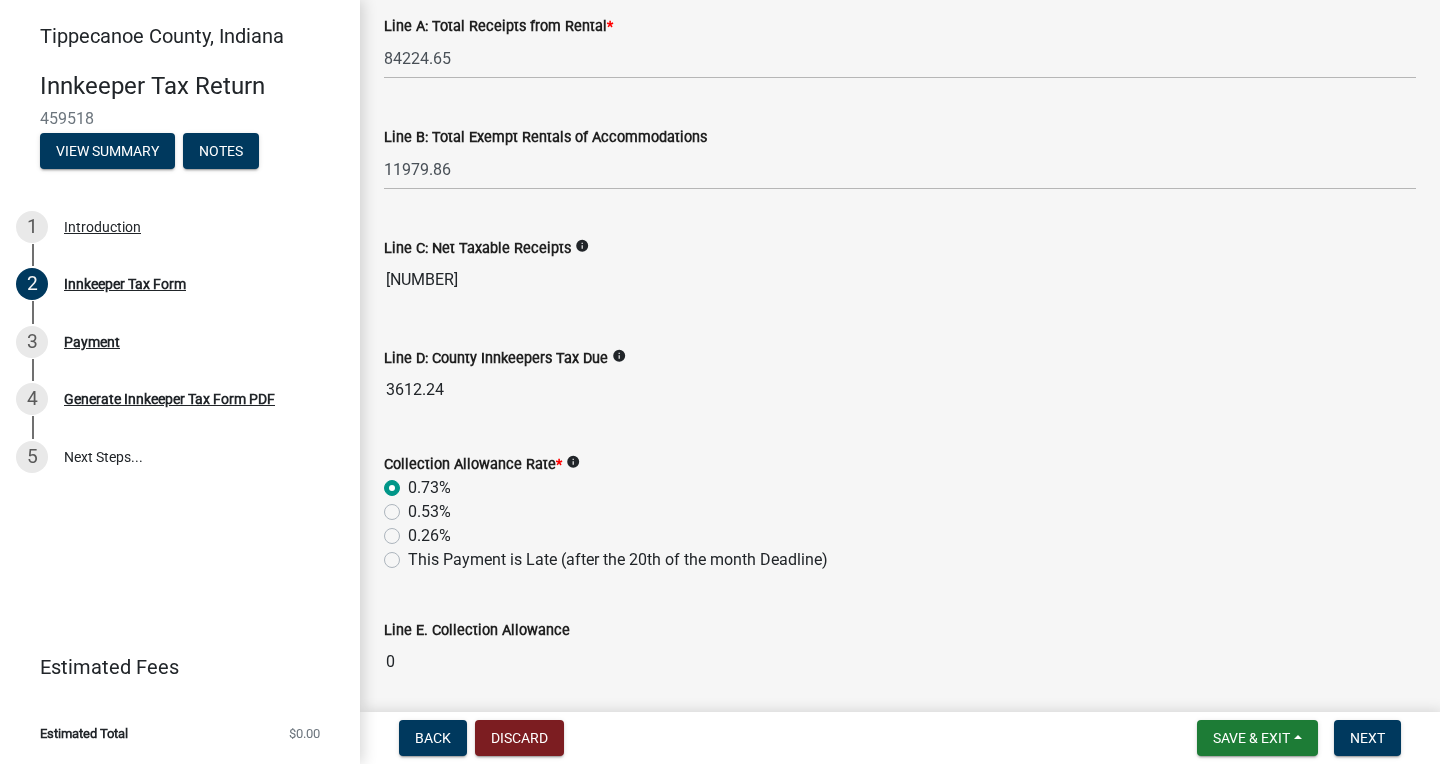 radio on "true" 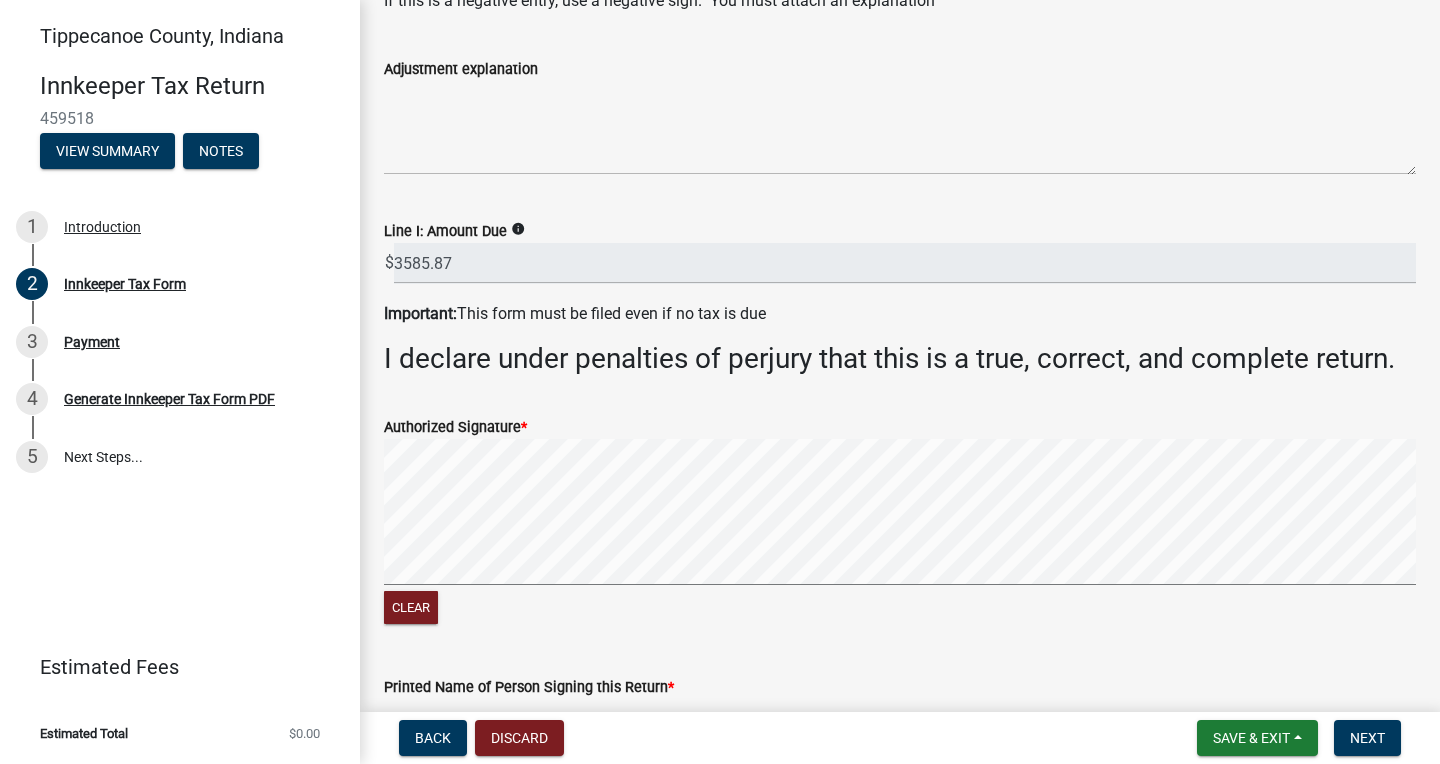 scroll, scrollTop: 2851, scrollLeft: 0, axis: vertical 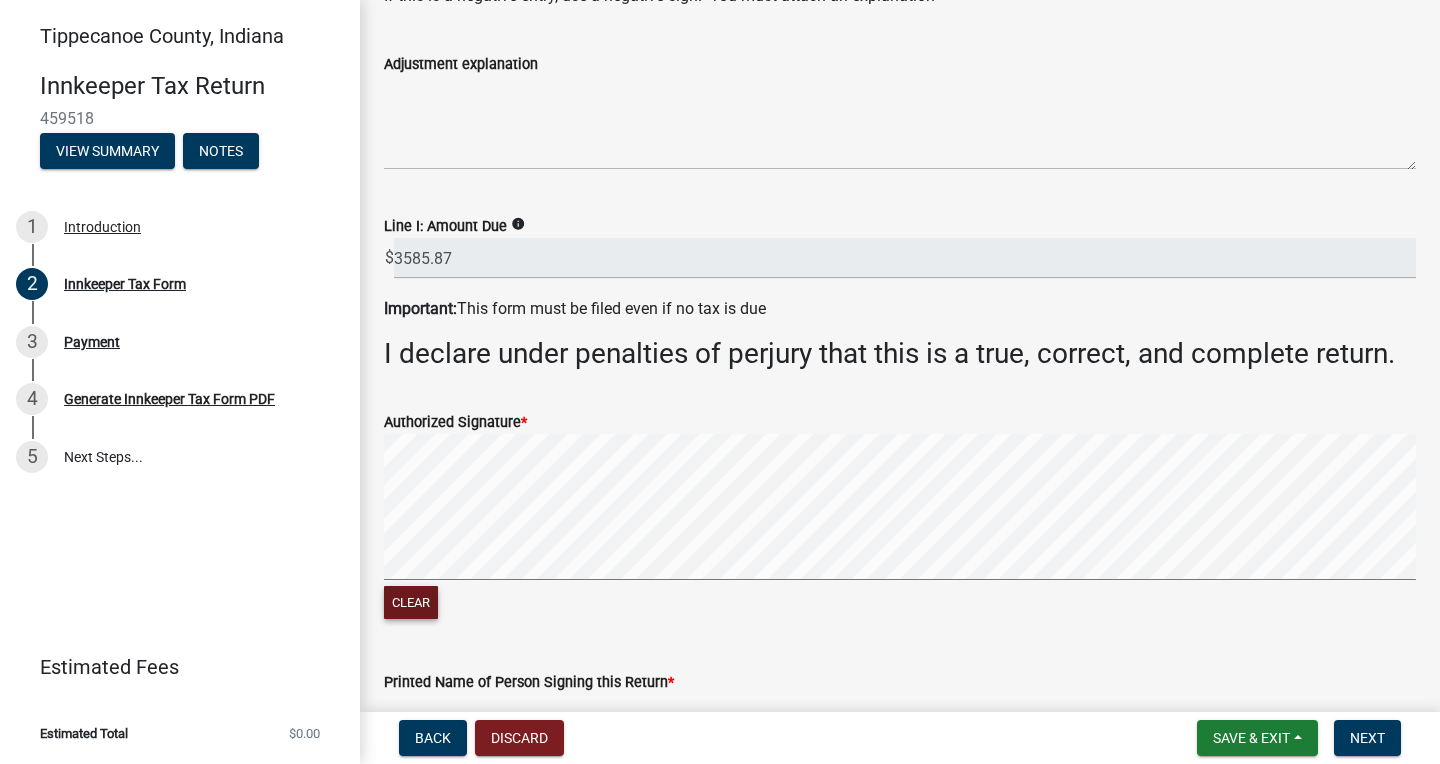 click on "Clear" 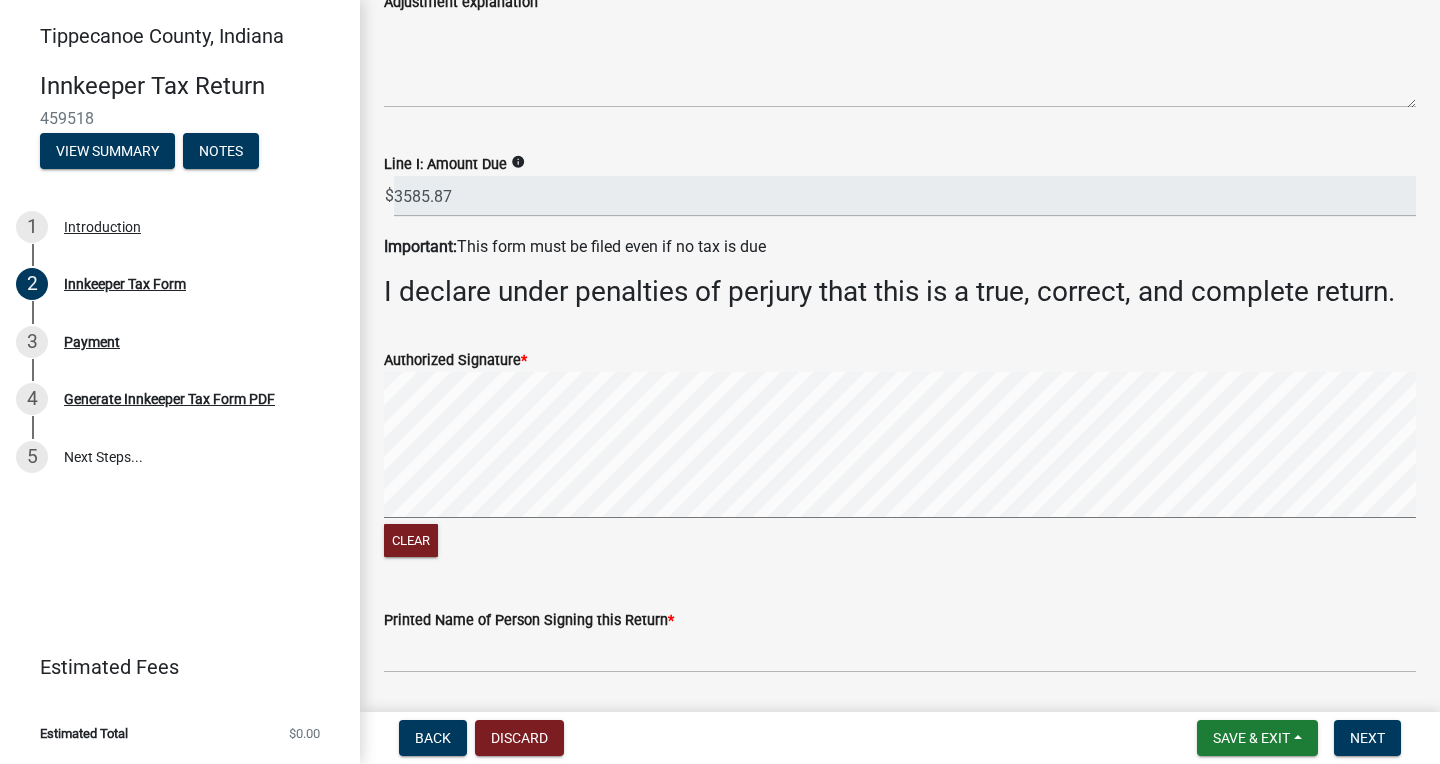 scroll, scrollTop: 2914, scrollLeft: 0, axis: vertical 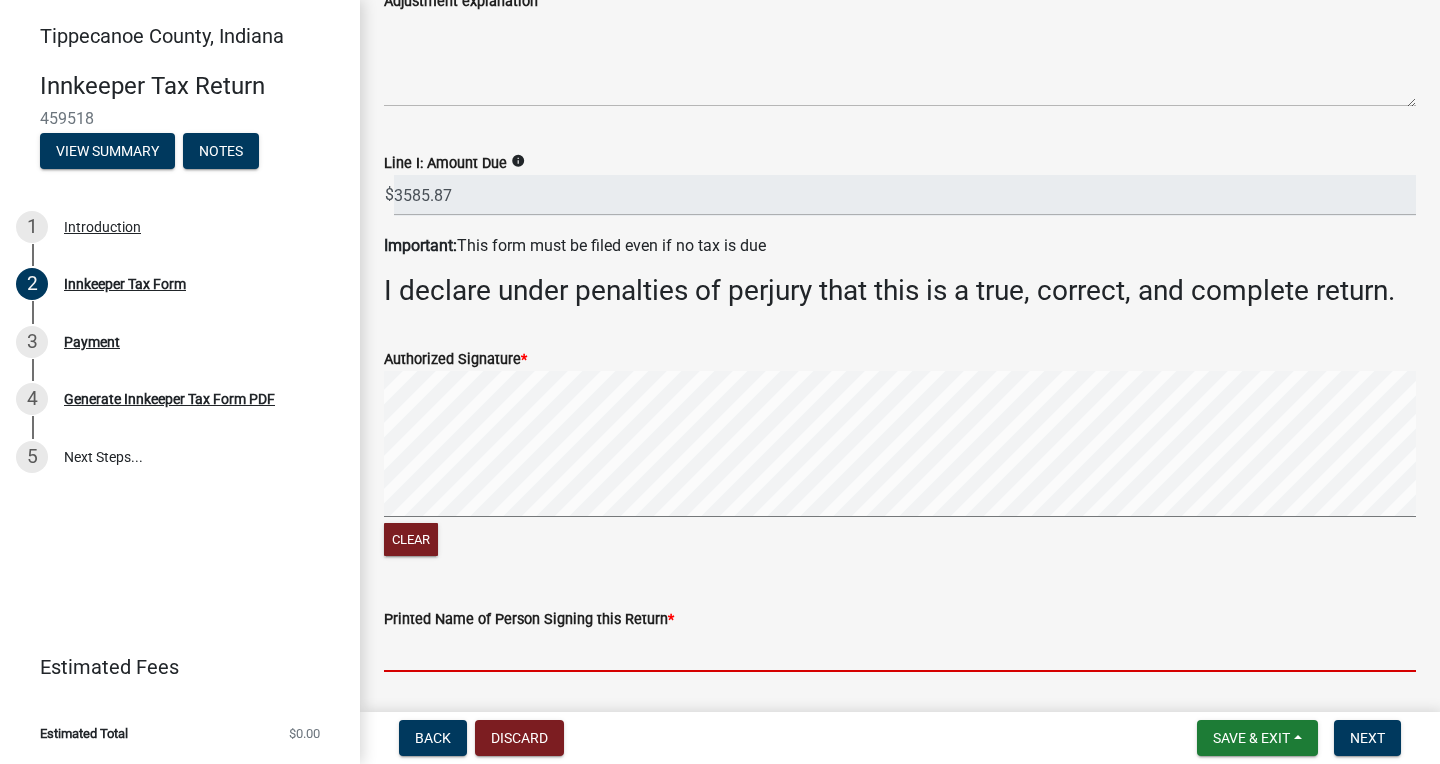 click on "Printed Name of Person Signing this Return  *" at bounding box center (900, 651) 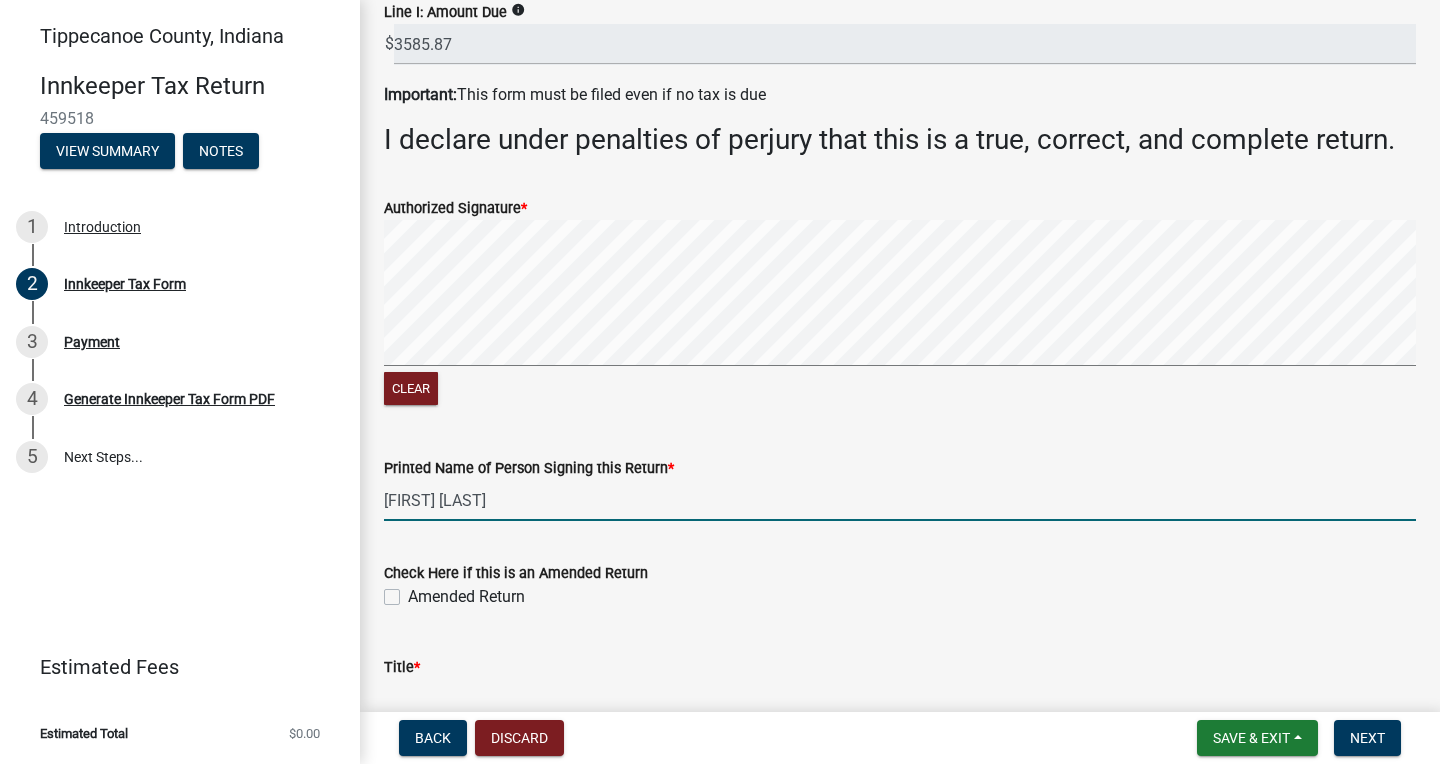 scroll, scrollTop: 3067, scrollLeft: 0, axis: vertical 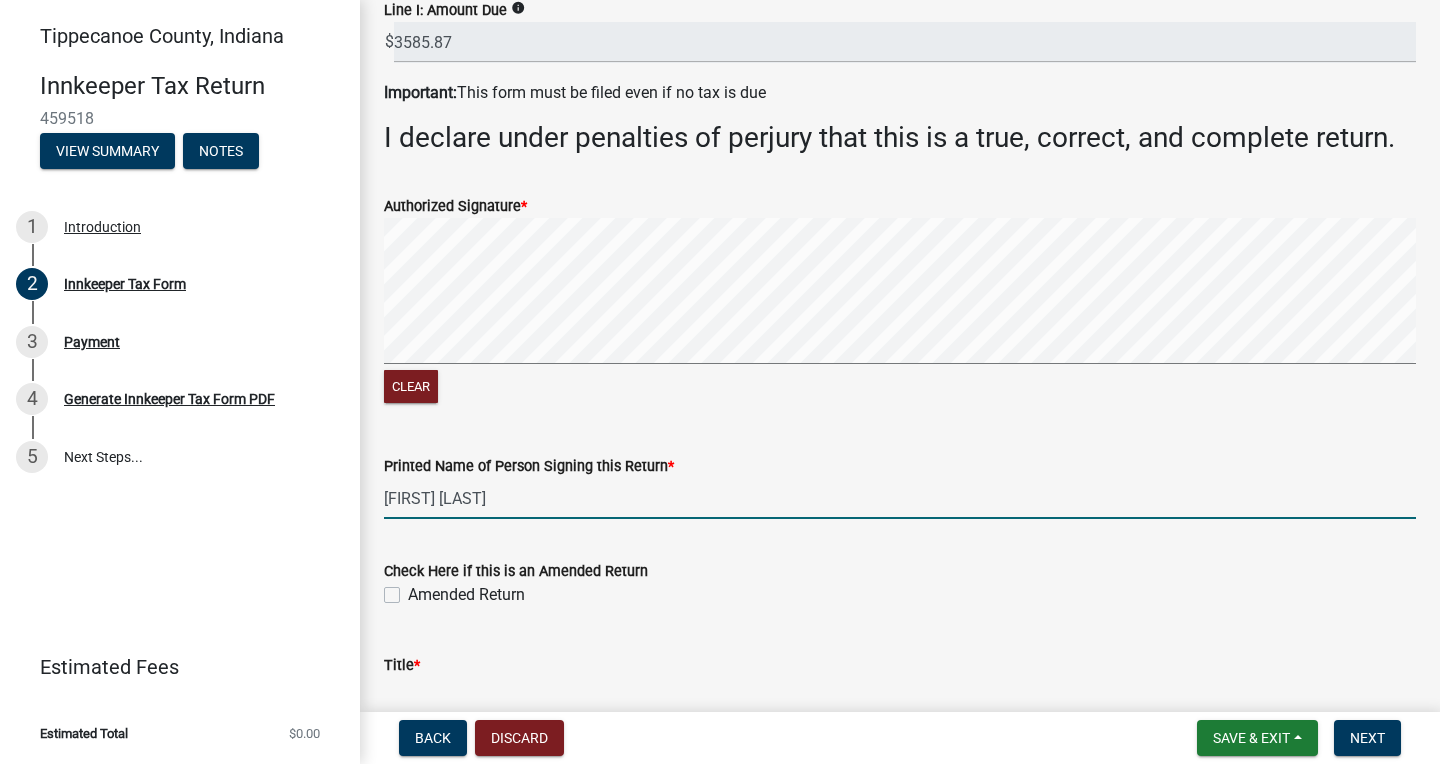 type on "[FIRST] [LAST]" 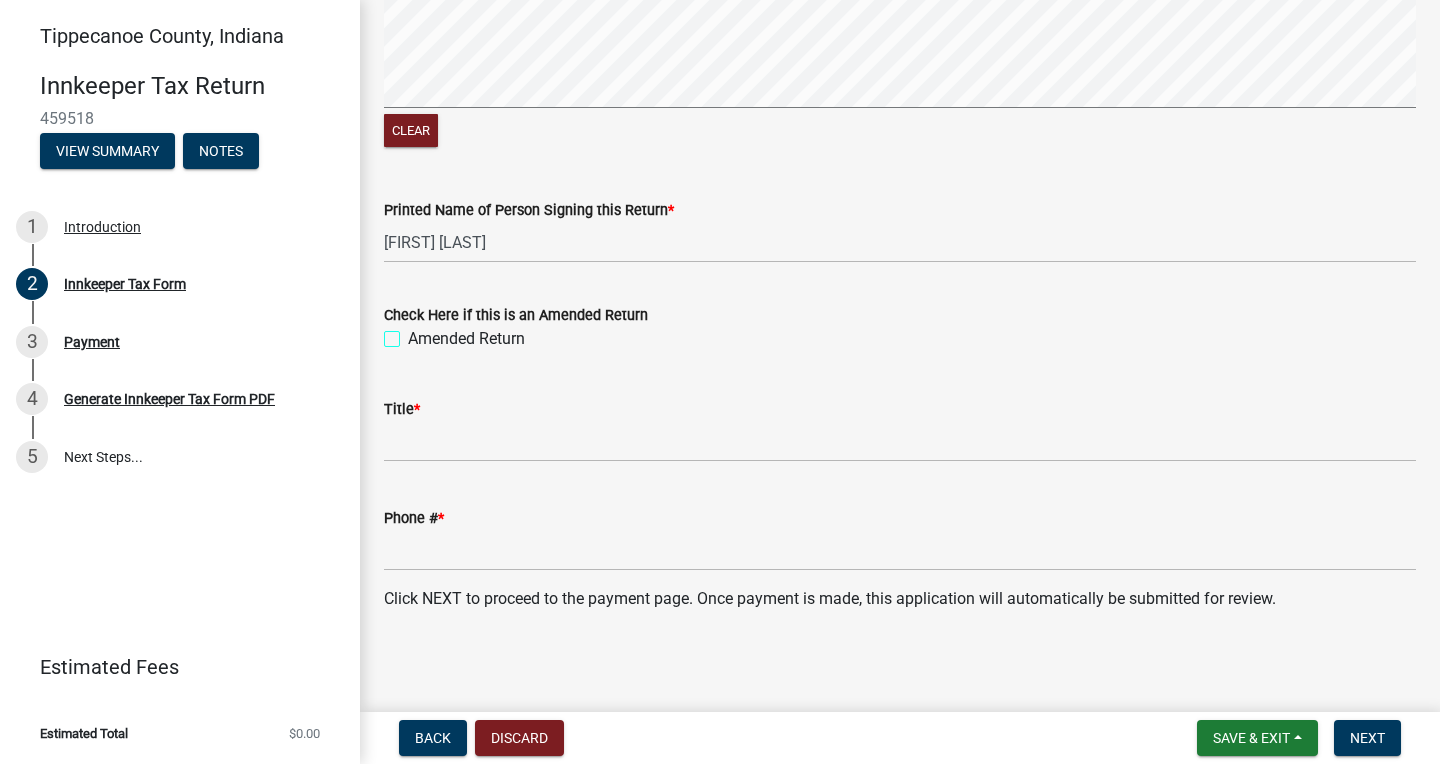 scroll, scrollTop: 3322, scrollLeft: 0, axis: vertical 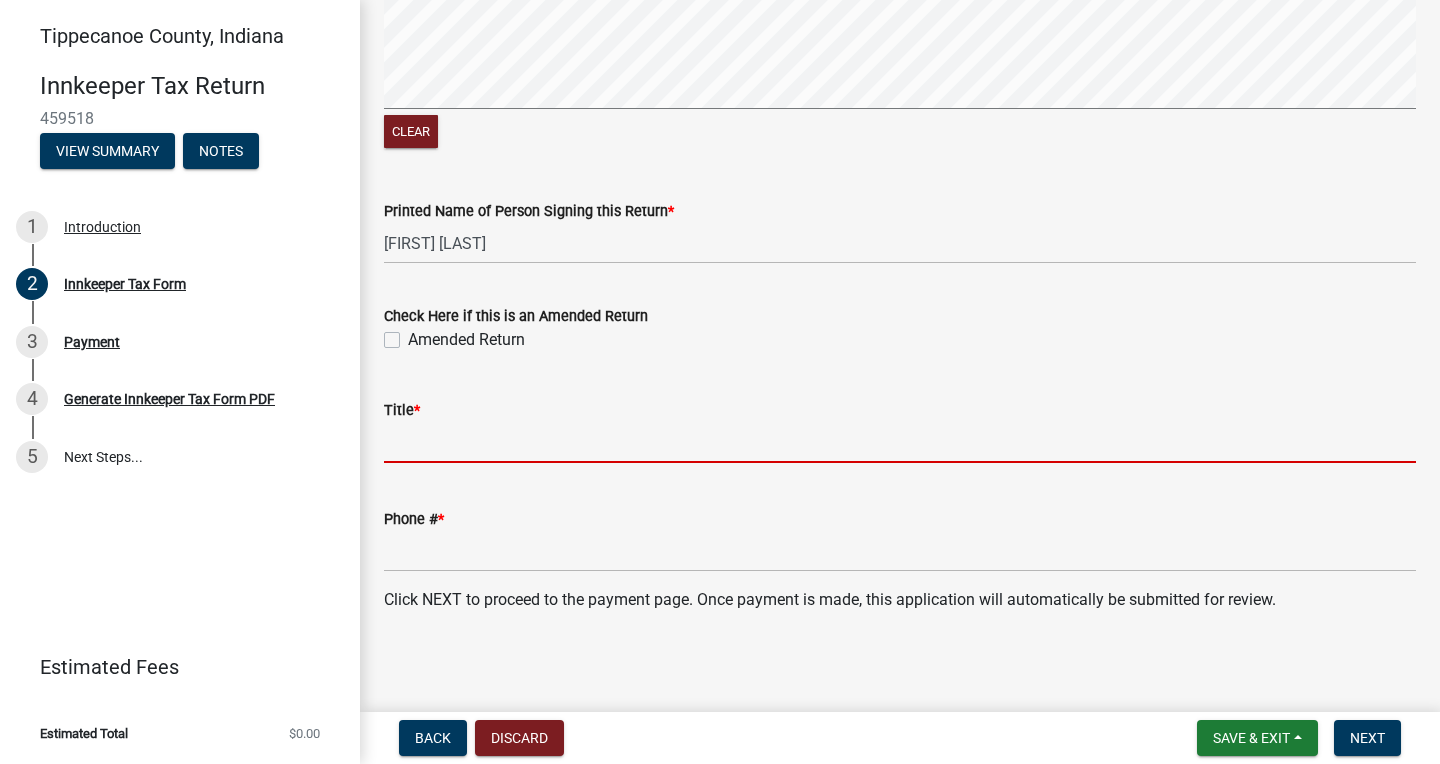 click on "Title  *" at bounding box center [900, 442] 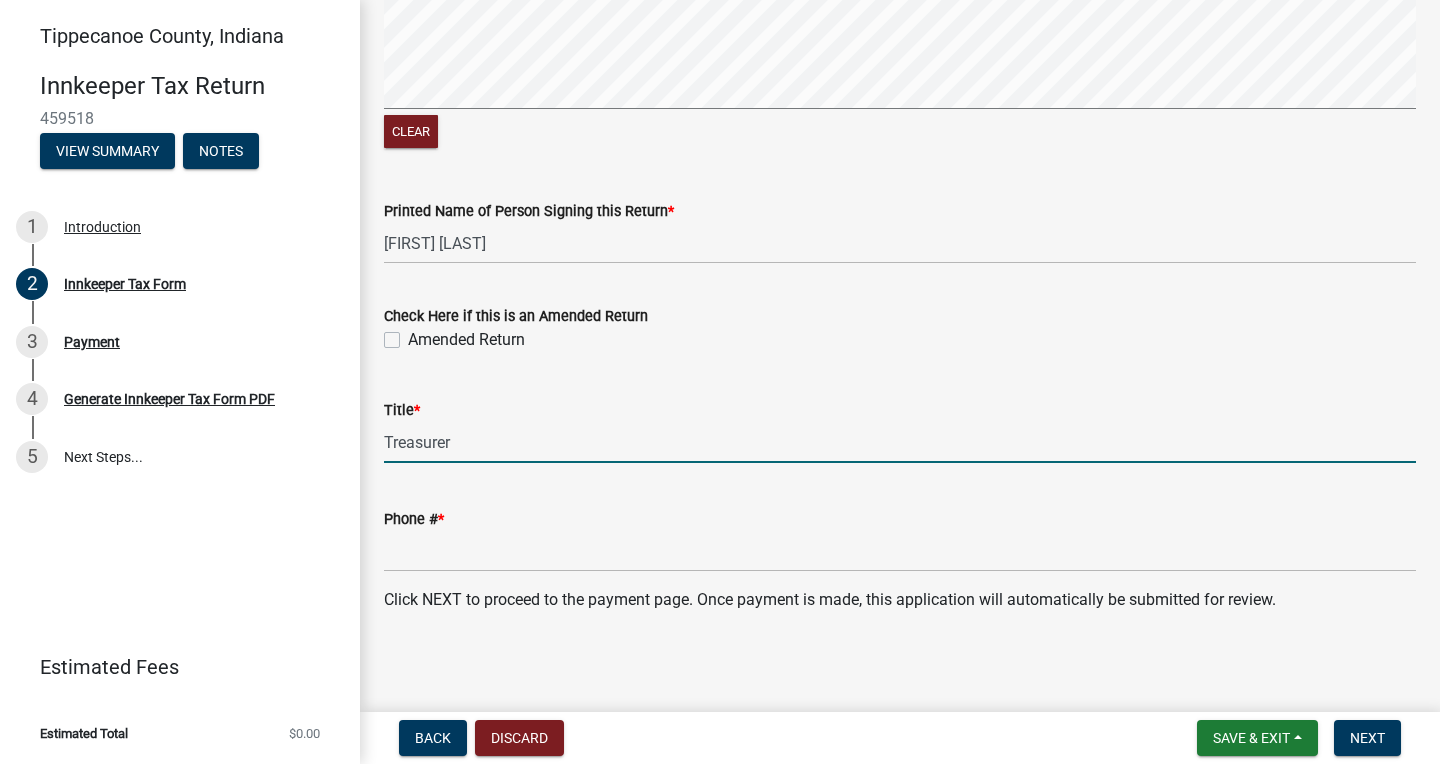 type on "Treasurer" 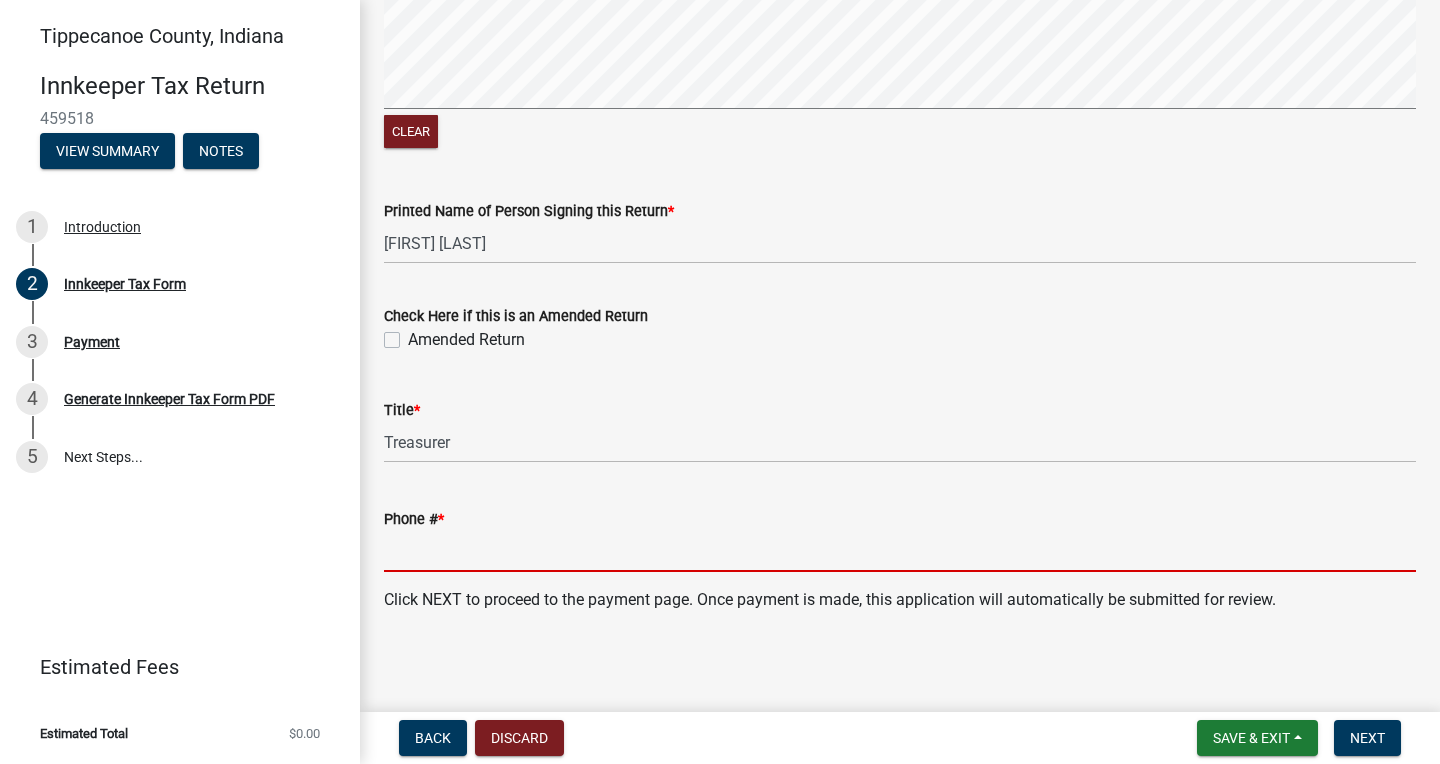 click on "Phone #  *" at bounding box center (900, 551) 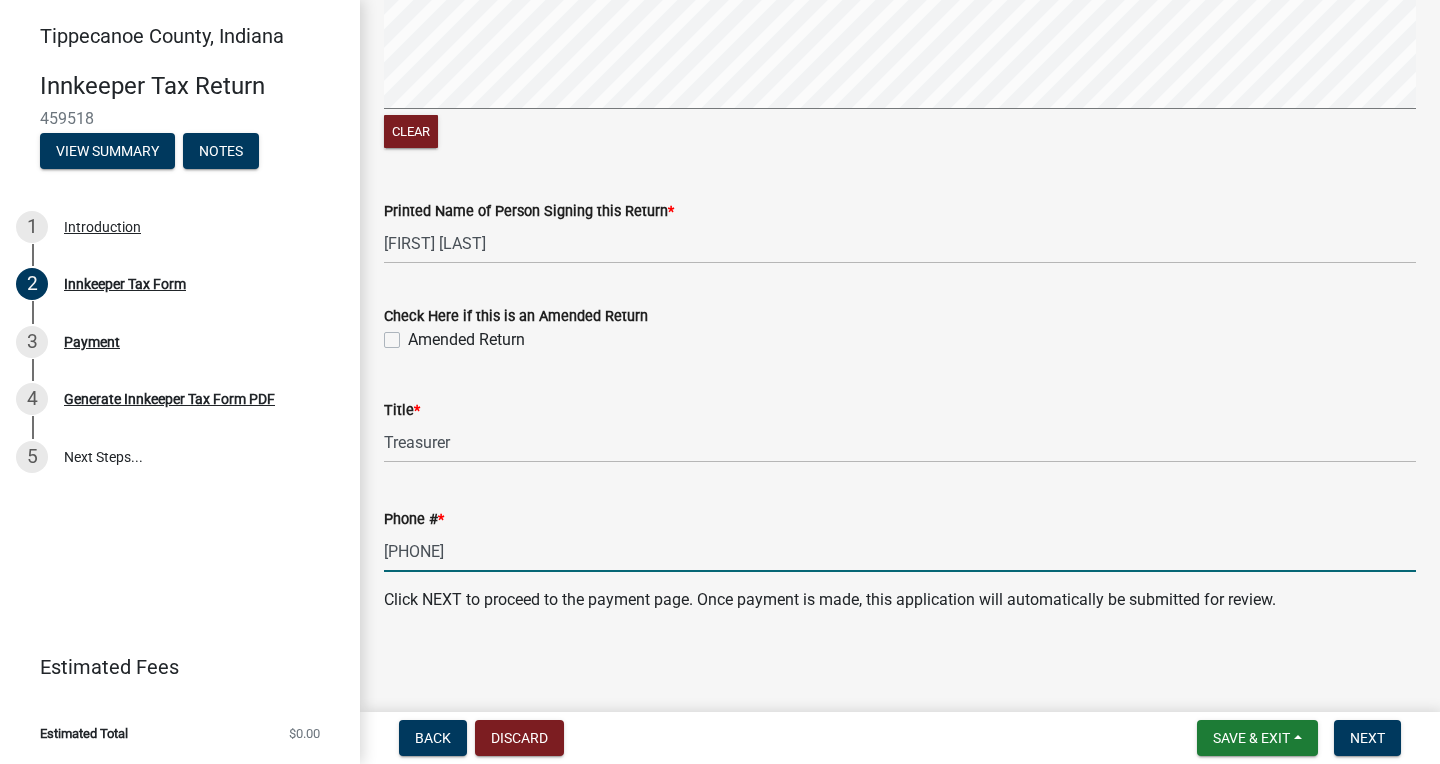 scroll, scrollTop: 0, scrollLeft: 0, axis: both 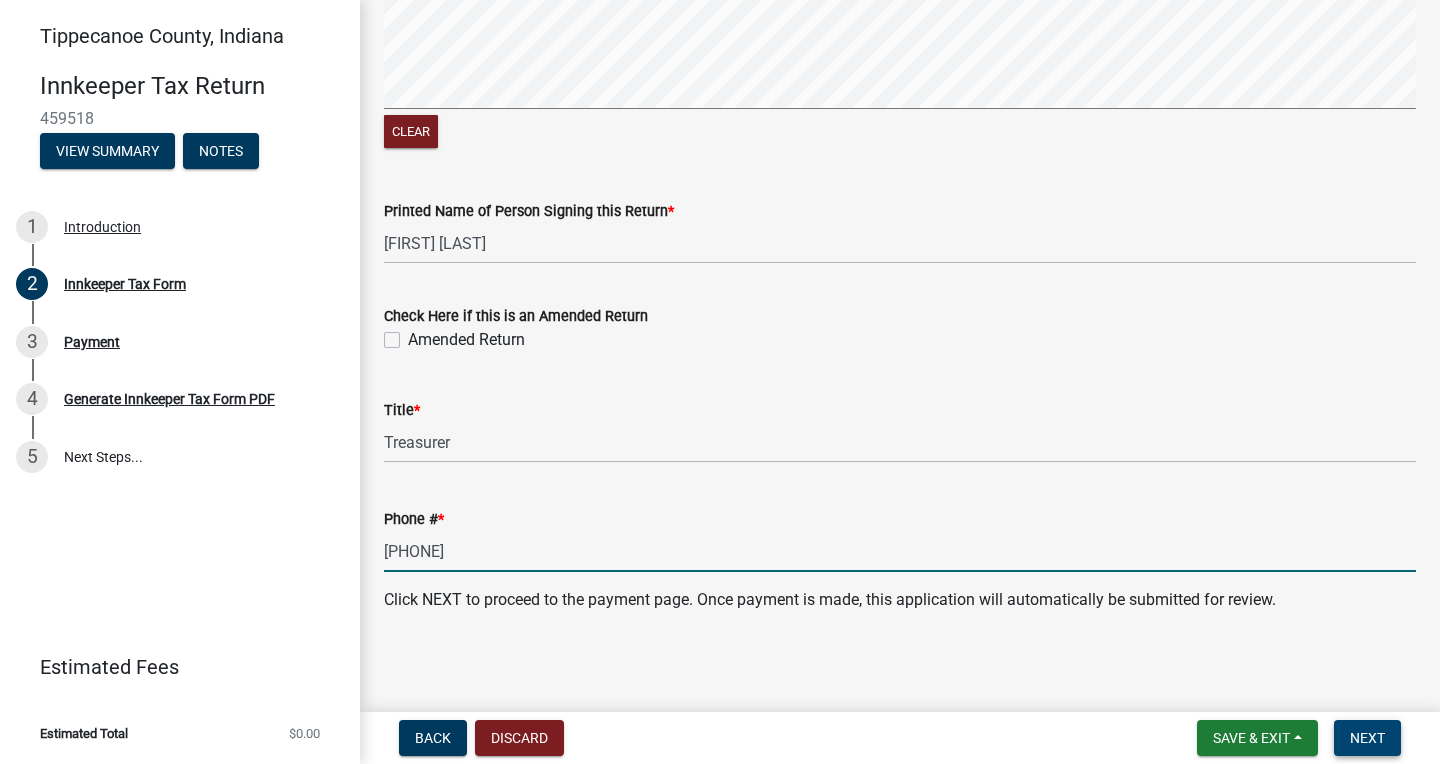 type on "7654475551" 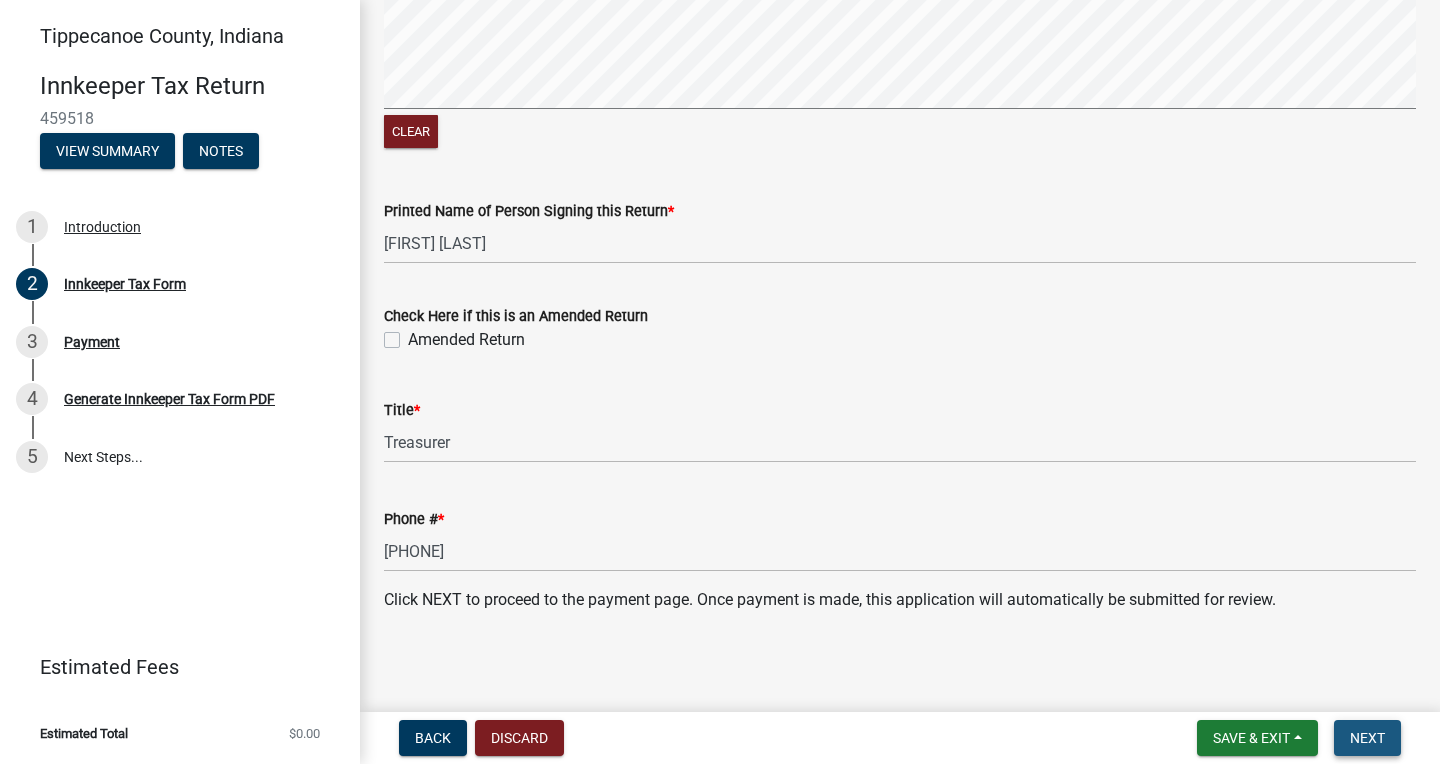 click on "Next" at bounding box center [1367, 738] 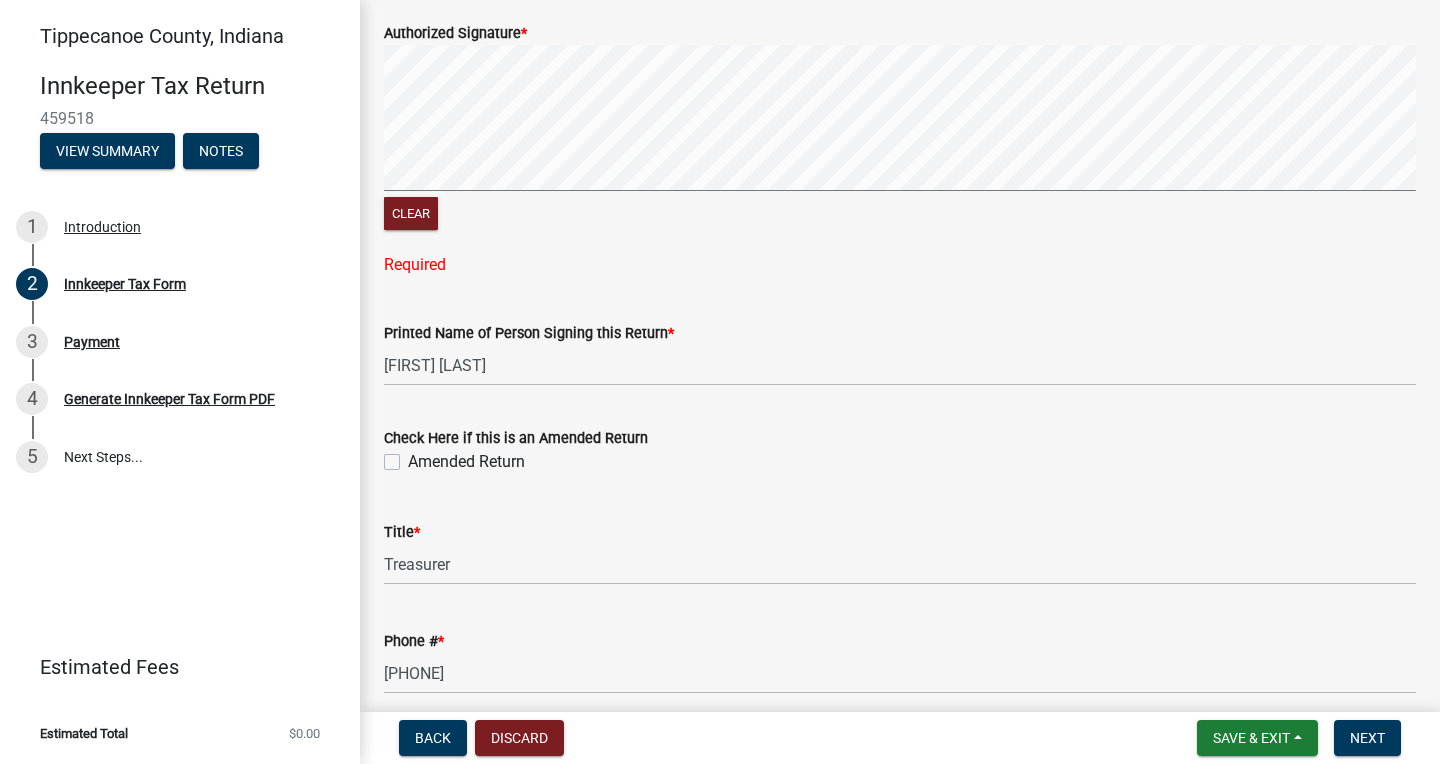 scroll, scrollTop: 3237, scrollLeft: 0, axis: vertical 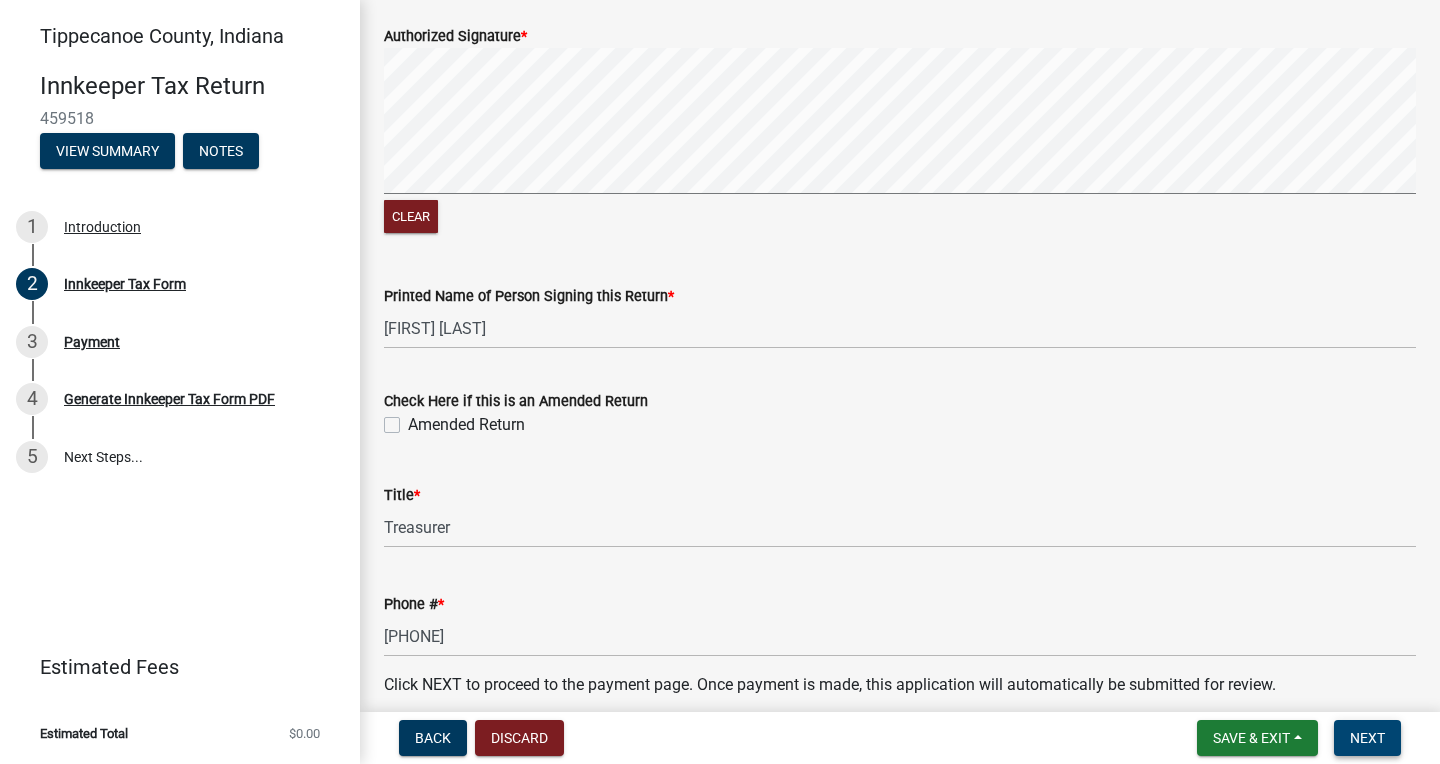 click on "Next" at bounding box center [1367, 738] 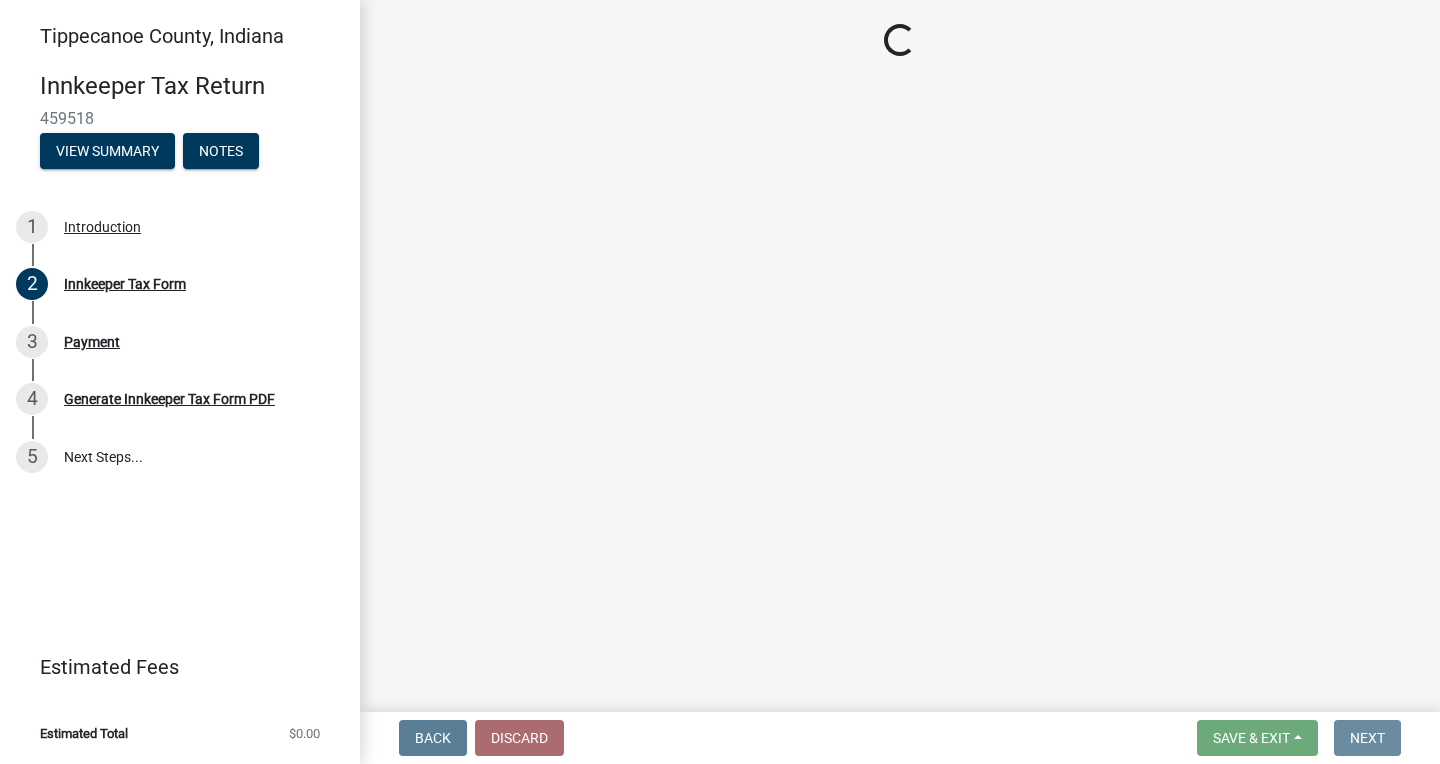scroll, scrollTop: 0, scrollLeft: 0, axis: both 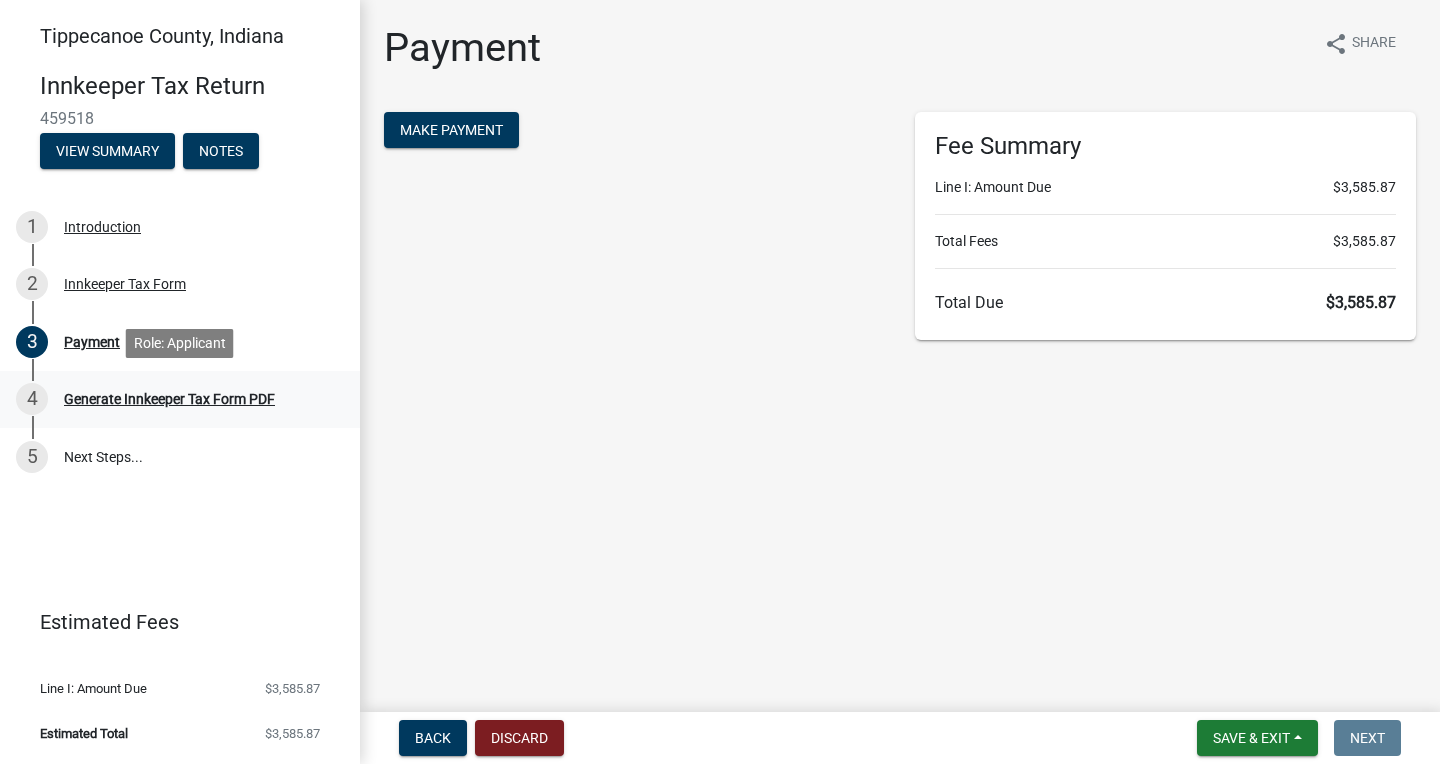 click on "Generate Innkeeper Tax Form PDF" at bounding box center [169, 399] 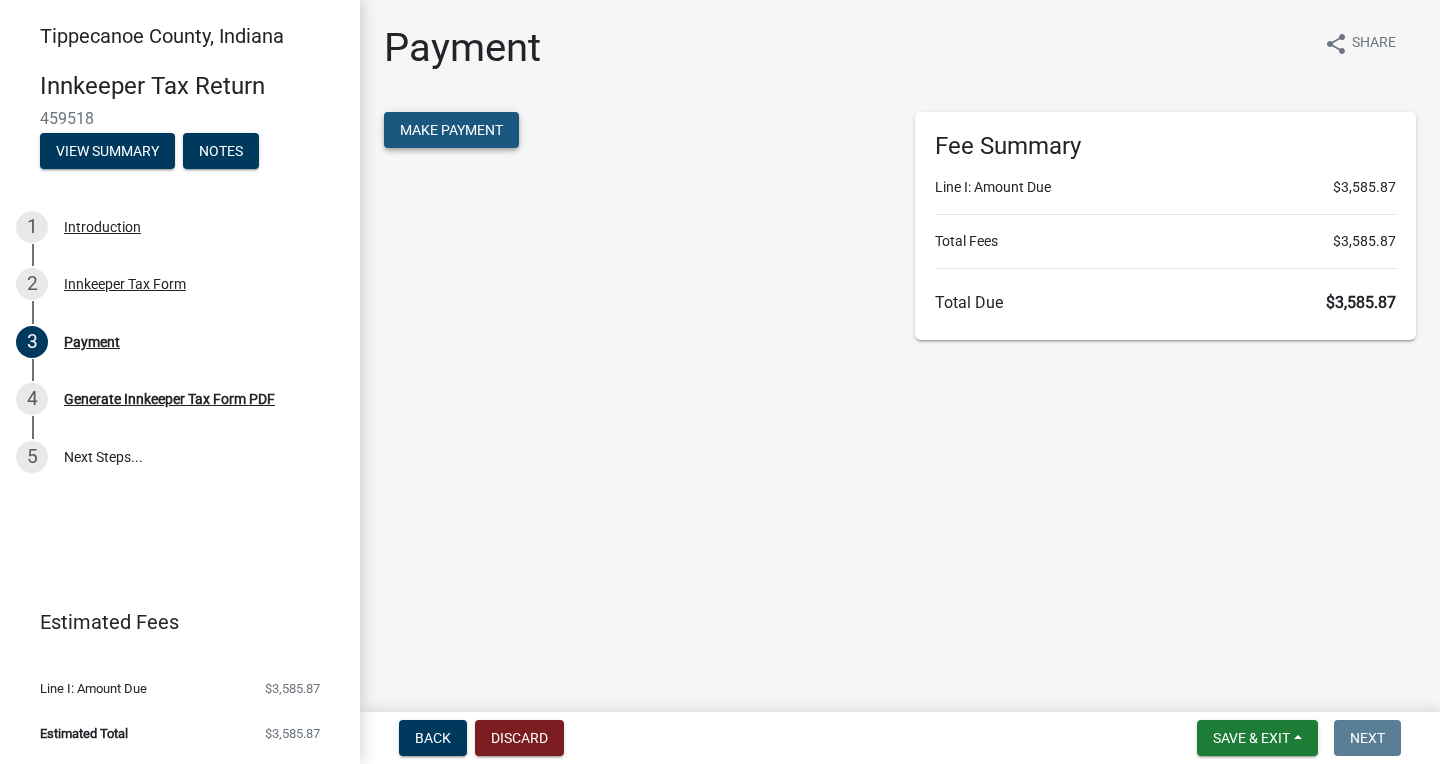 click on "Make Payment" 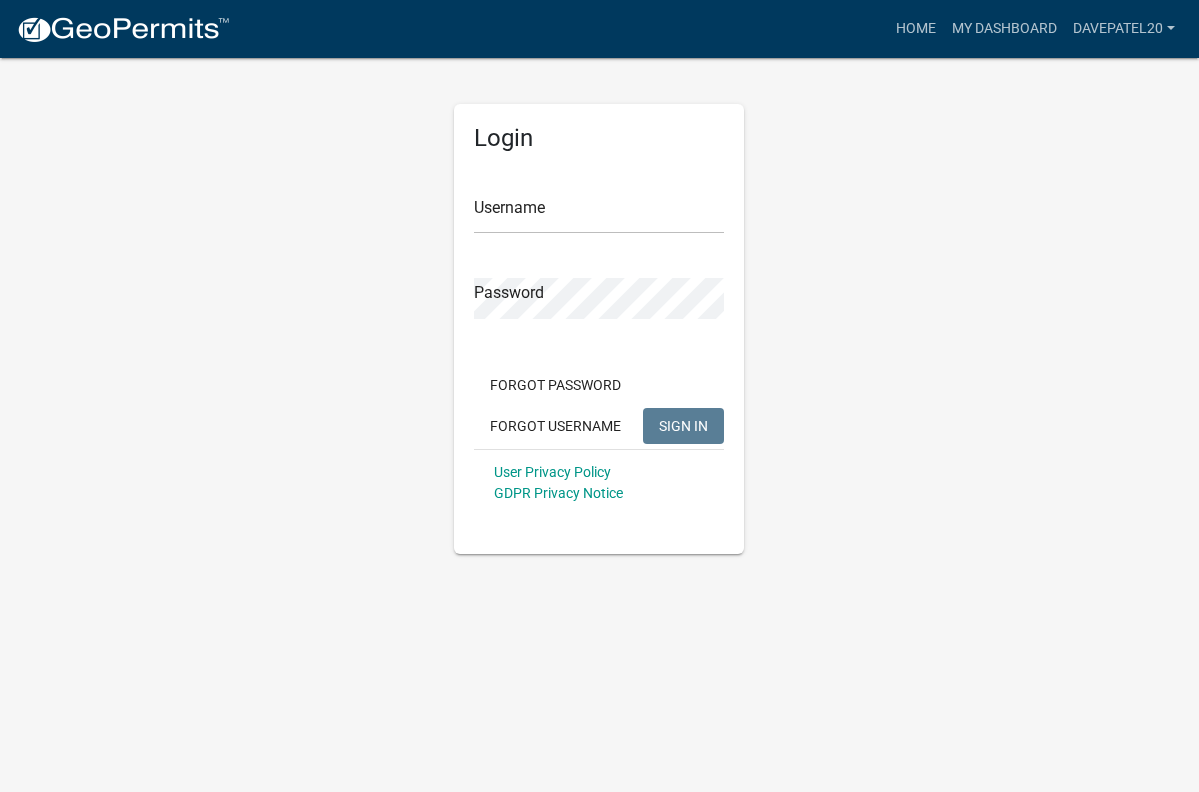 scroll, scrollTop: 0, scrollLeft: 0, axis: both 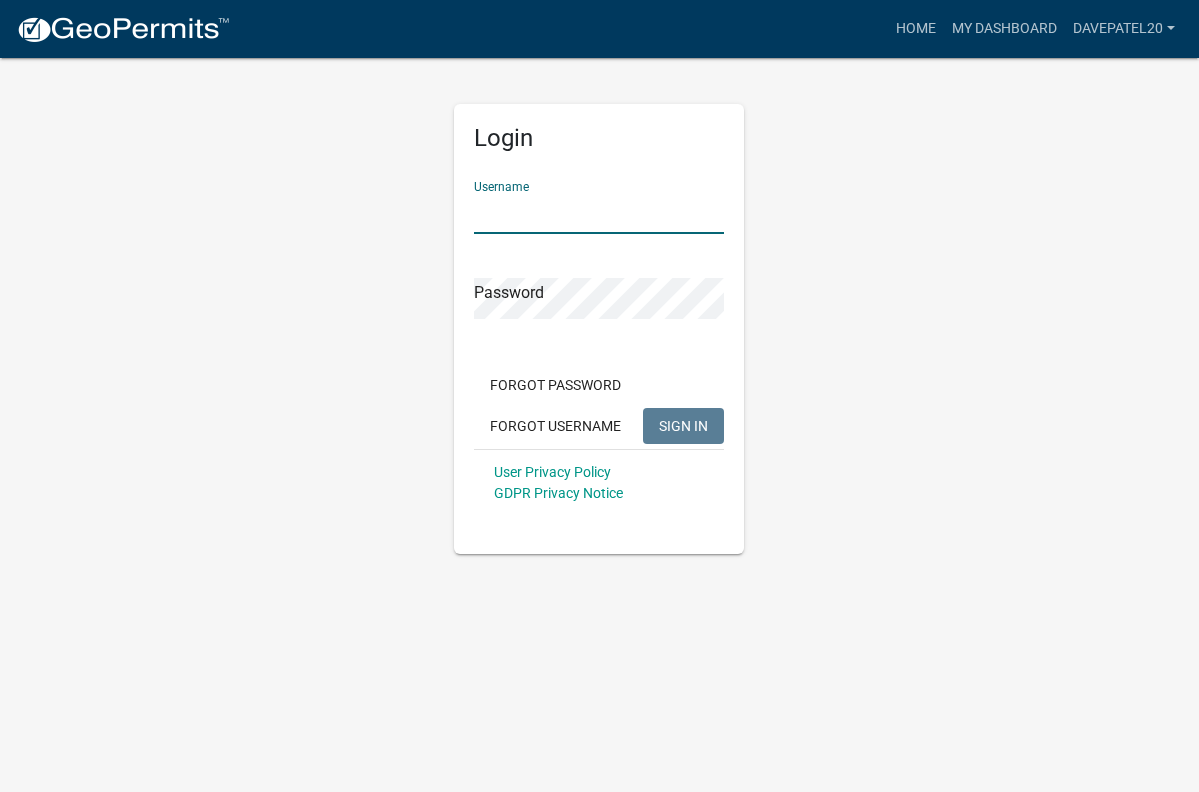type on "Davepatel20" 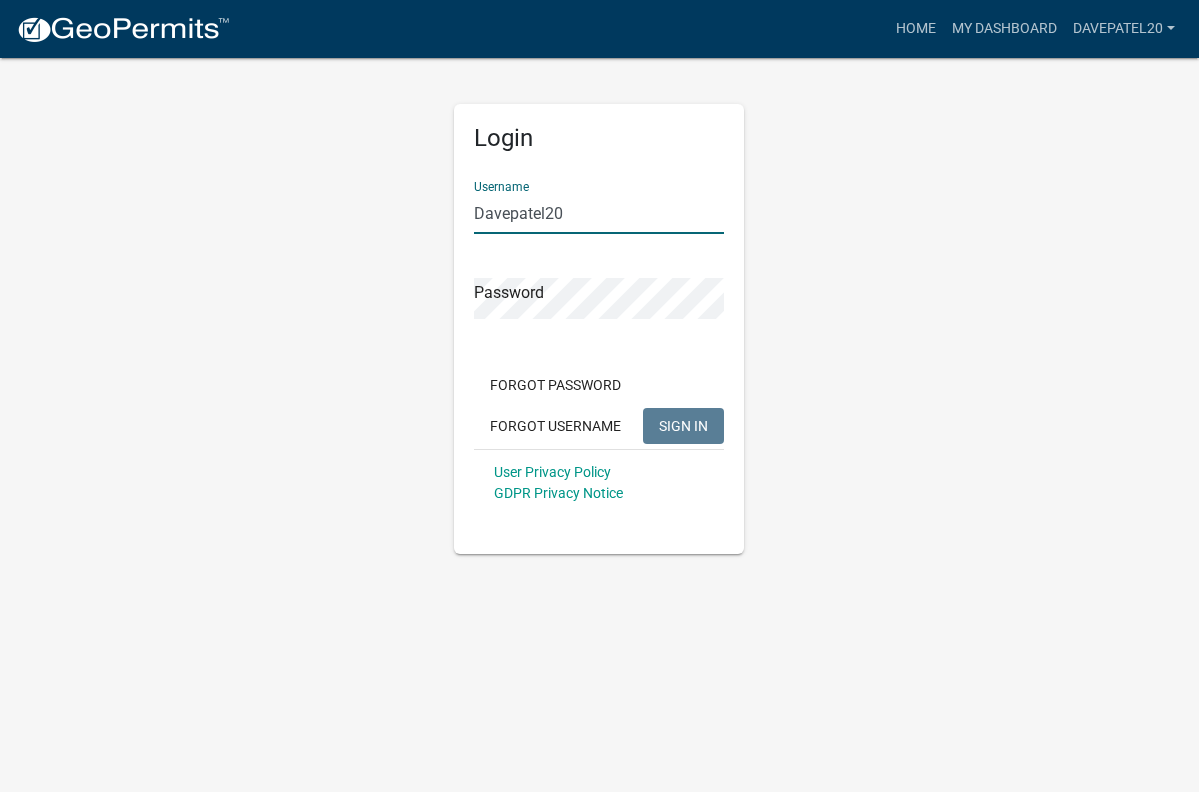 click on "SIGN IN" 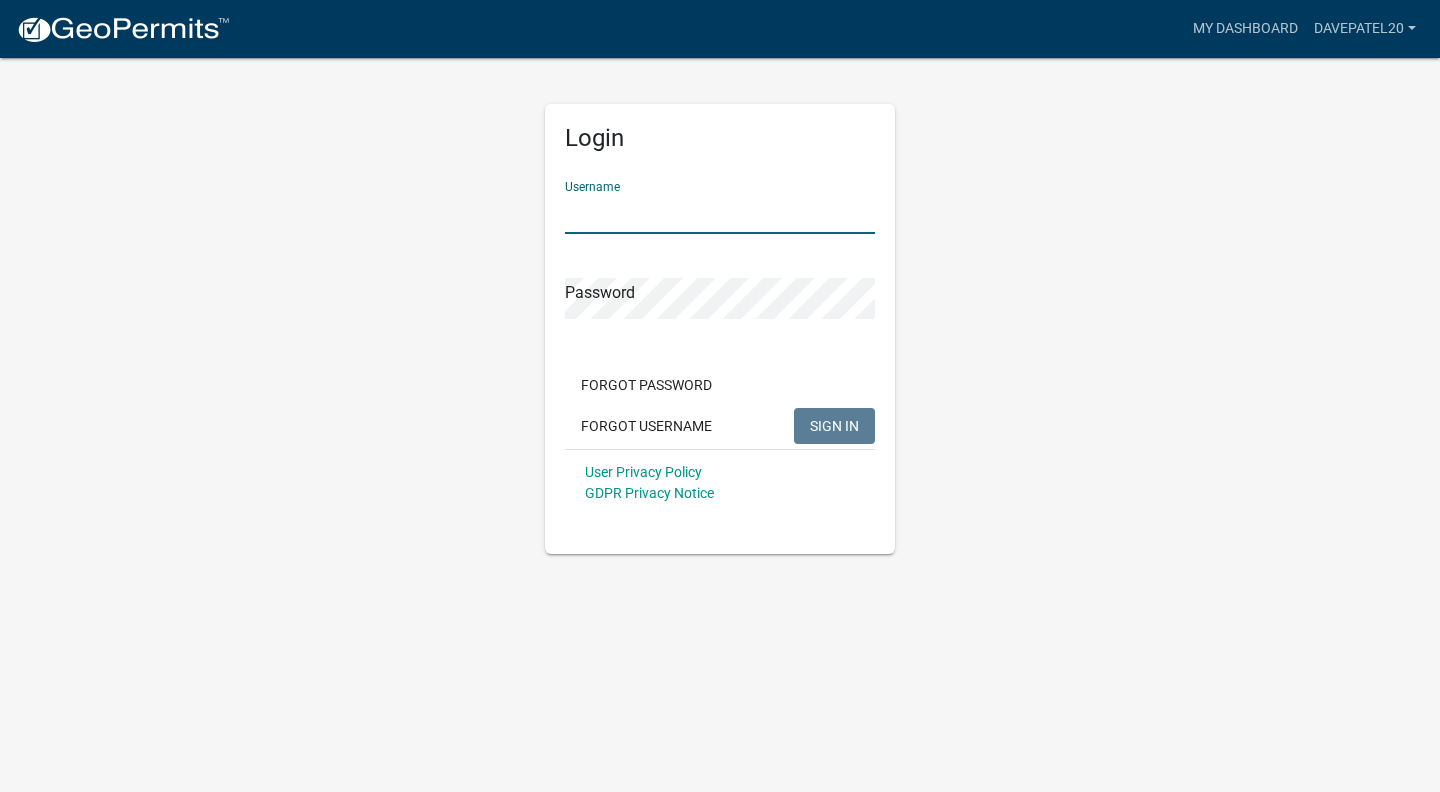 click on "Username" at bounding box center (720, 213) 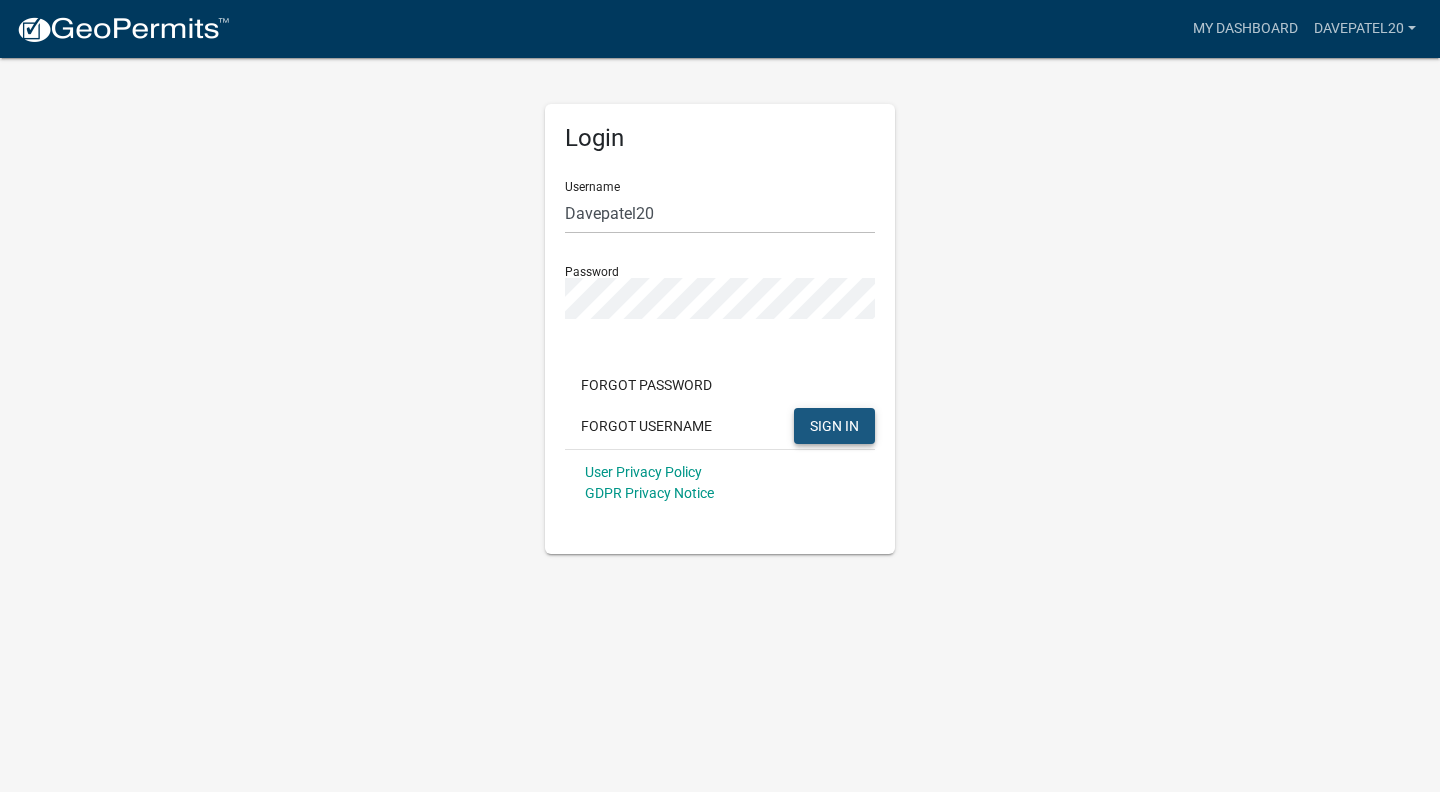 click on "SIGN IN" 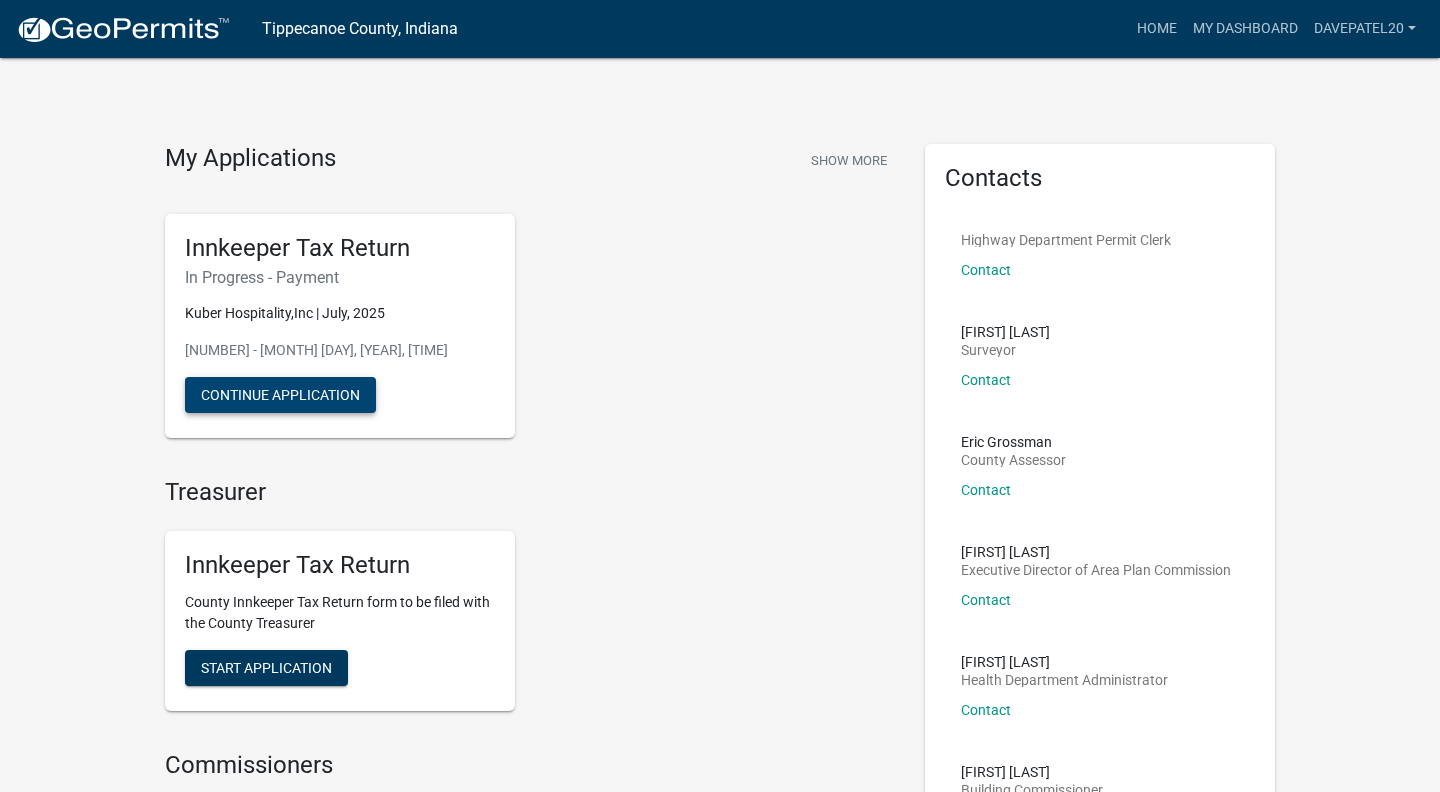 click on "Continue Application" 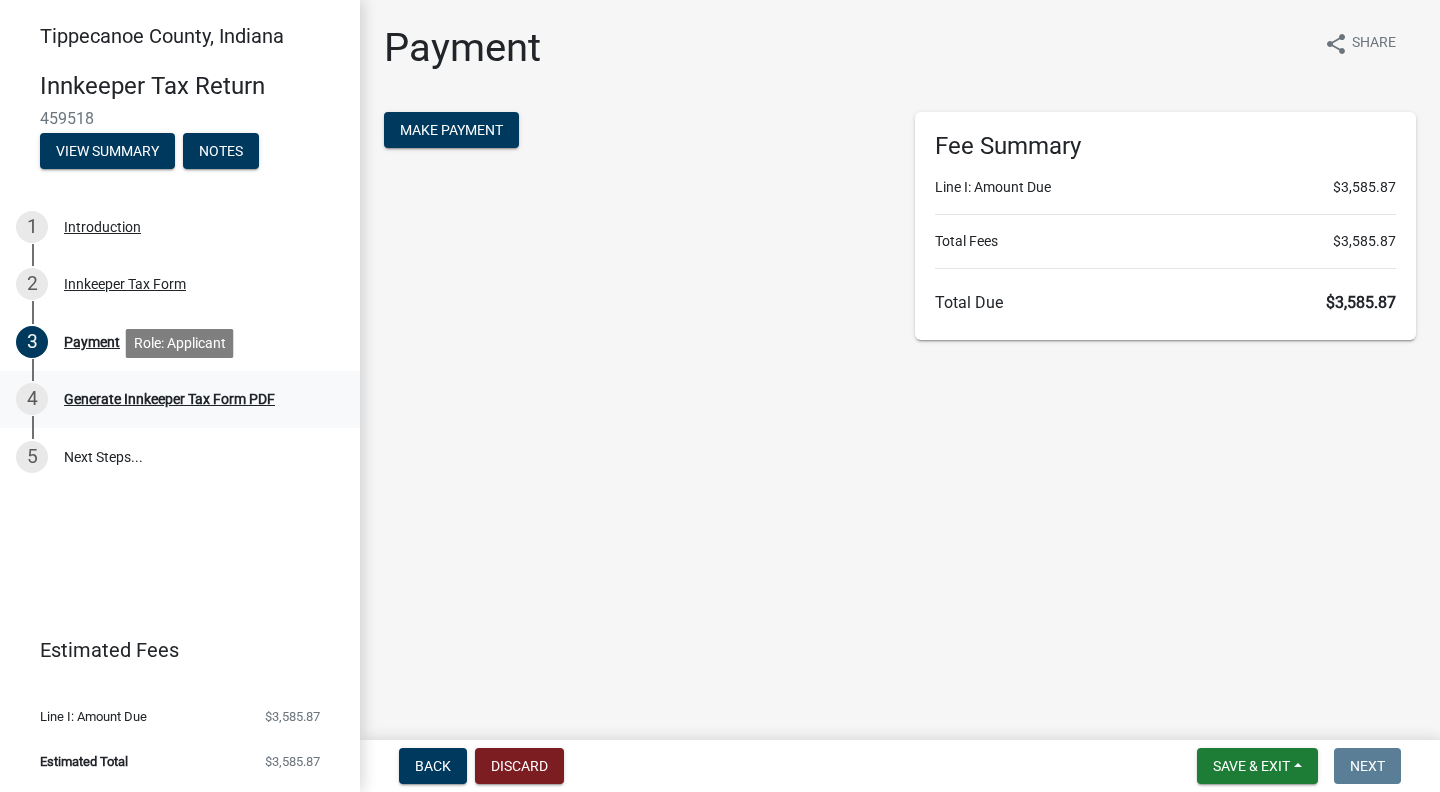 click on "Generate Innkeeper Tax Form PDF" at bounding box center [169, 399] 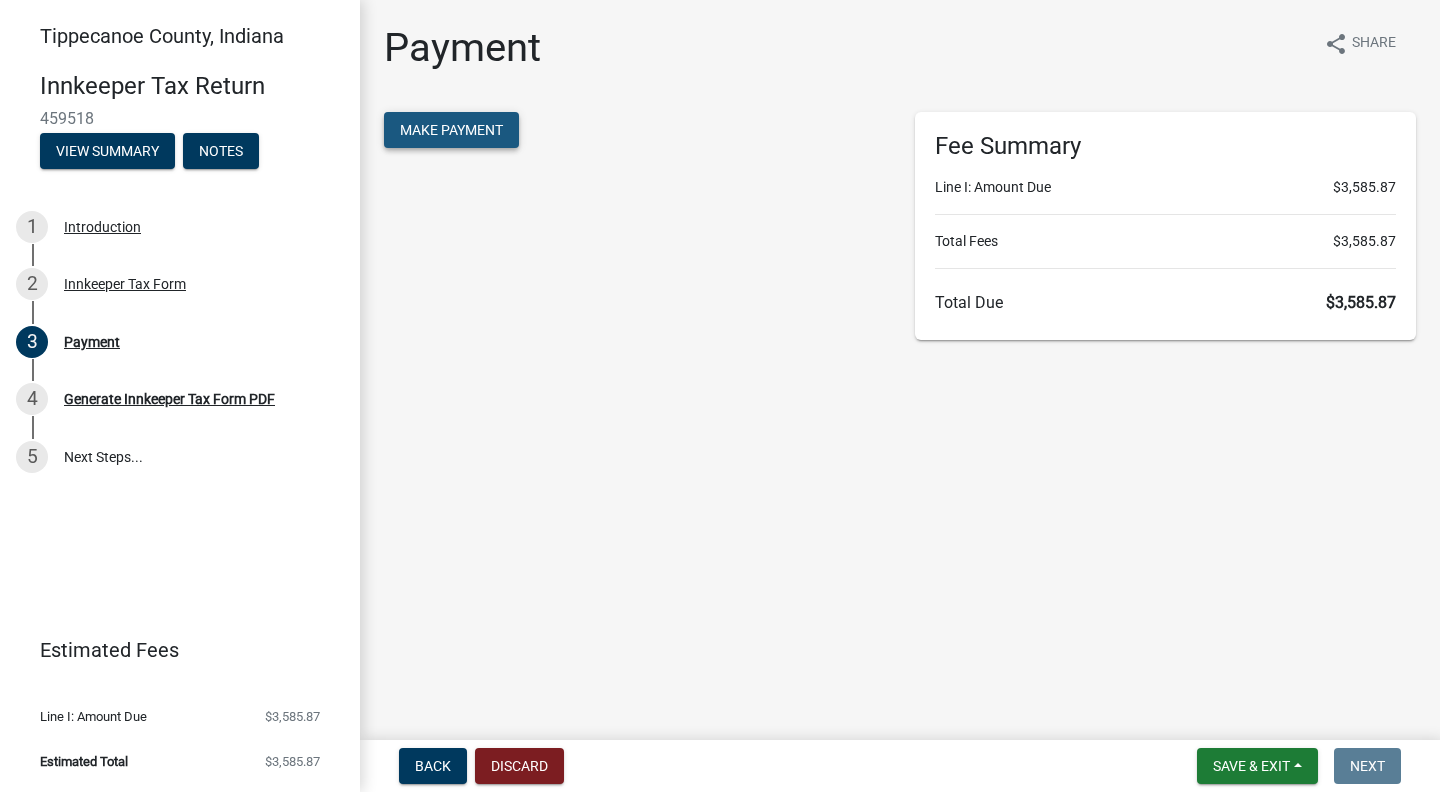 click on "Make Payment" 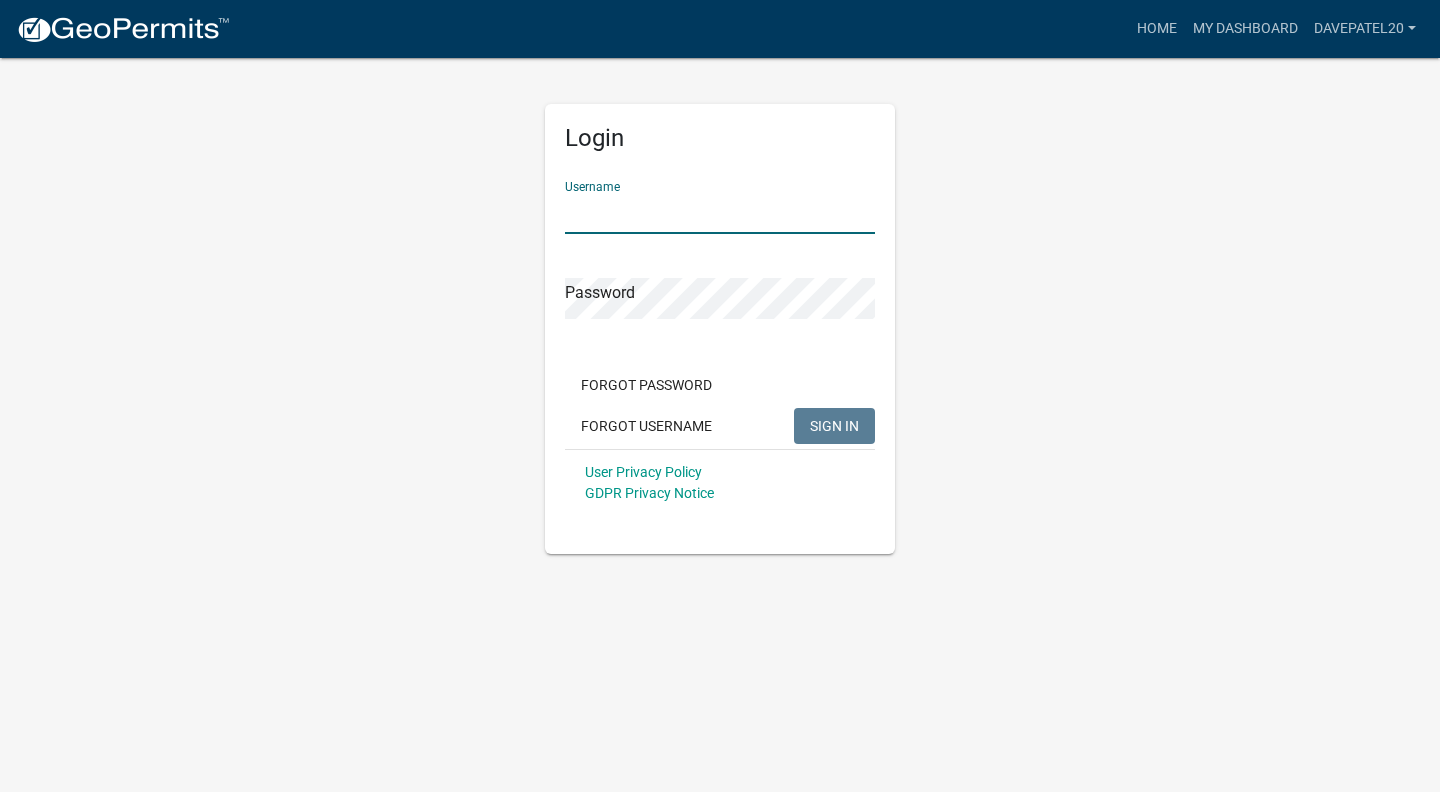 scroll, scrollTop: 0, scrollLeft: 0, axis: both 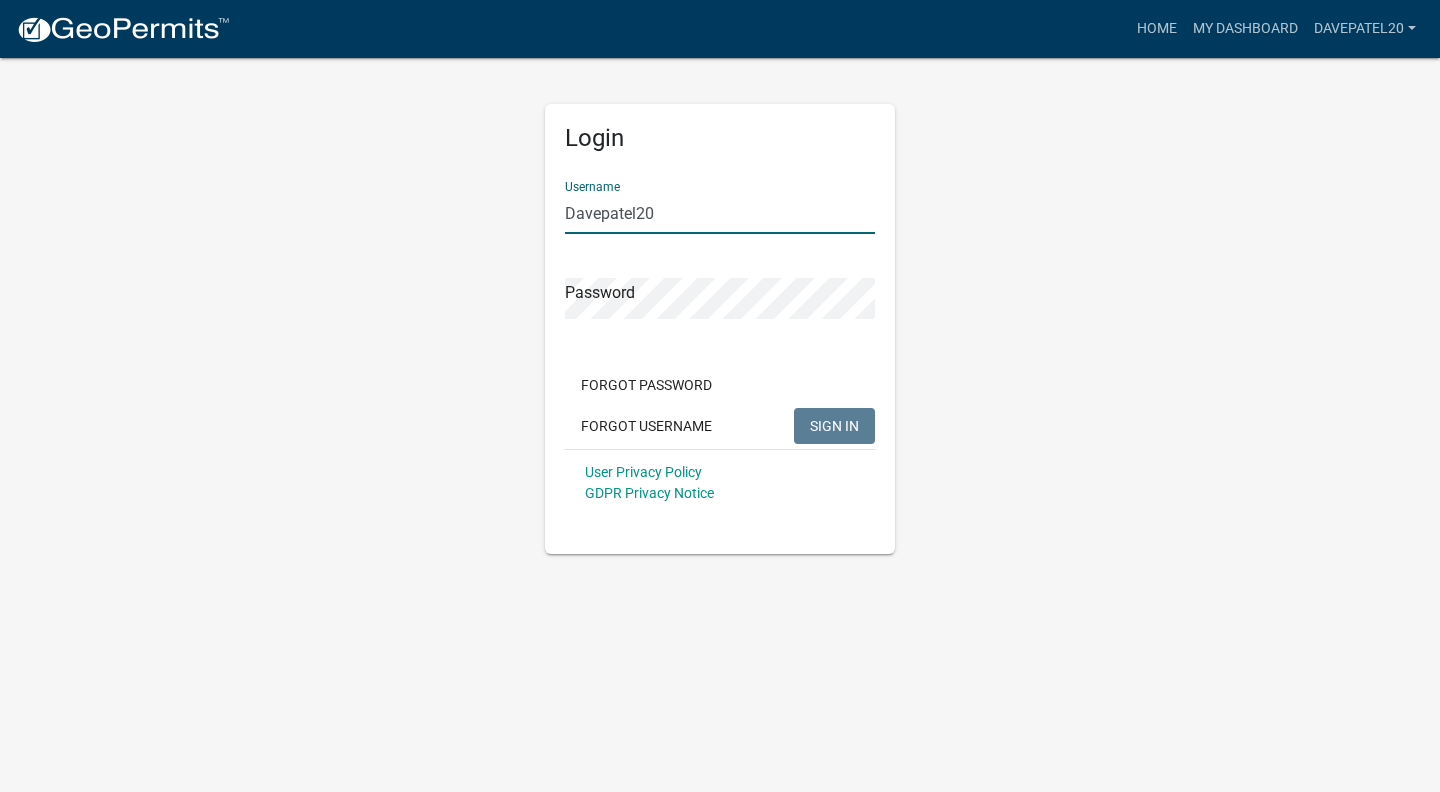 click on "SIGN IN" 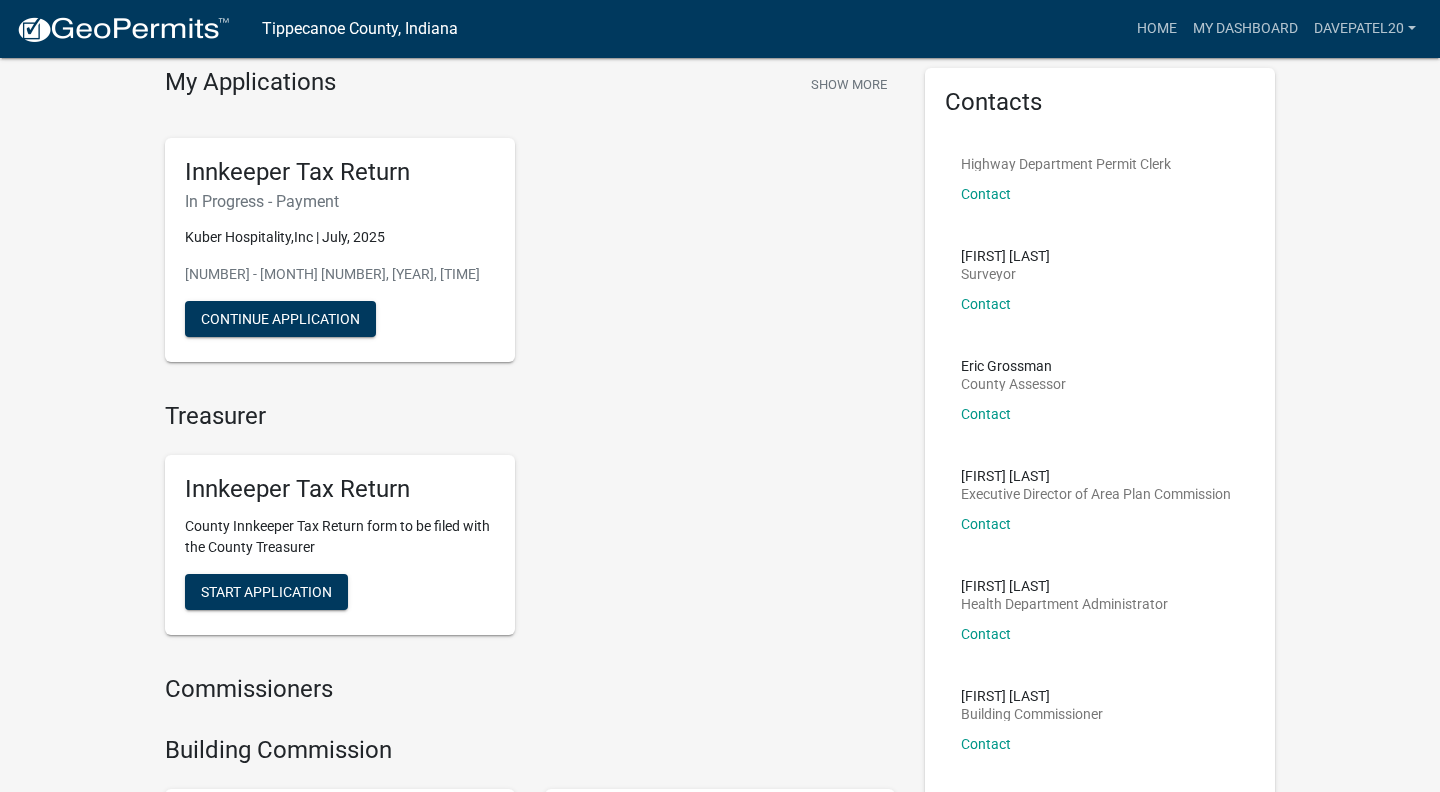 scroll, scrollTop: 79, scrollLeft: 0, axis: vertical 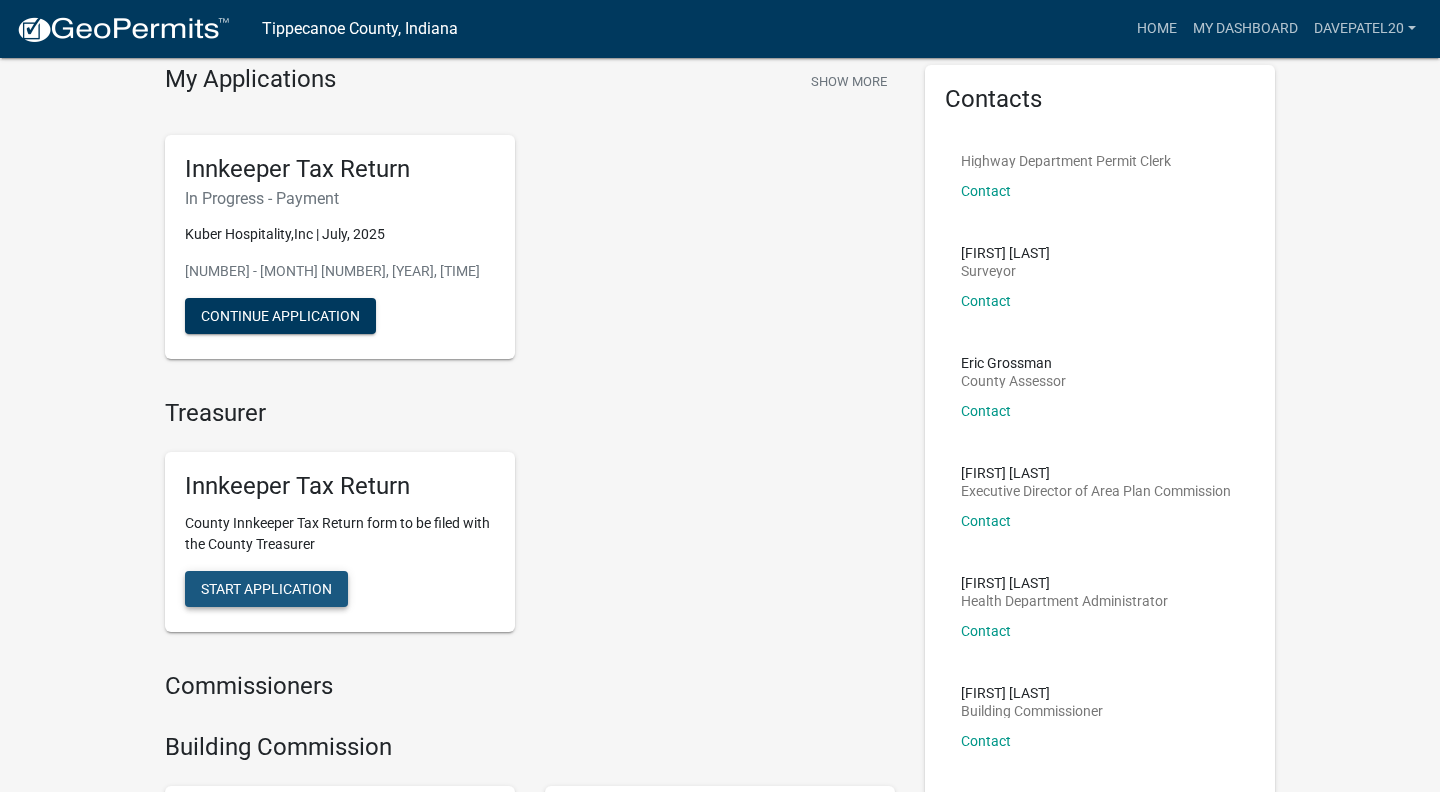click on "Start Application" at bounding box center [266, 589] 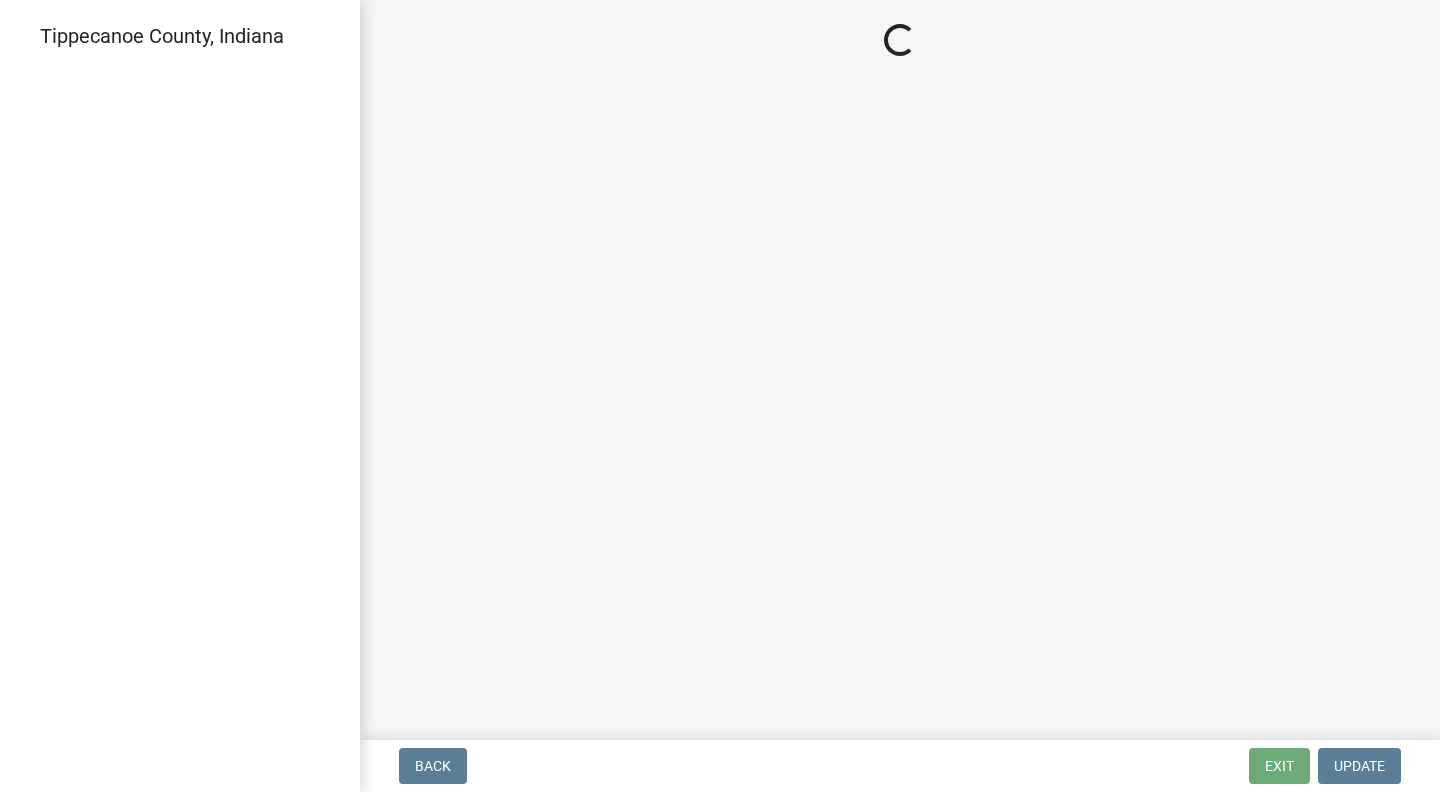 scroll, scrollTop: 0, scrollLeft: 0, axis: both 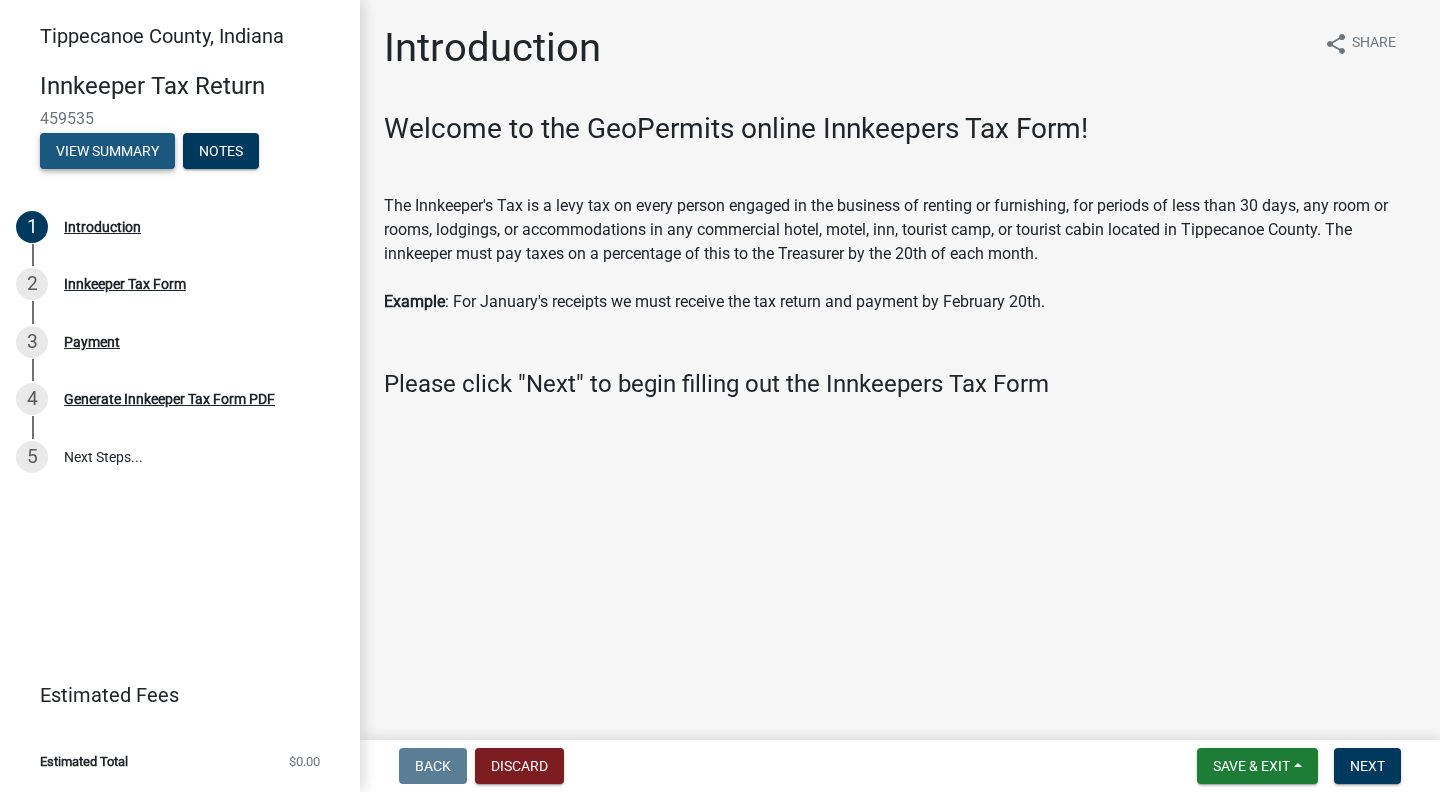 click on "View Summary" at bounding box center (107, 151) 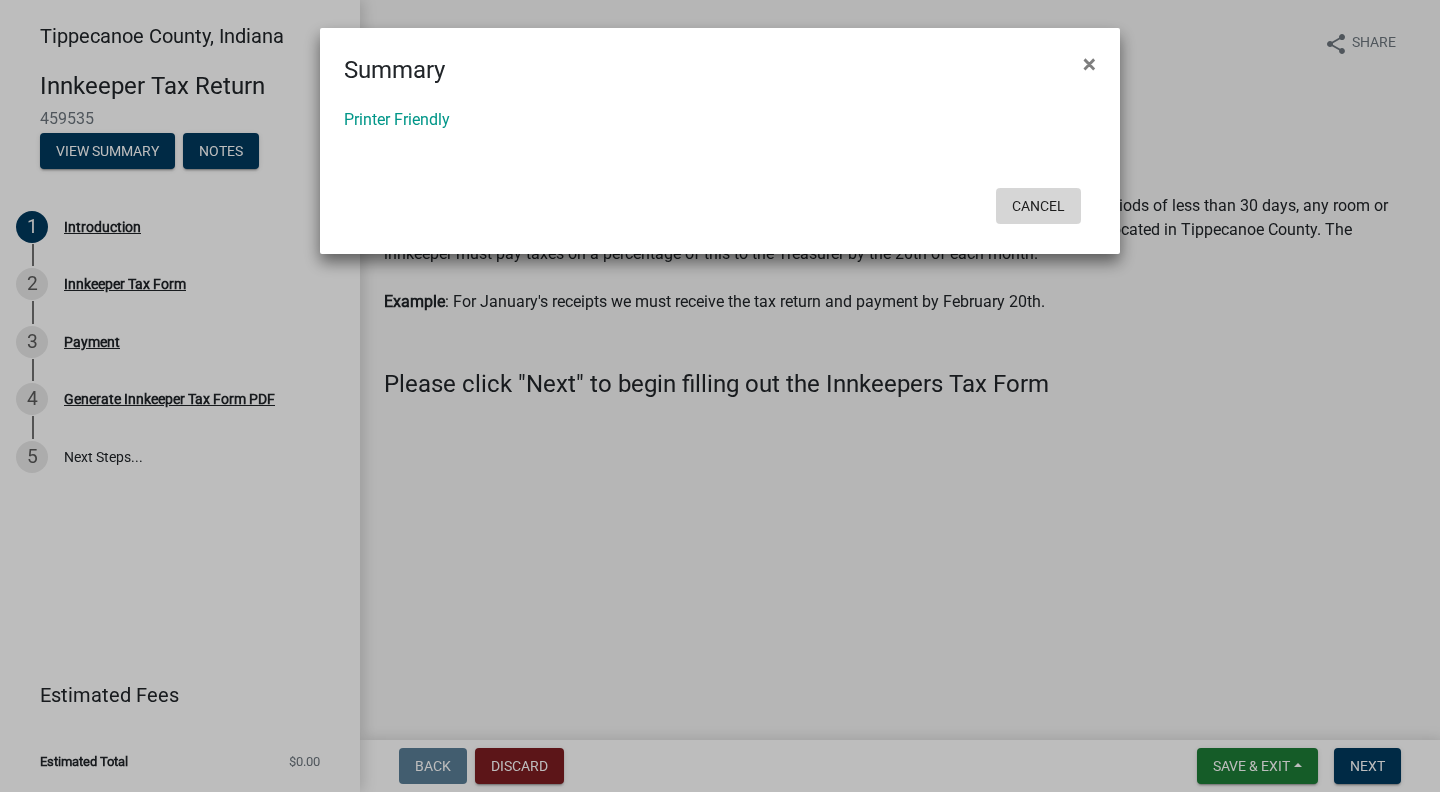 click on "Cancel" 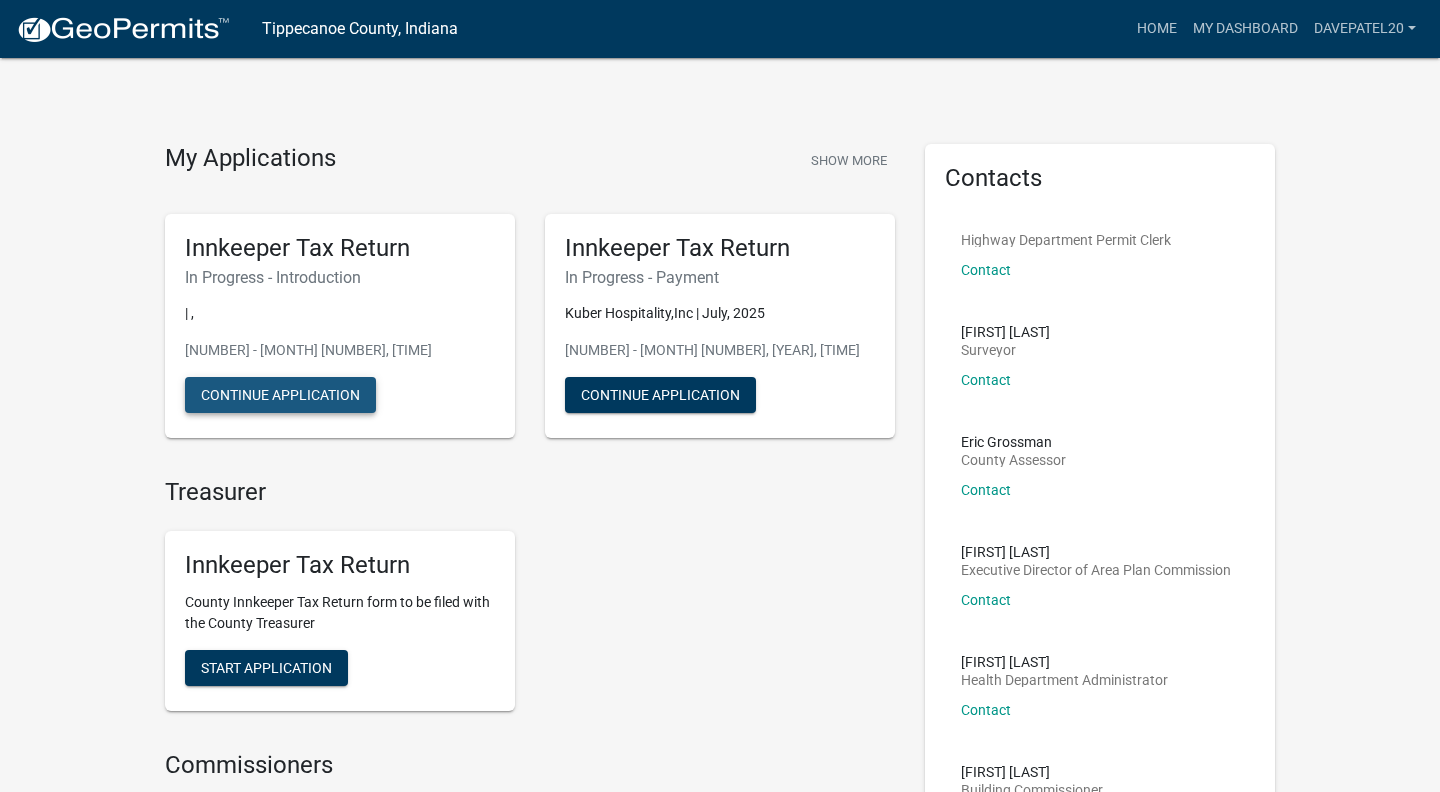 click on "Continue Application" 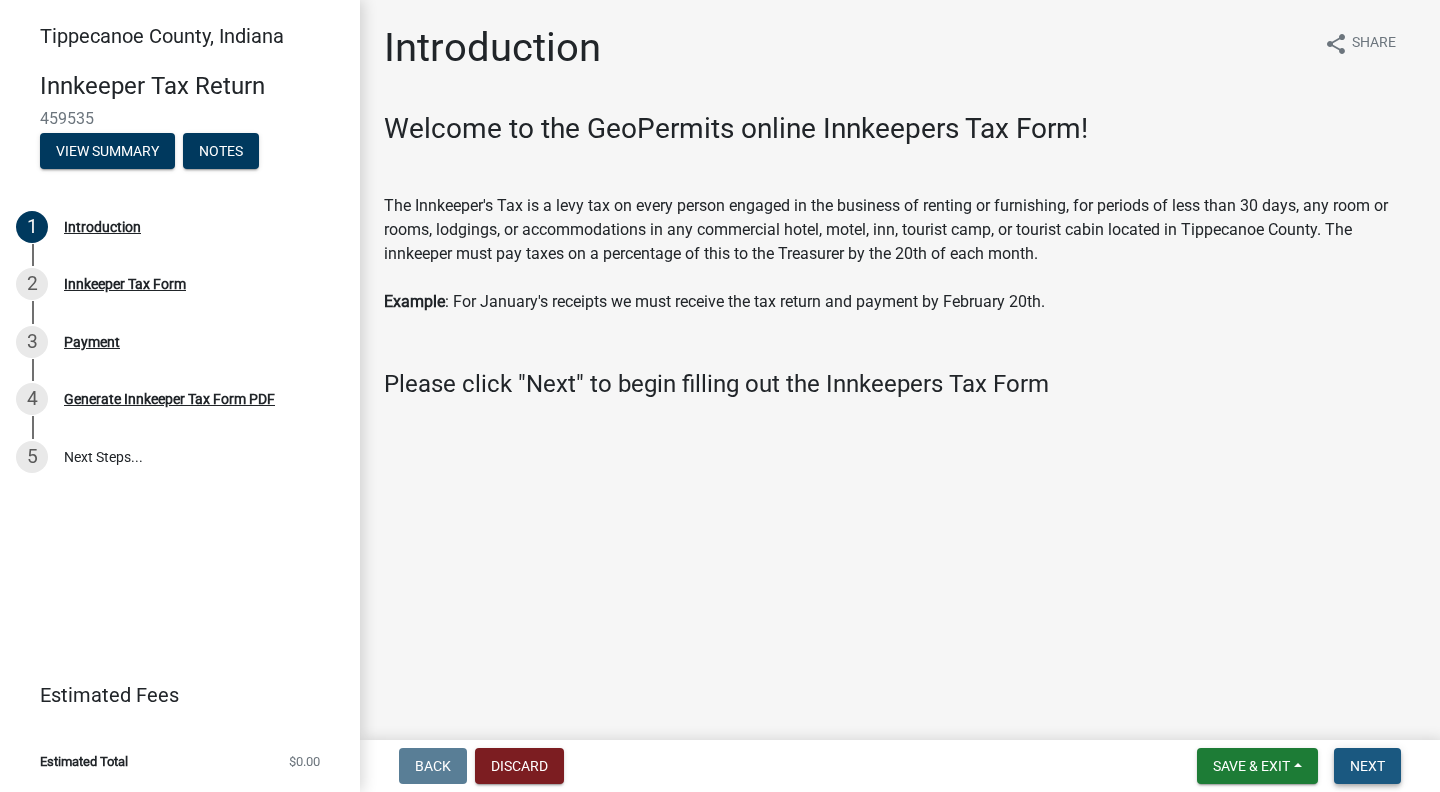 click on "Next" at bounding box center [1367, 766] 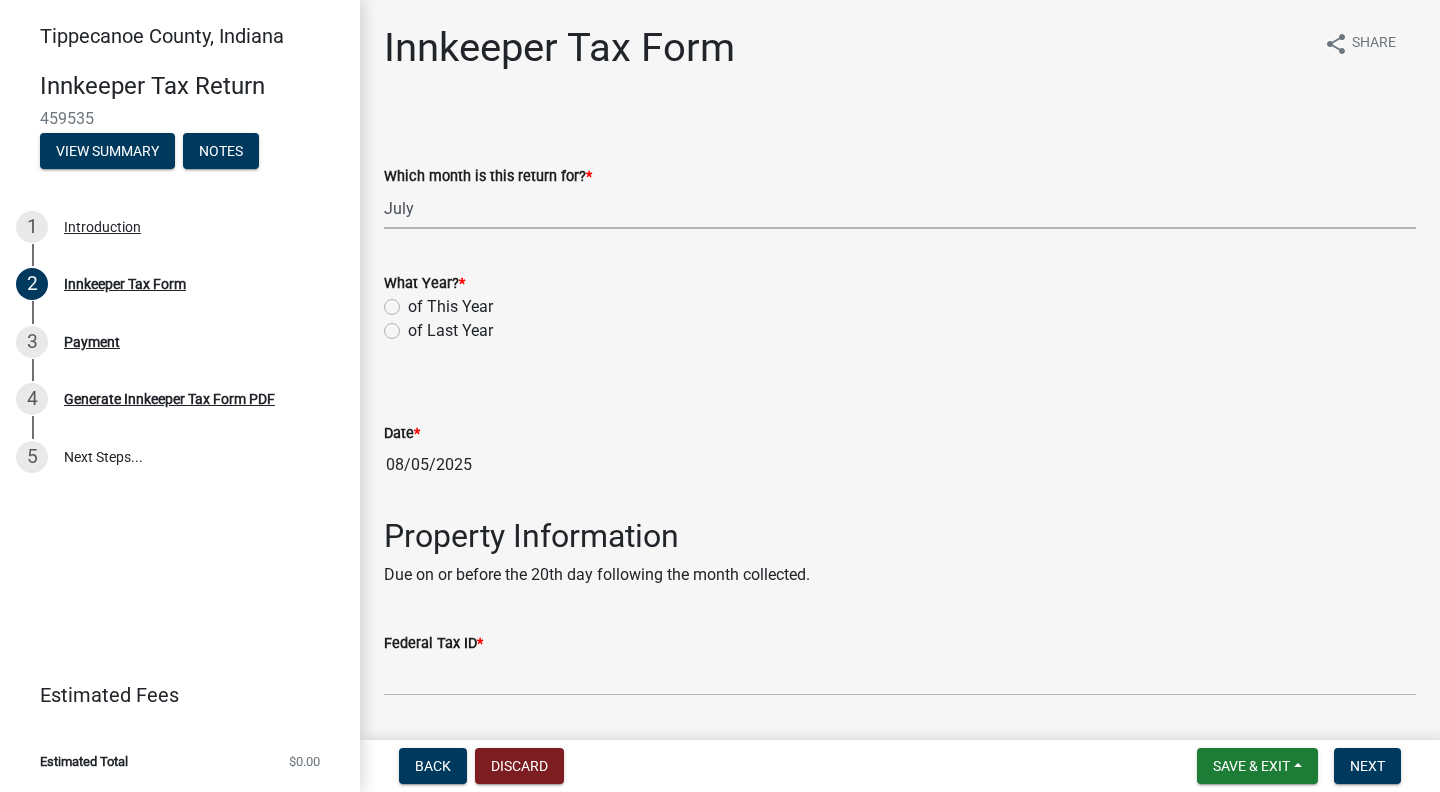 select on "3682557b-11f2-4064-b923-757c2ab608b9" 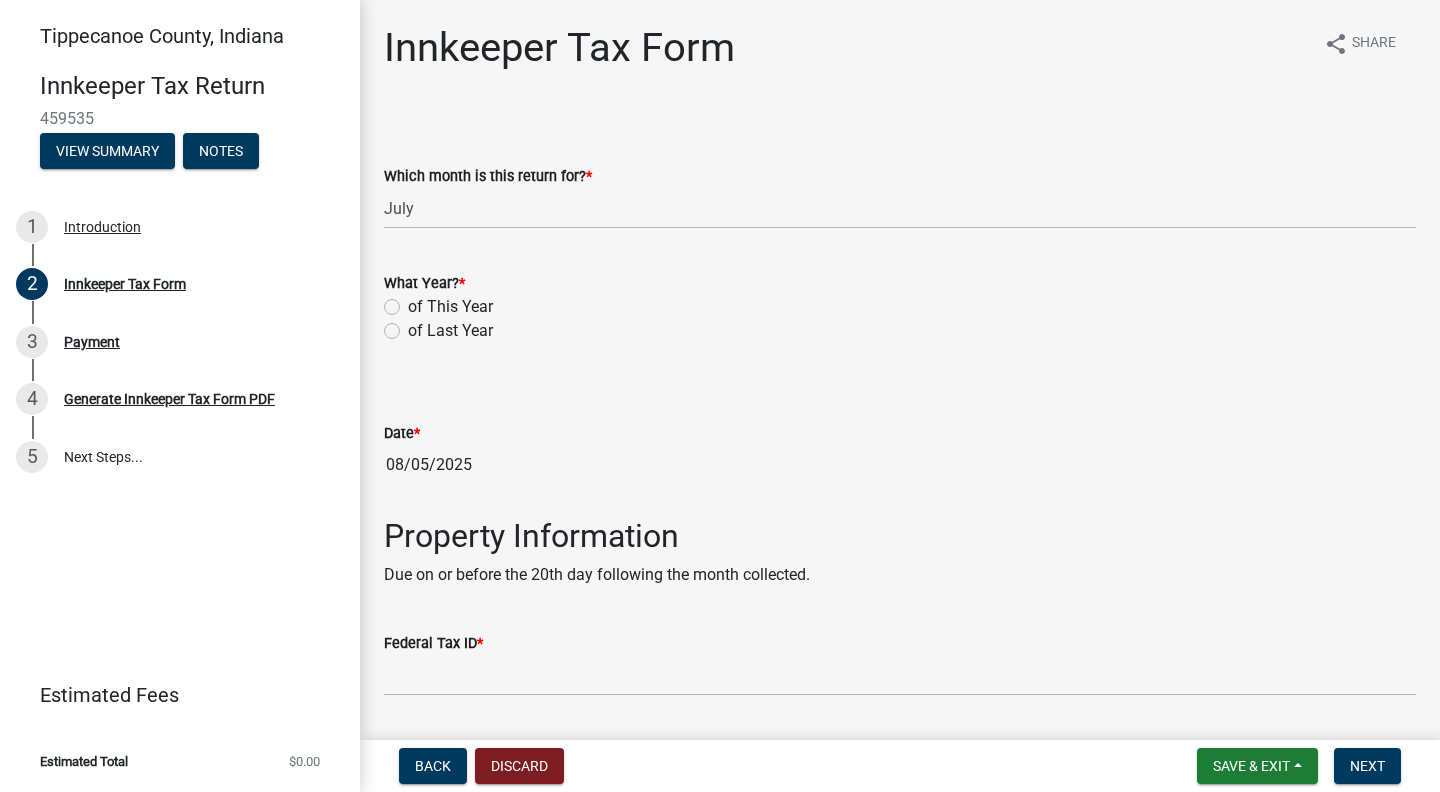 click on "of This Year" 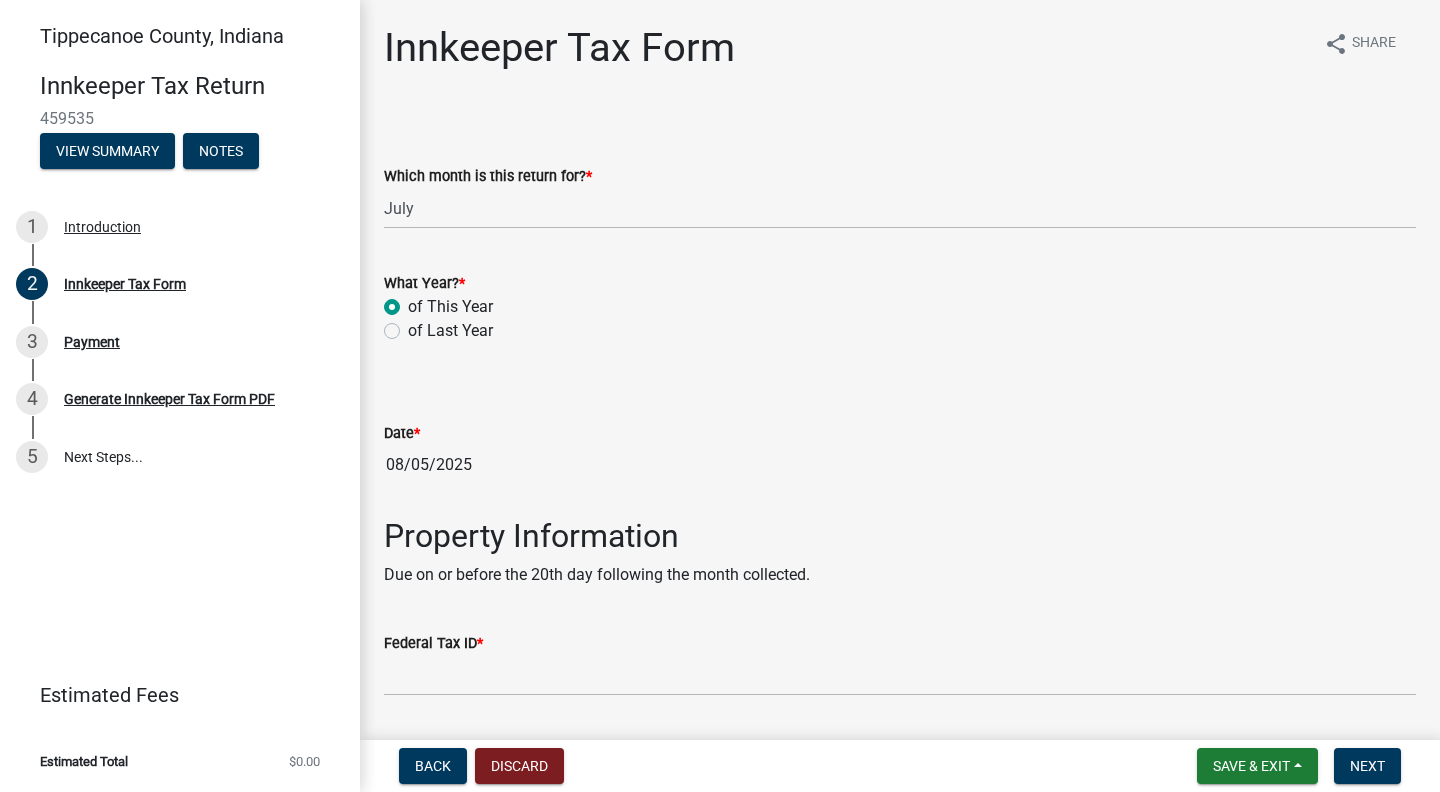 radio on "true" 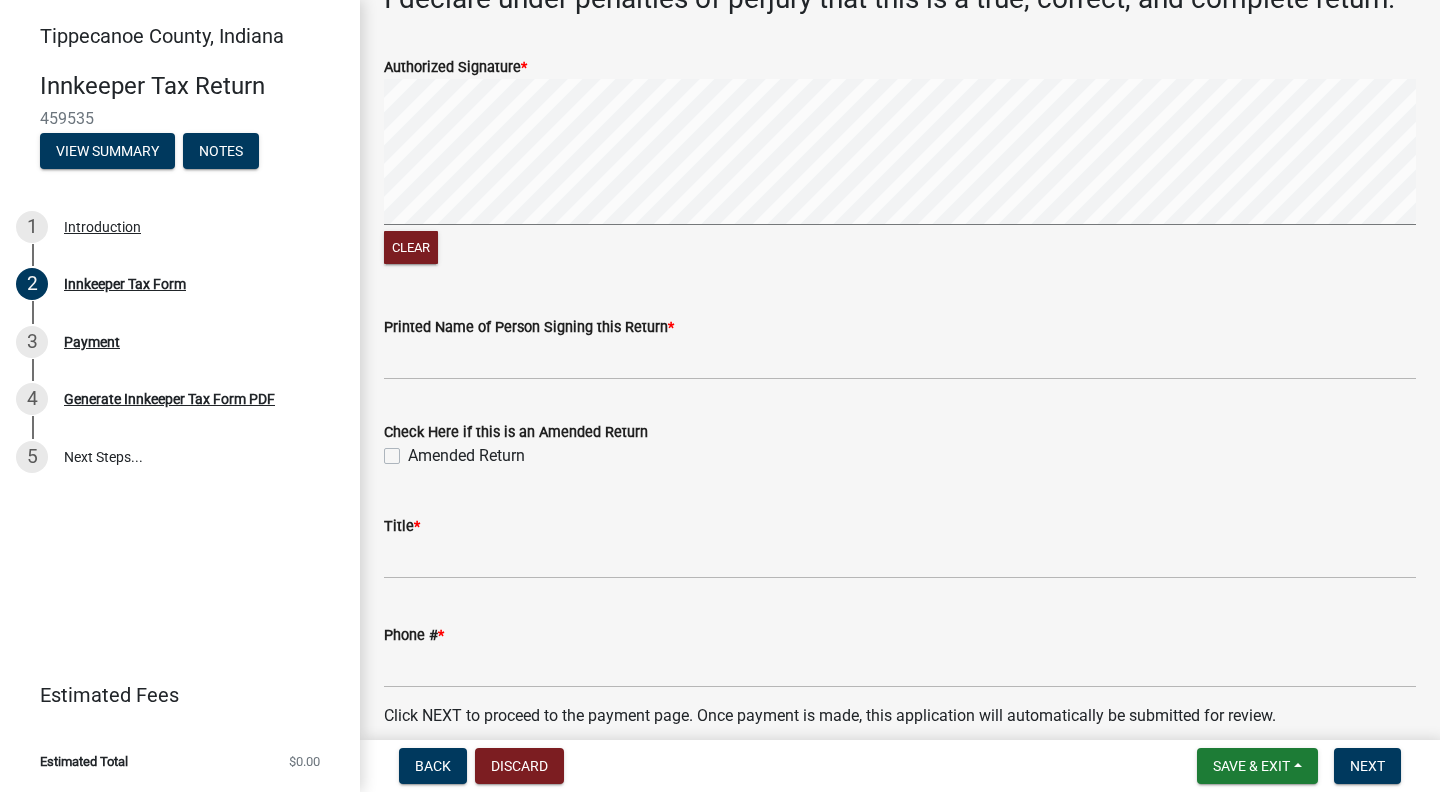 scroll, scrollTop: 3222, scrollLeft: 0, axis: vertical 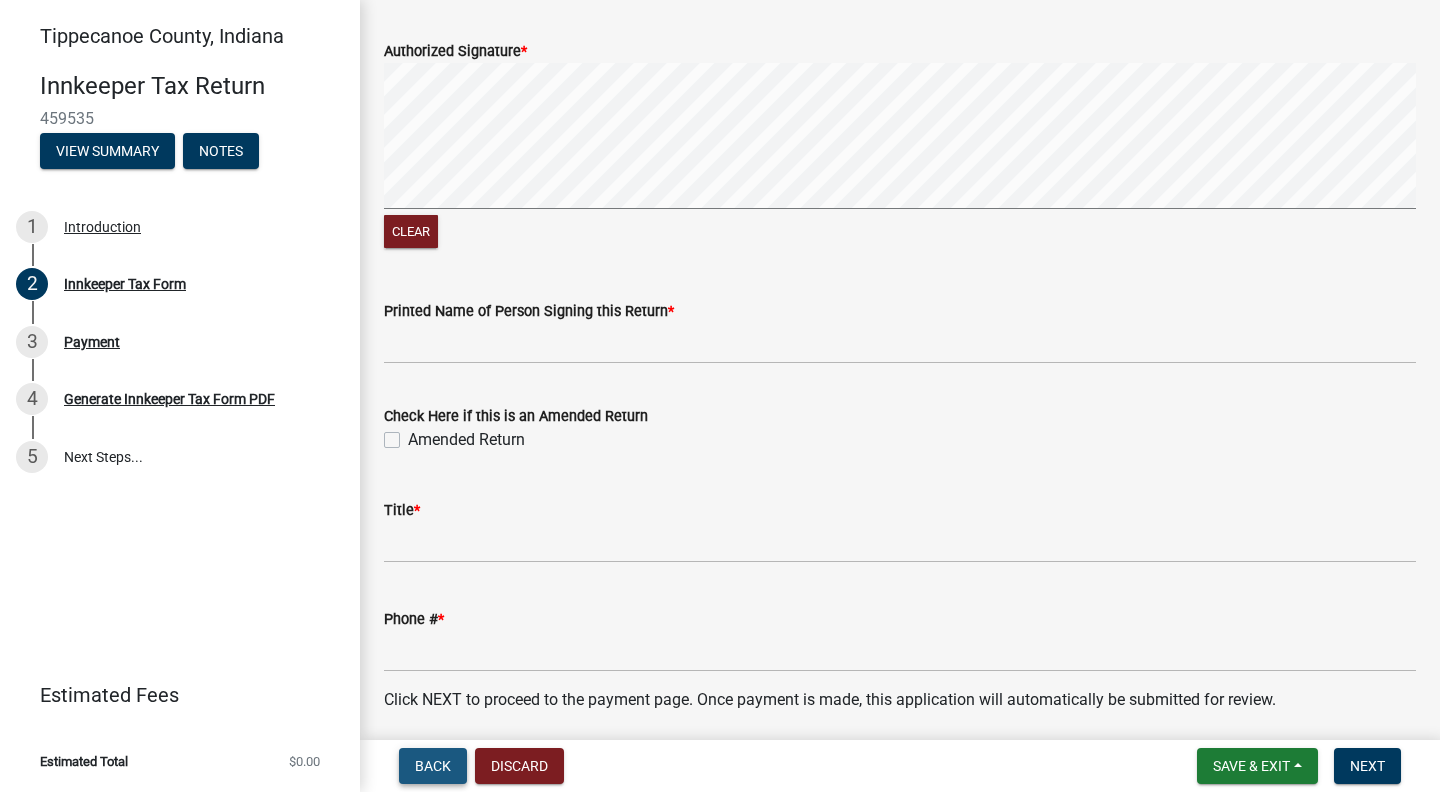 click on "Back" at bounding box center (433, 766) 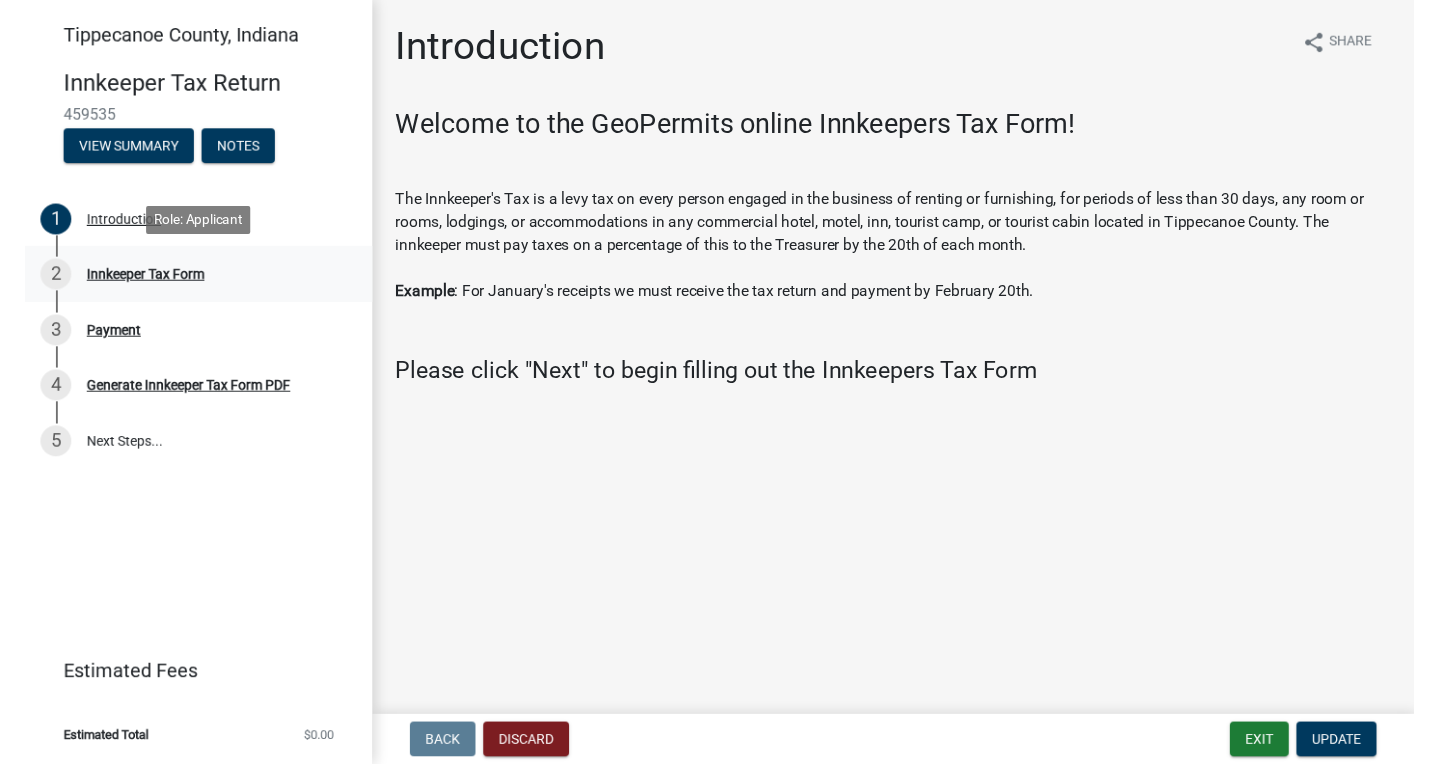 scroll, scrollTop: 0, scrollLeft: 0, axis: both 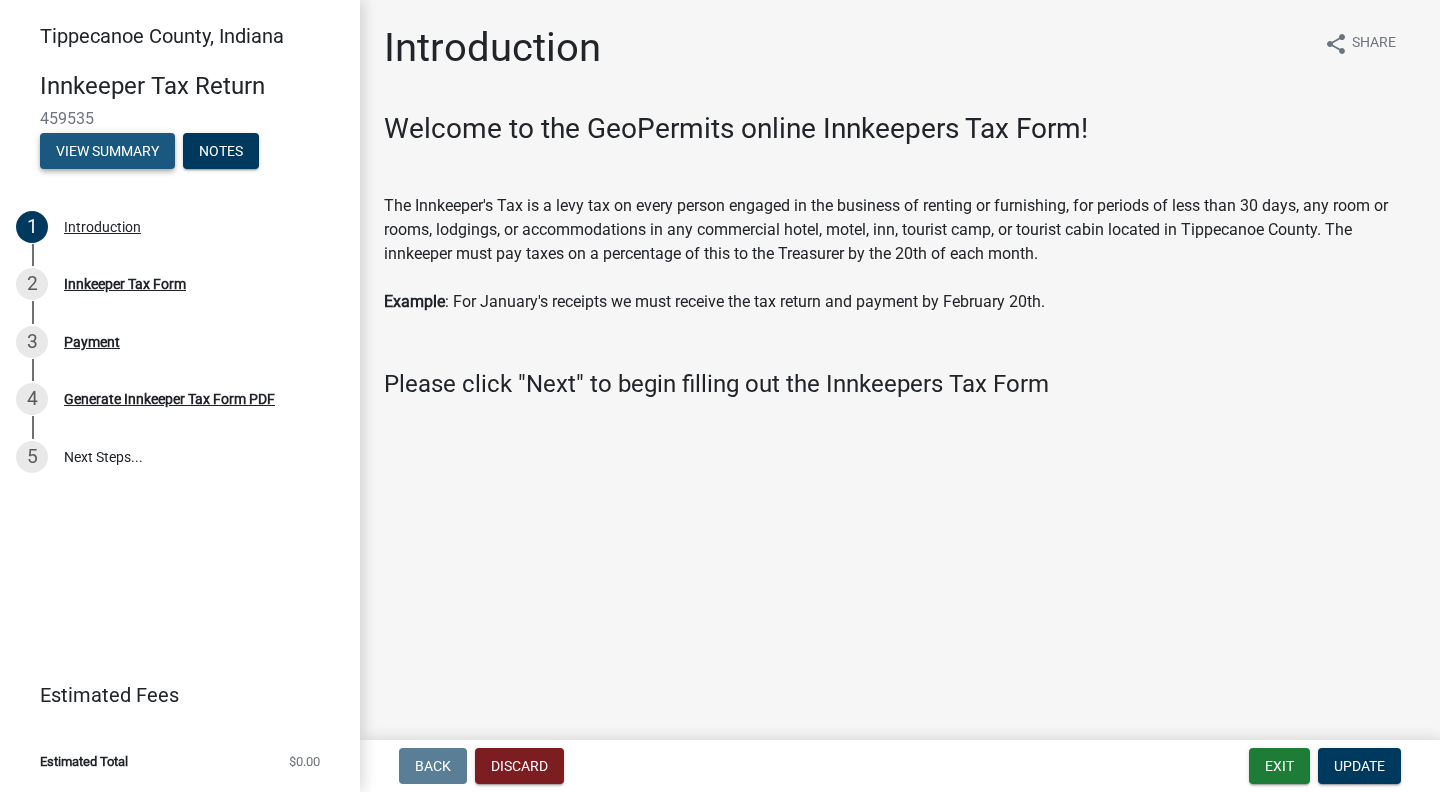 click on "View Summary" at bounding box center [107, 151] 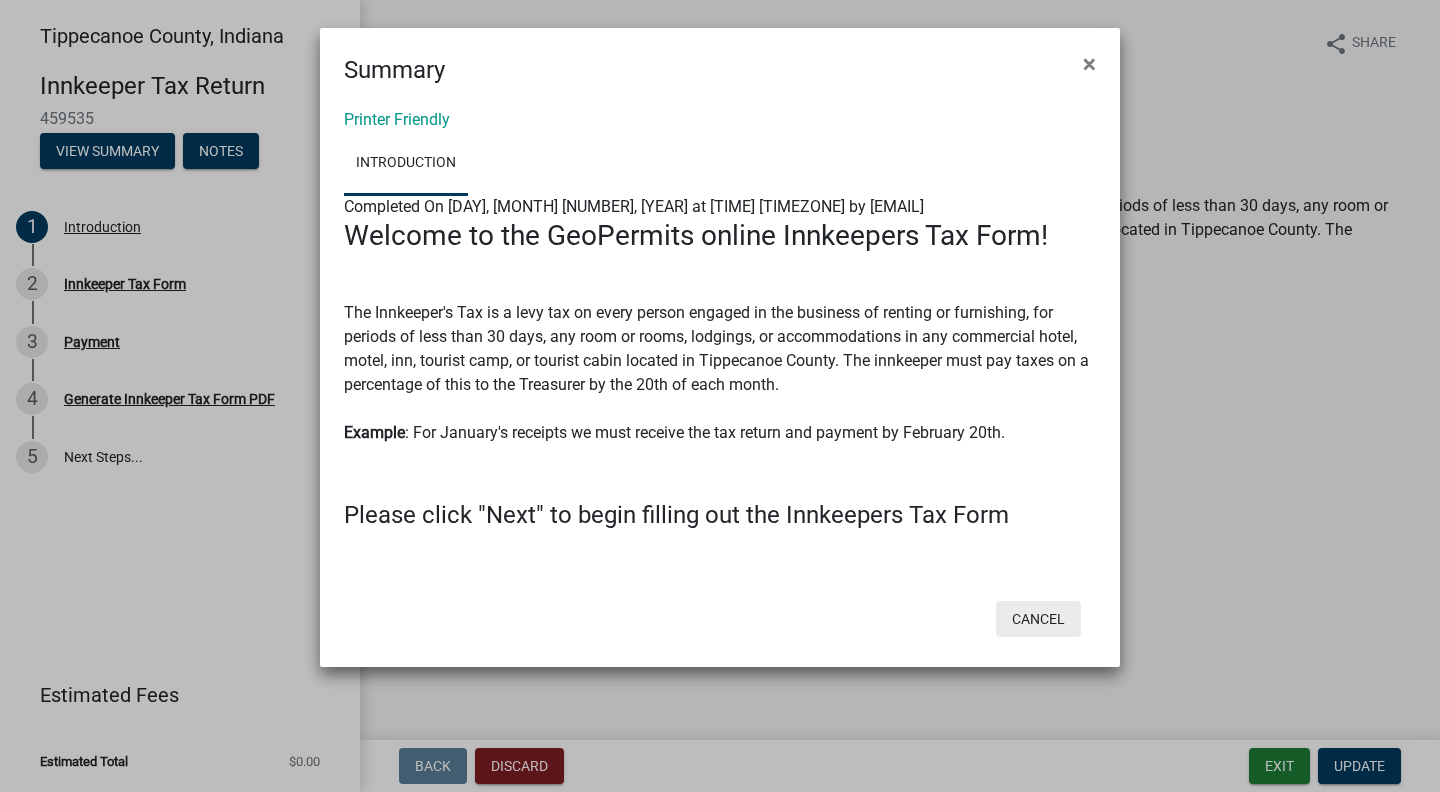 click on "Cancel" 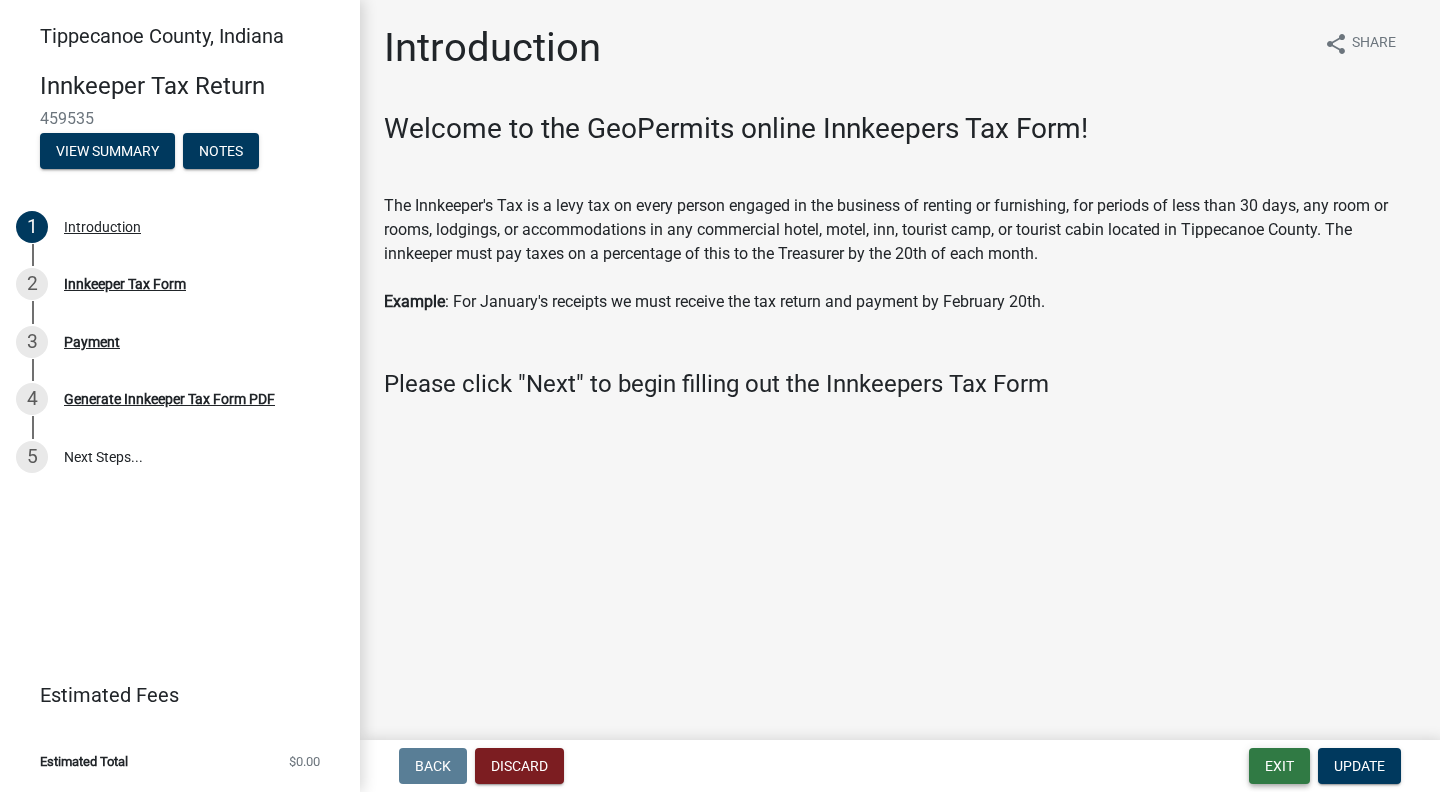 click on "Exit" at bounding box center (1279, 766) 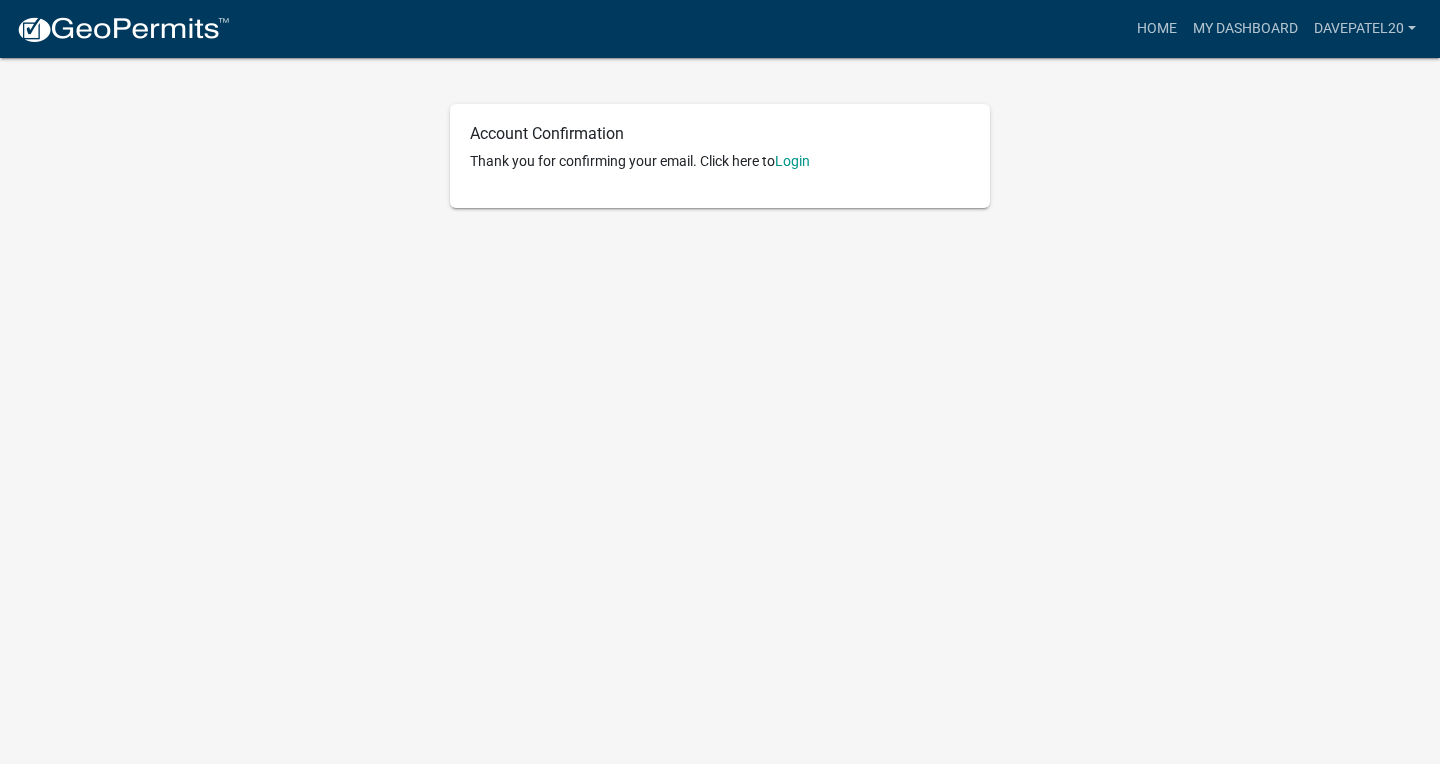 scroll, scrollTop: 0, scrollLeft: 0, axis: both 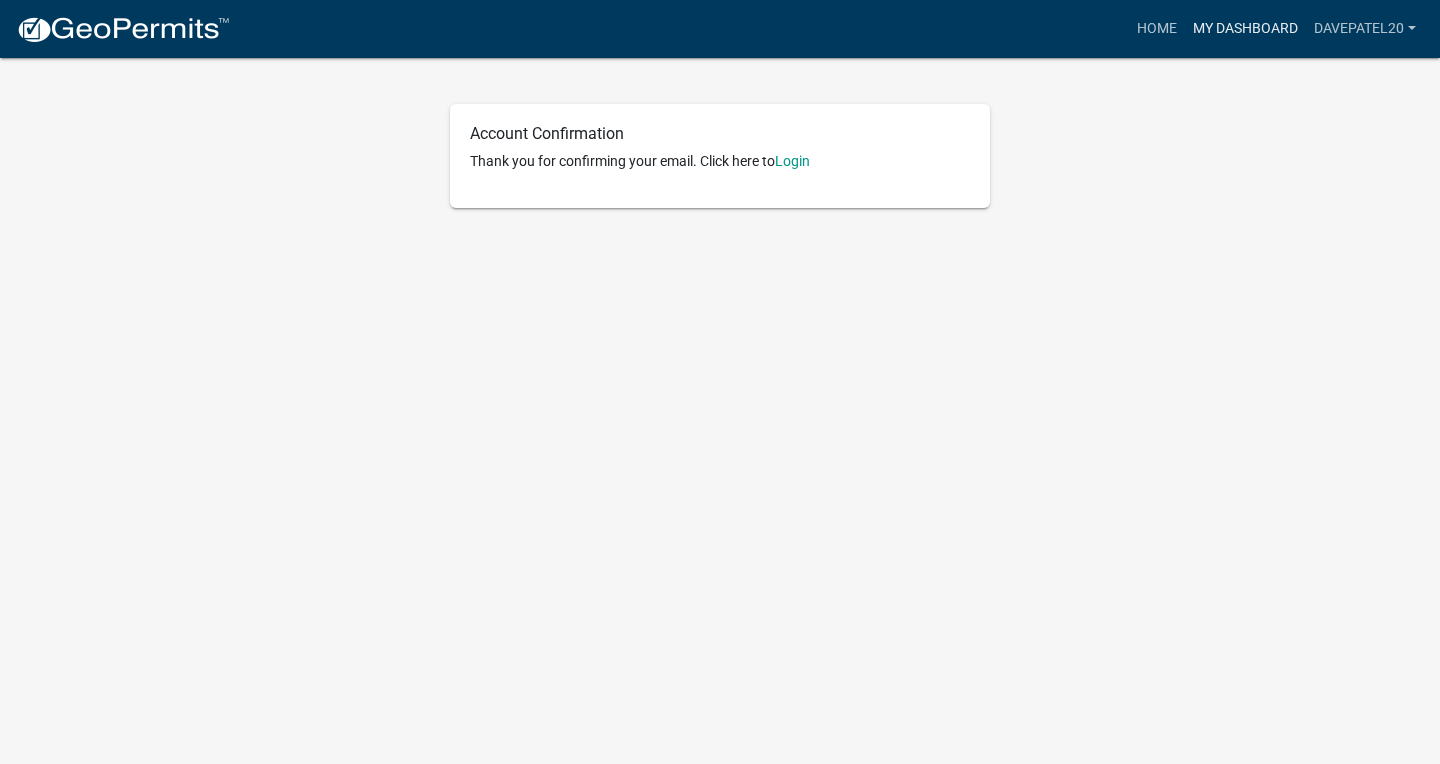 click on "My Dashboard" at bounding box center [1245, 29] 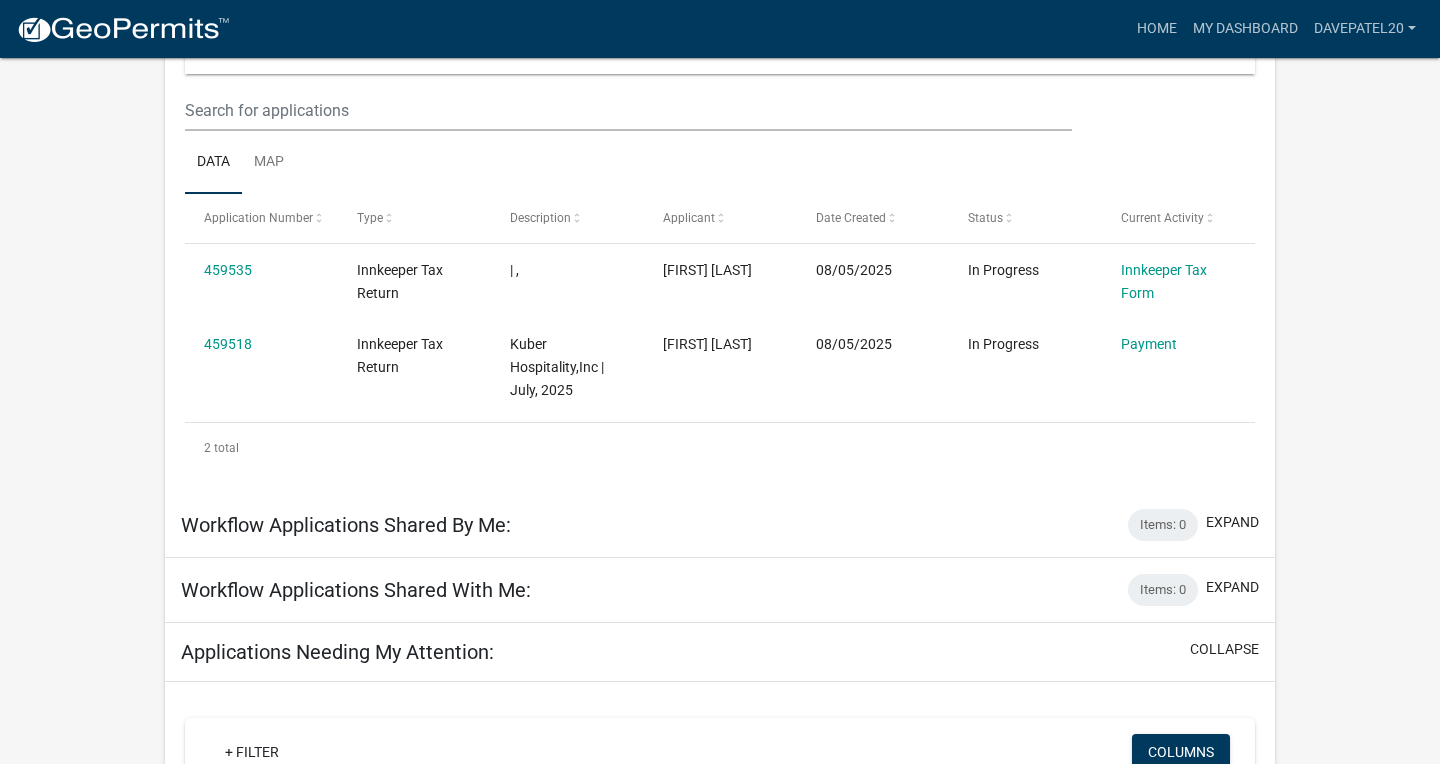 scroll, scrollTop: 260, scrollLeft: 0, axis: vertical 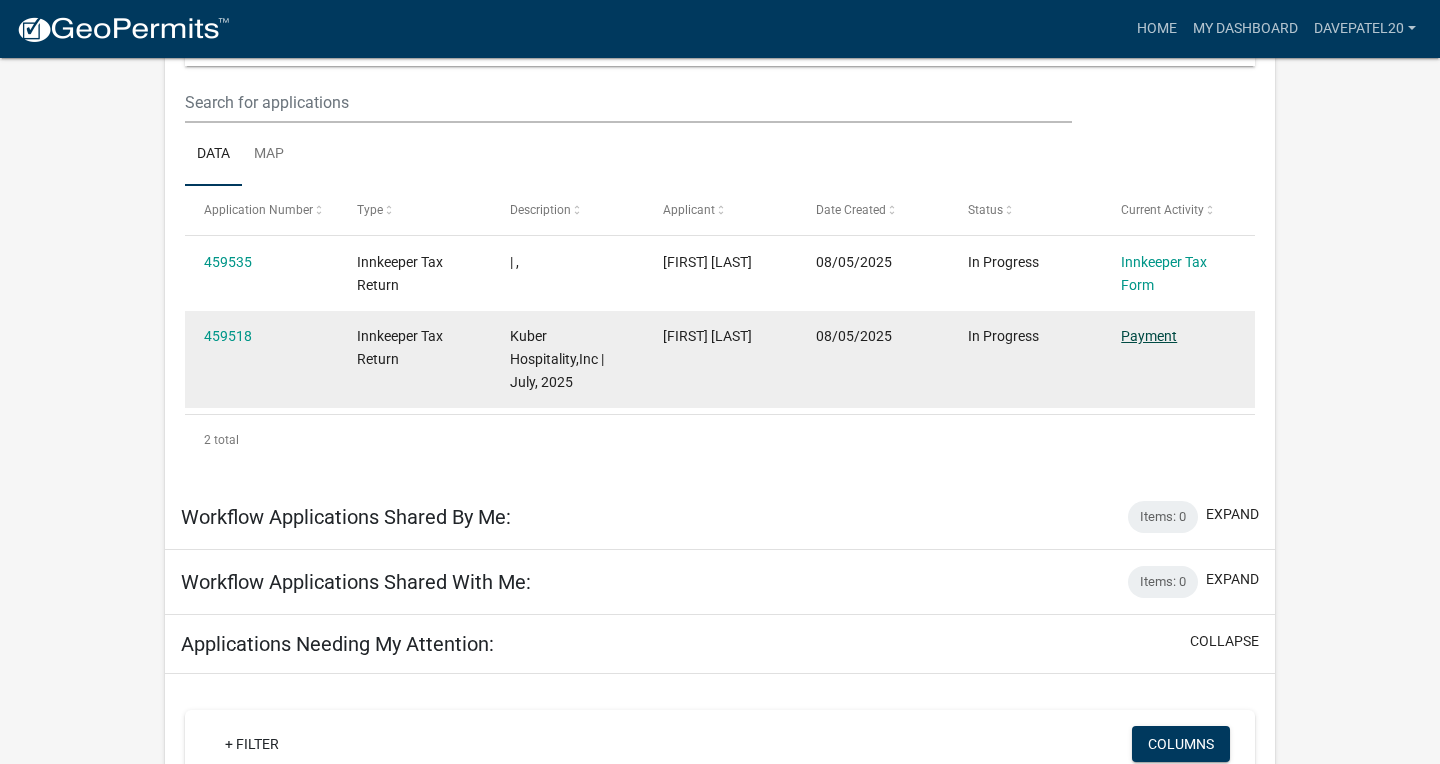 click on "Payment" 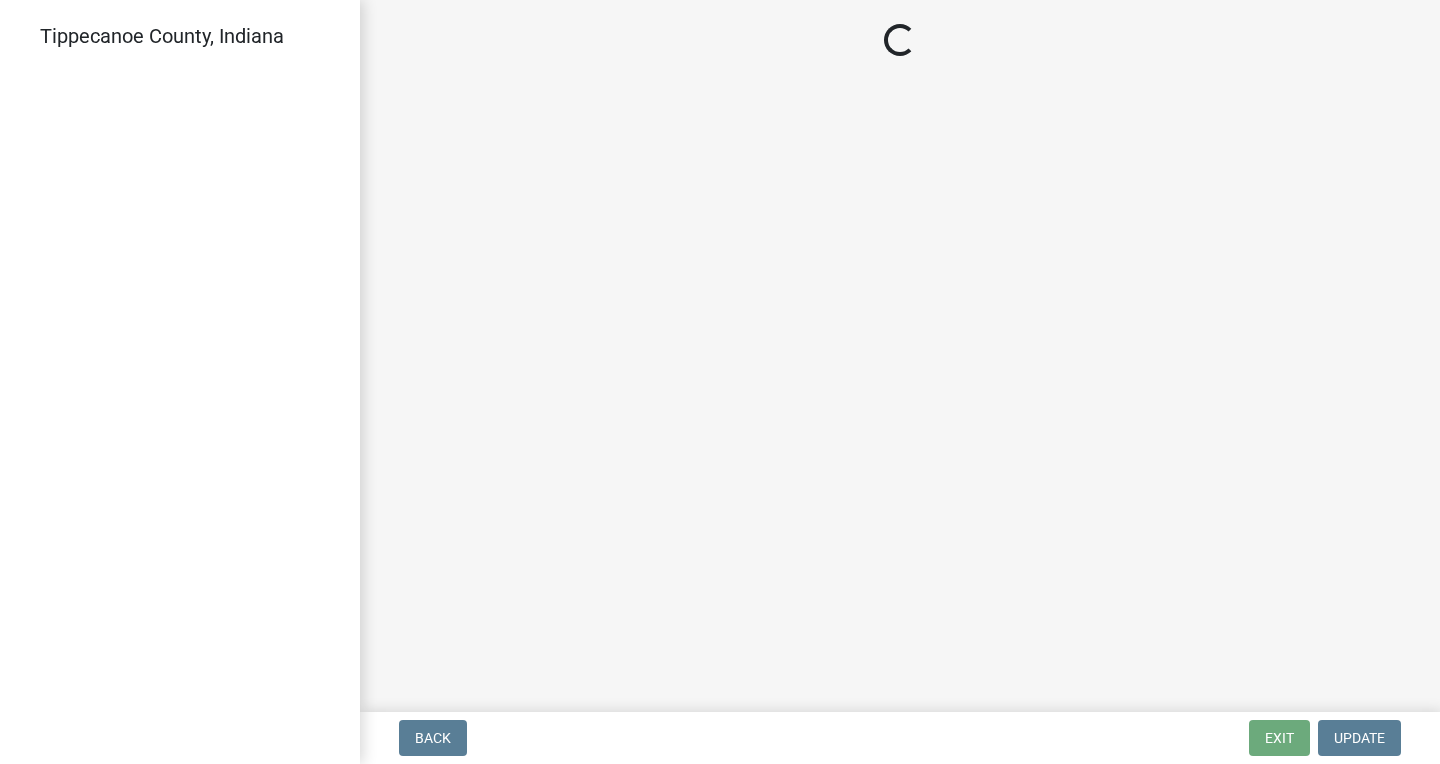 scroll, scrollTop: 0, scrollLeft: 0, axis: both 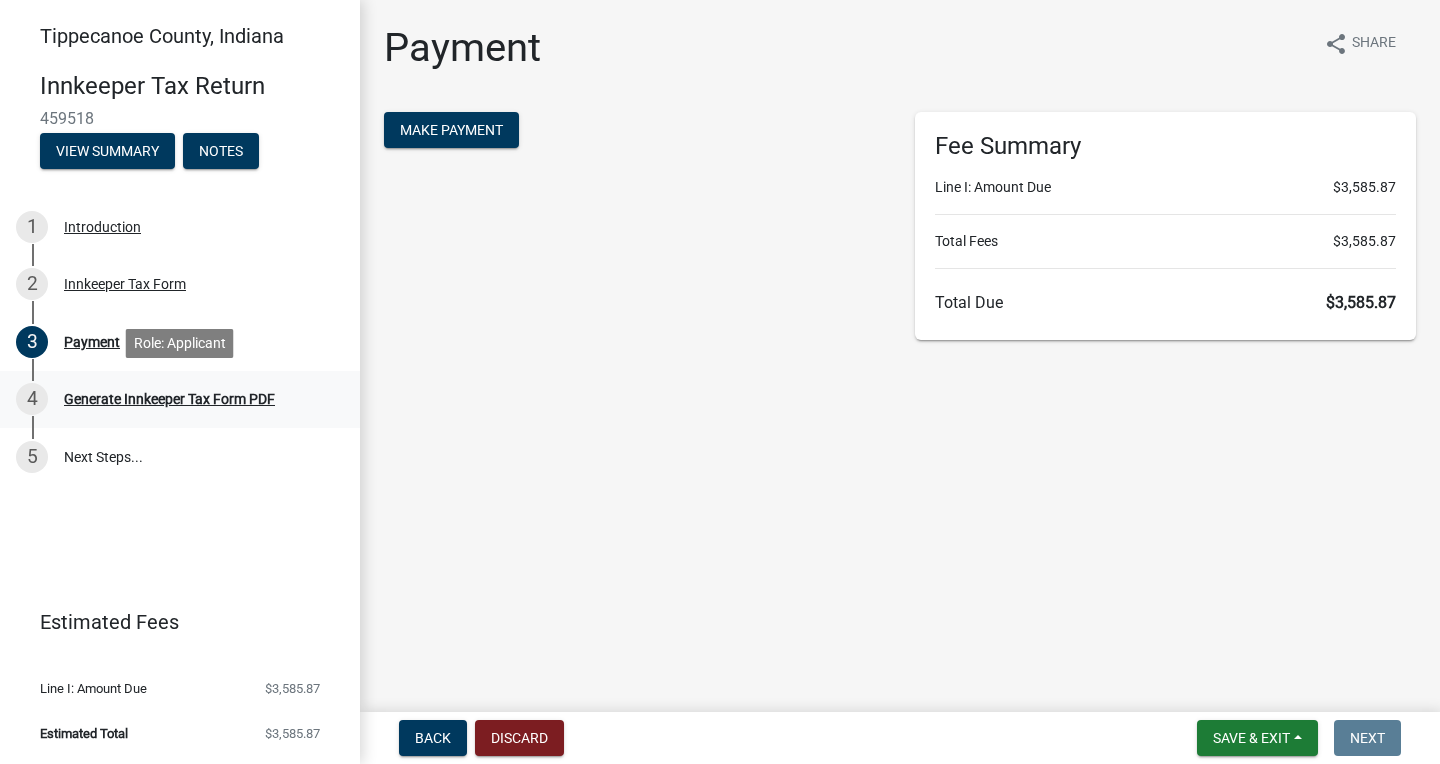 click on "Generate Innkeeper Tax Form PDF" at bounding box center [169, 399] 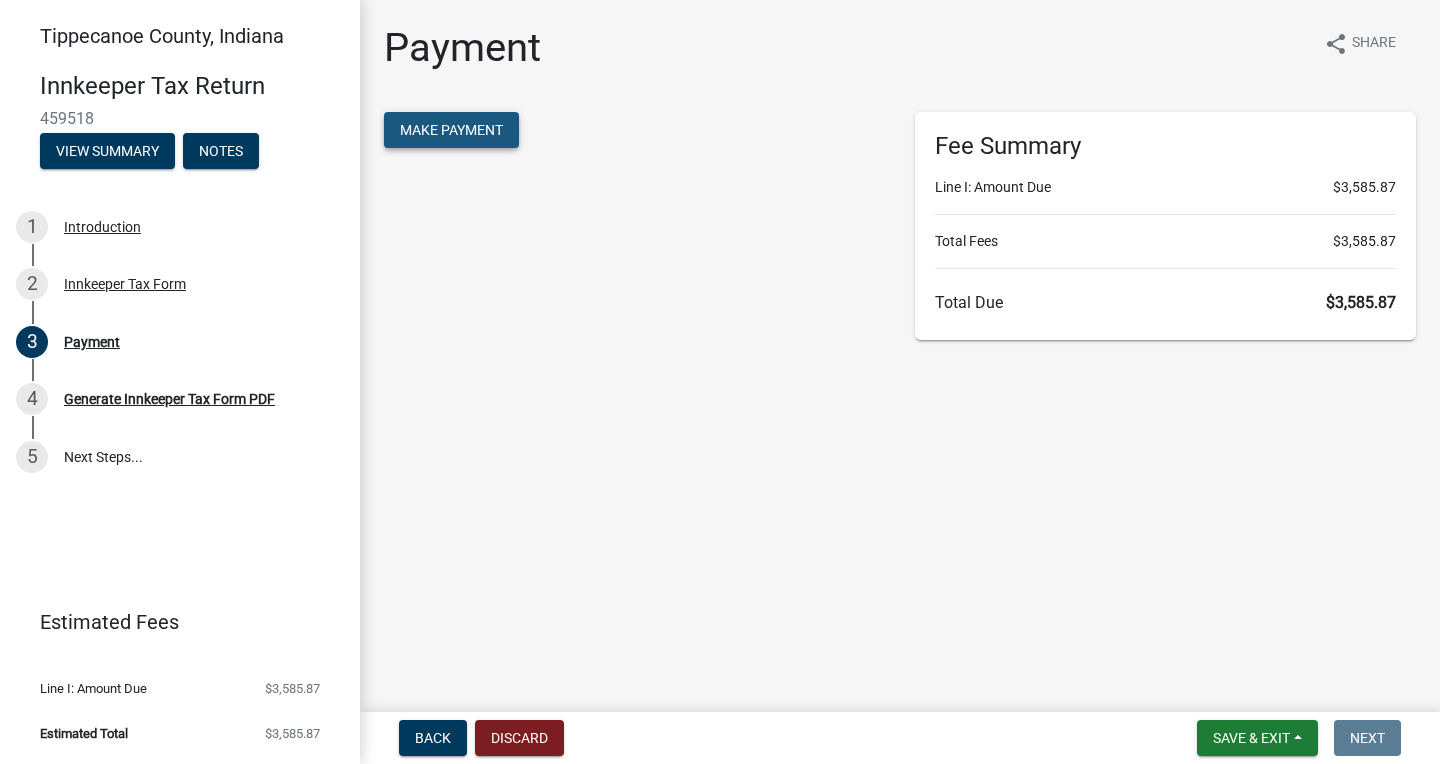 click on "Make Payment" 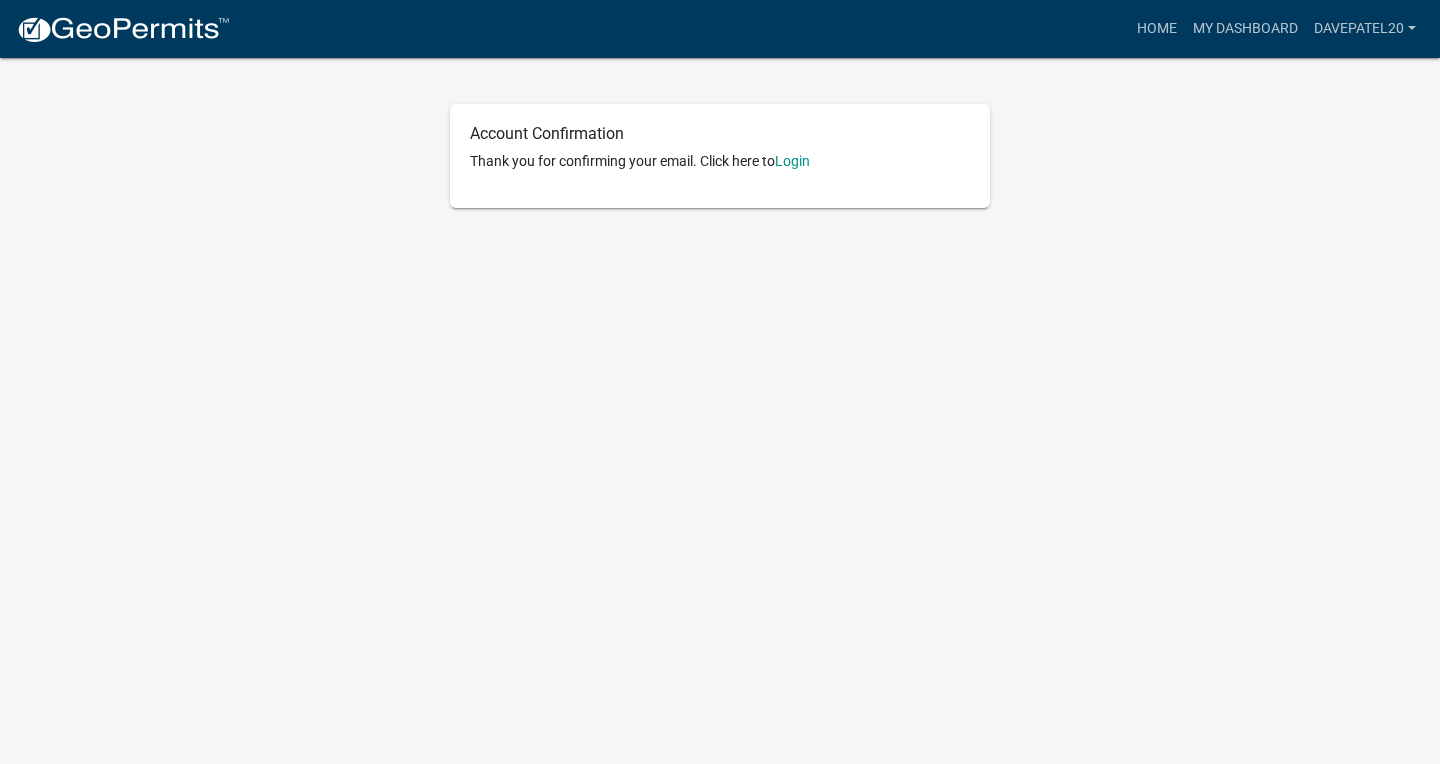 scroll, scrollTop: 0, scrollLeft: 0, axis: both 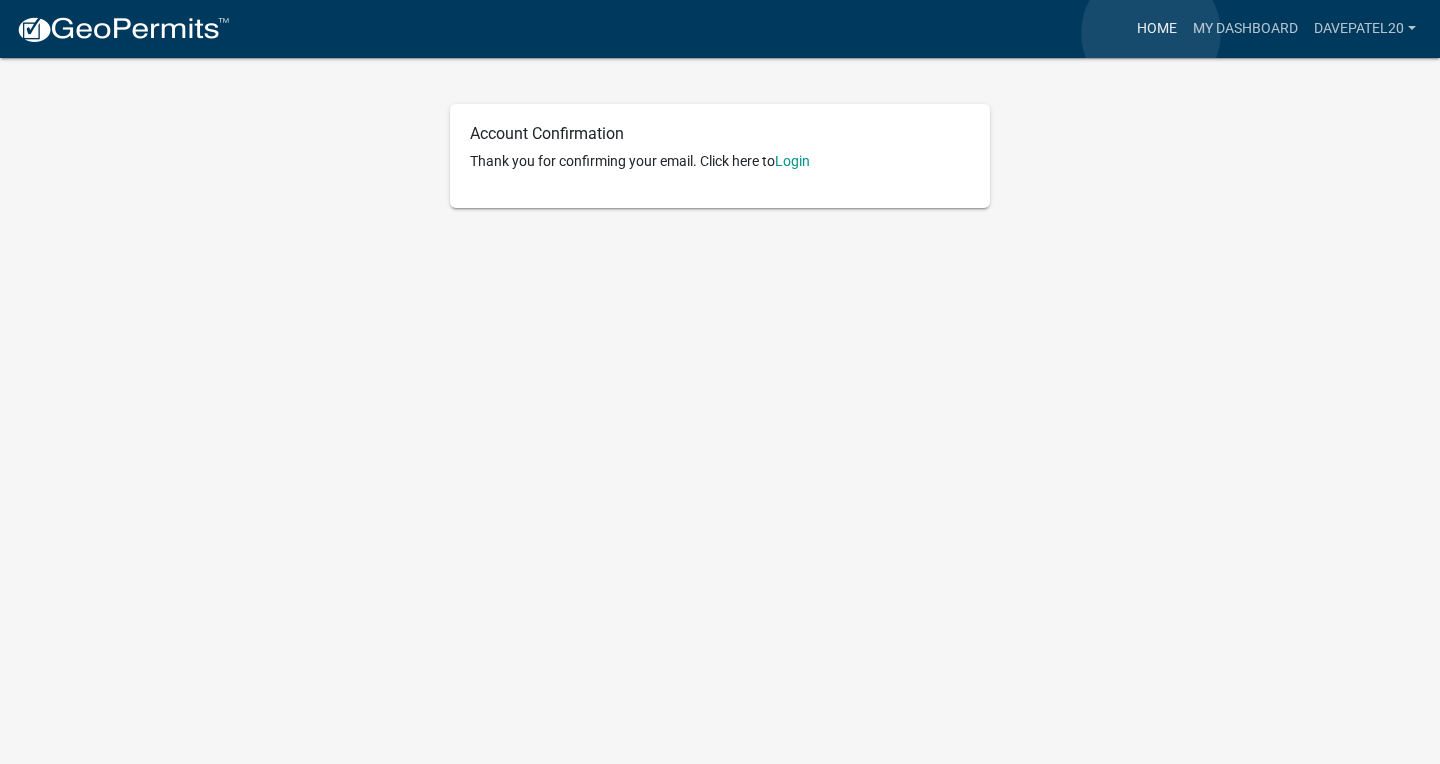 click on "Home" at bounding box center (1157, 29) 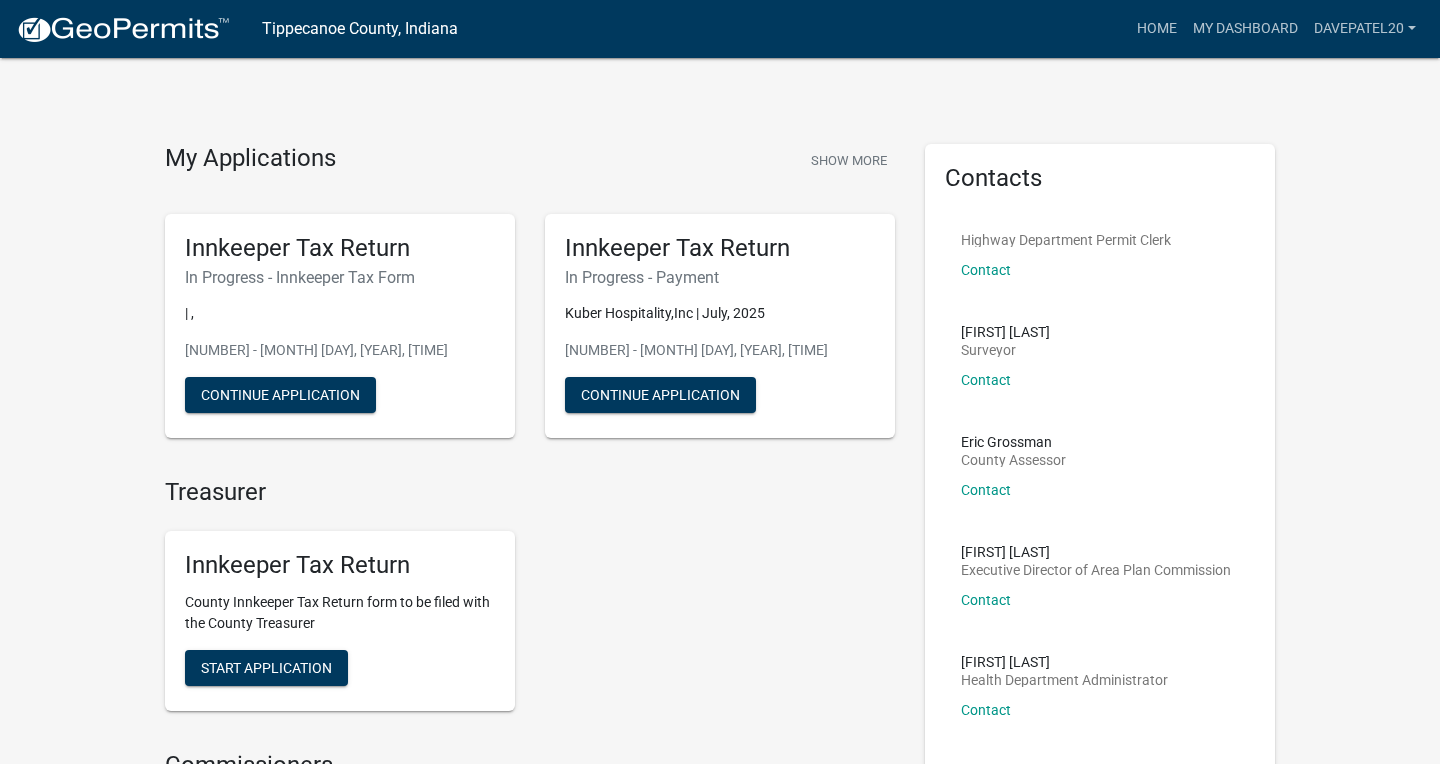 scroll, scrollTop: 0, scrollLeft: 0, axis: both 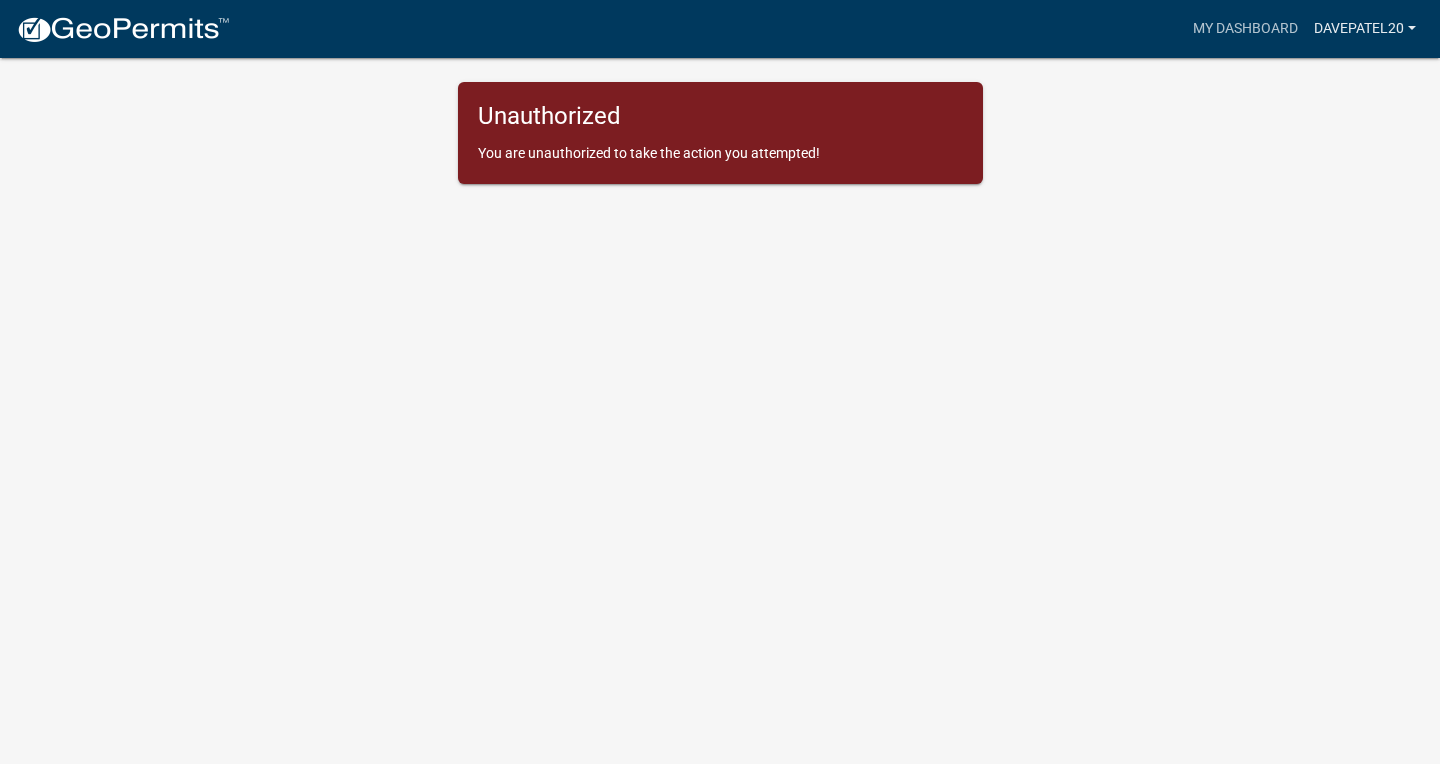 click on "Davepatel20" at bounding box center [1365, 29] 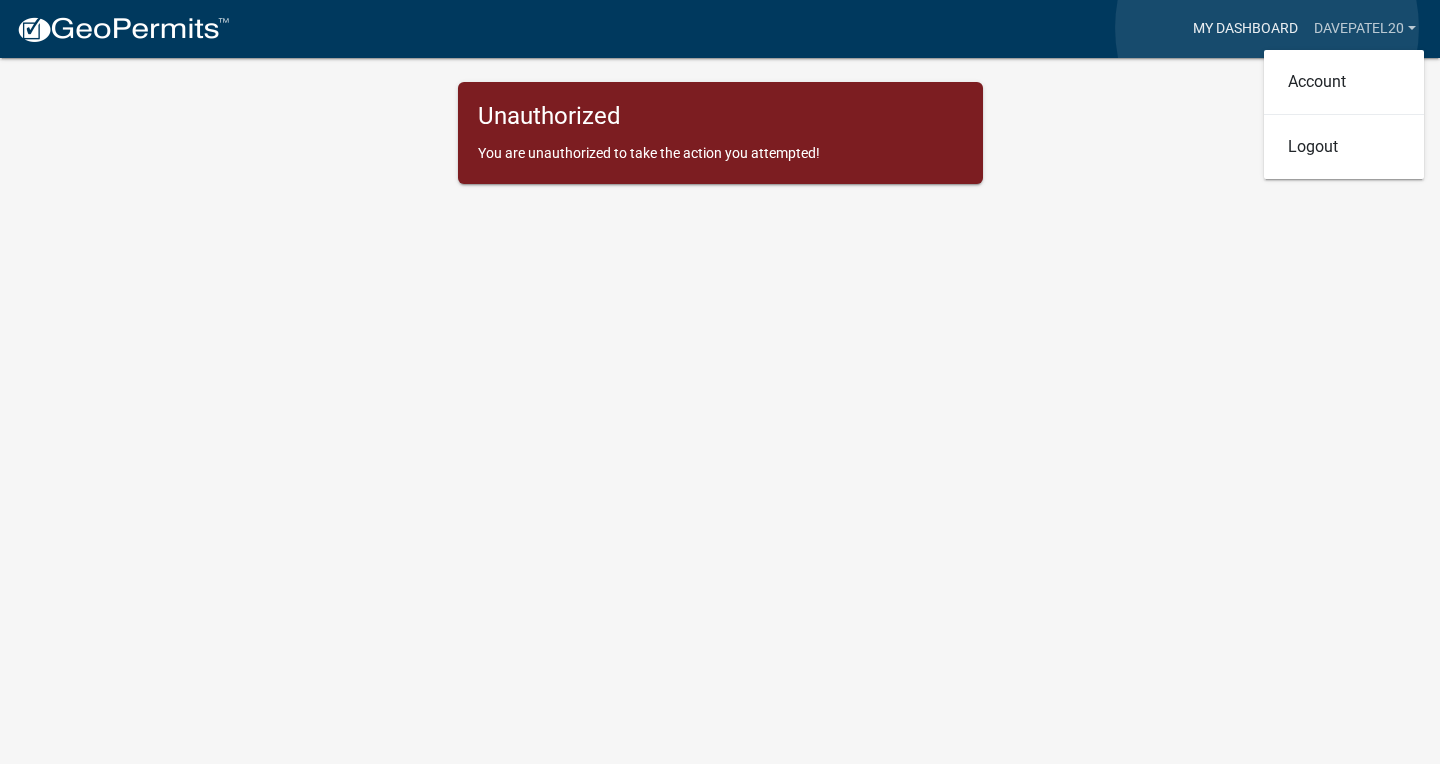 click on "My Dashboard" at bounding box center (1245, 29) 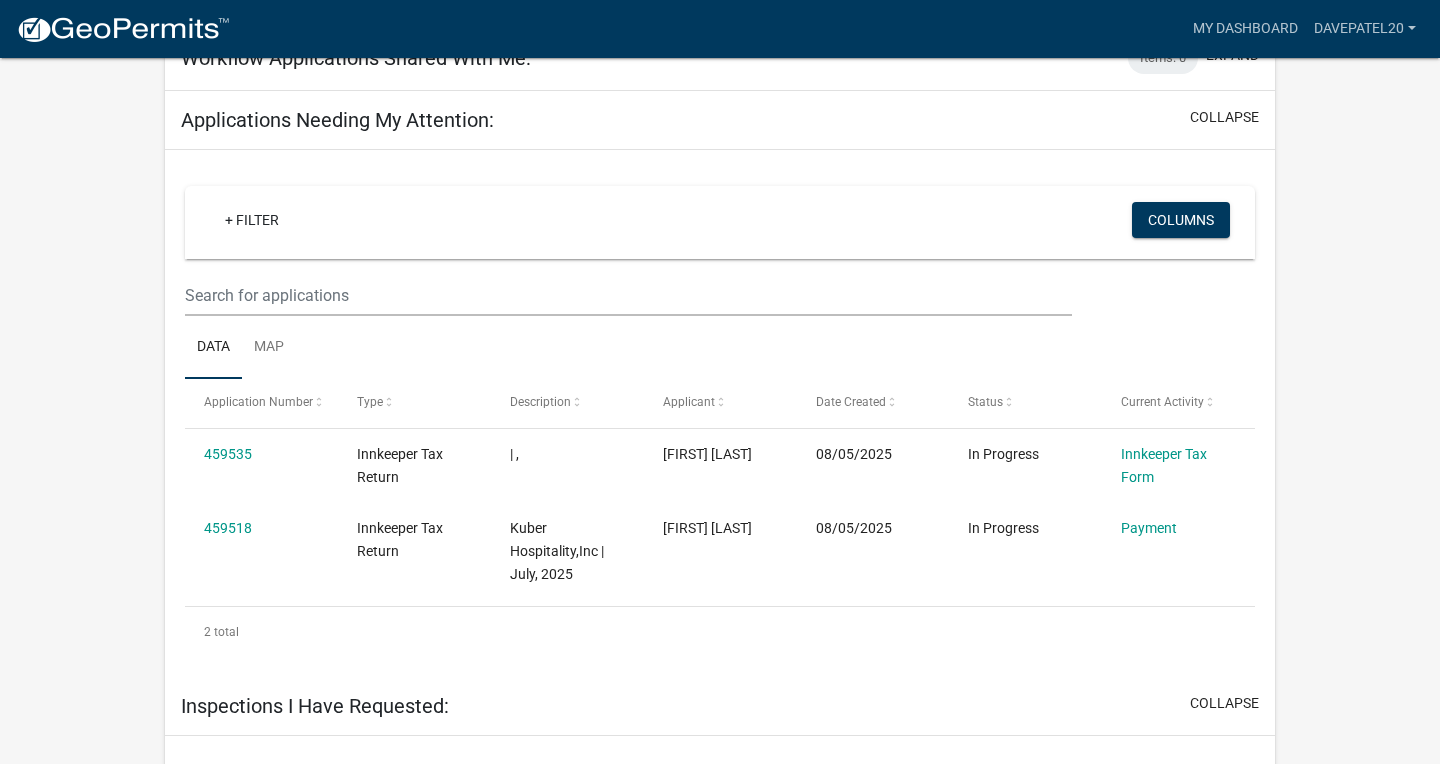 scroll, scrollTop: 786, scrollLeft: 0, axis: vertical 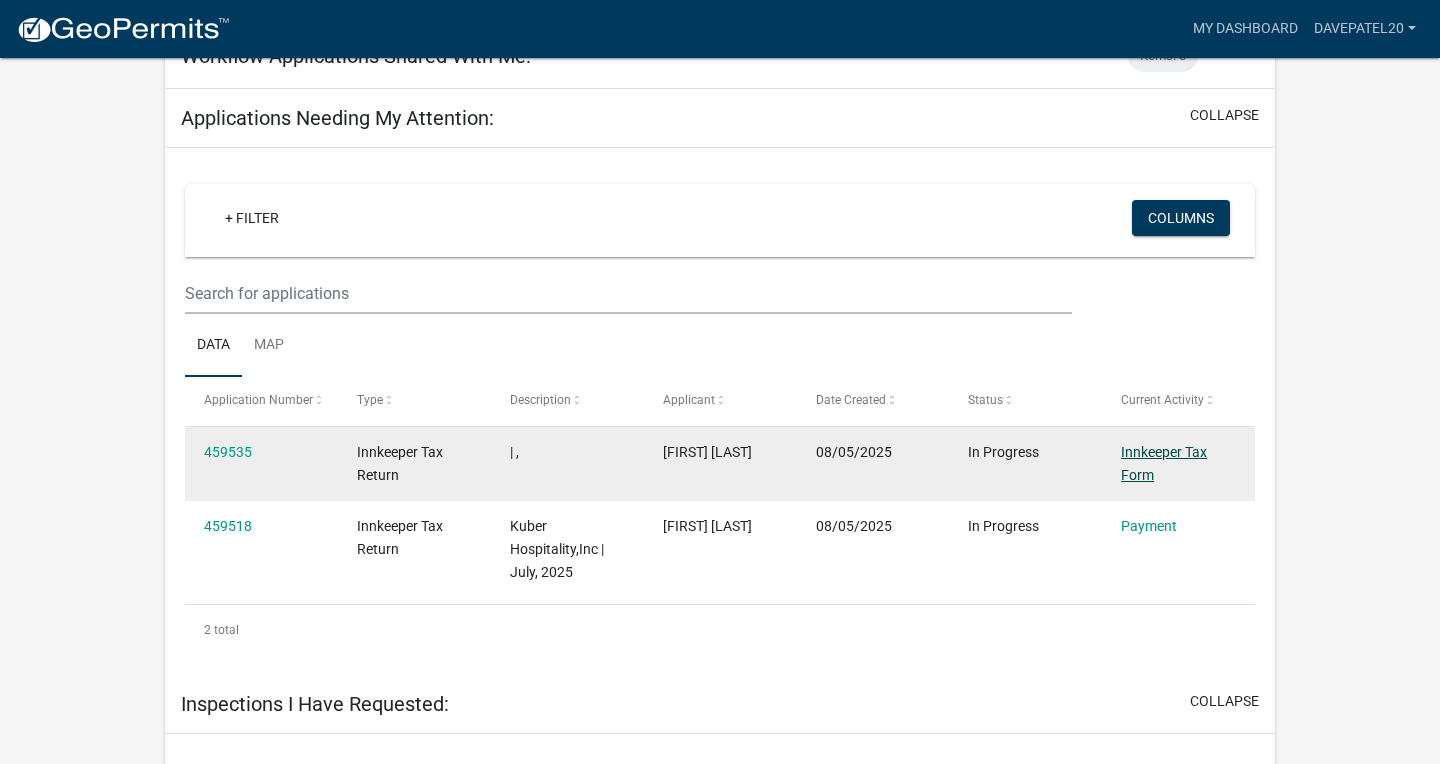 click on "Innkeeper Tax Form" 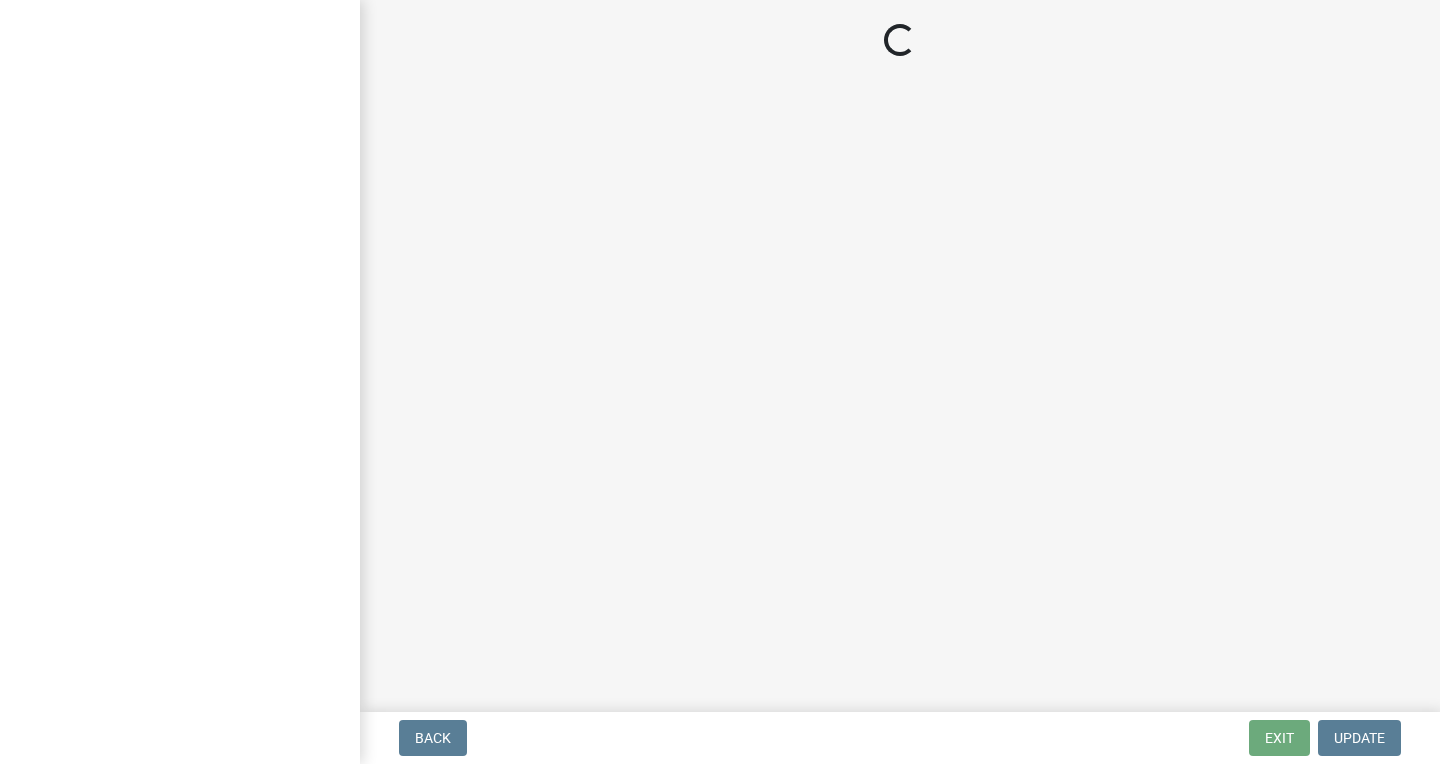 scroll, scrollTop: 0, scrollLeft: 0, axis: both 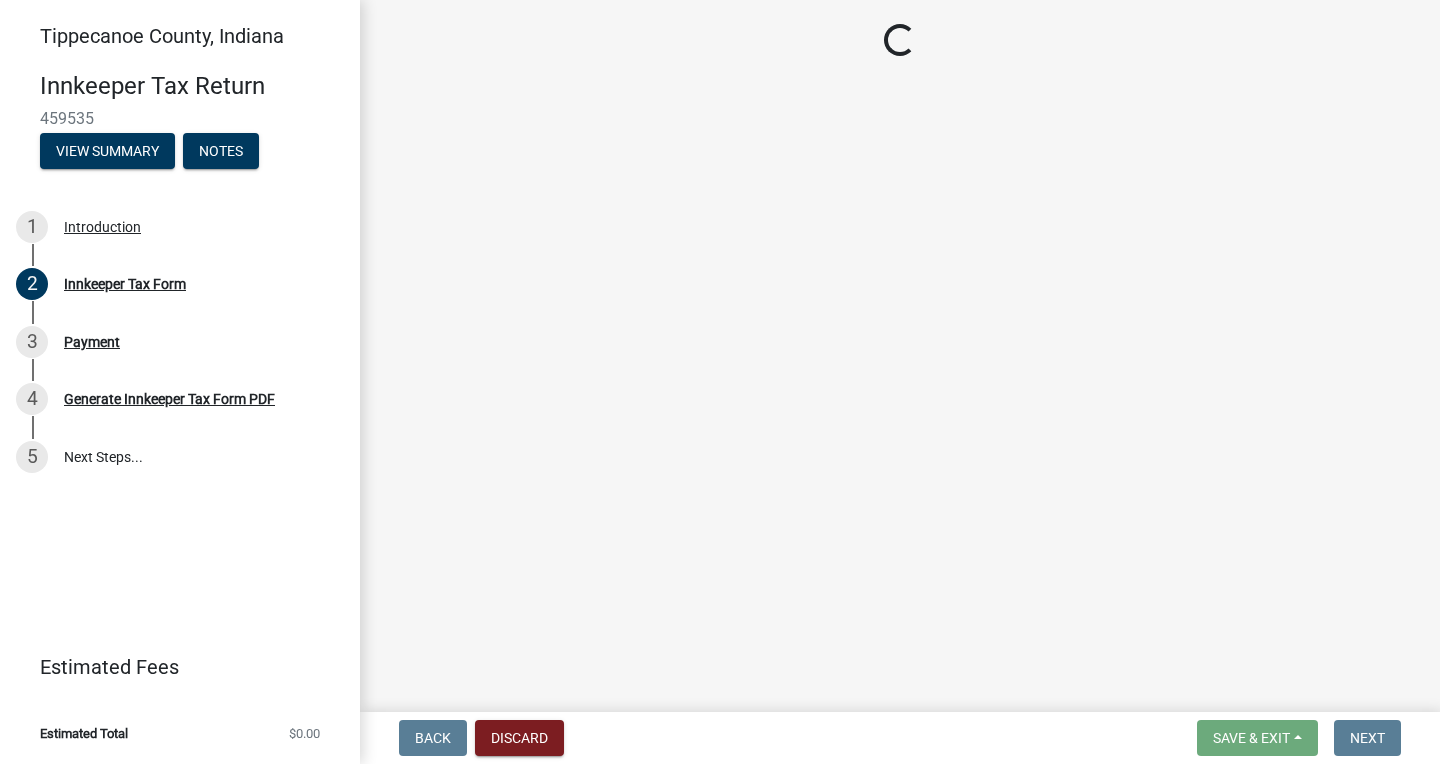 select on "3682557b-11f2-4064-b923-757c2ab608b9" 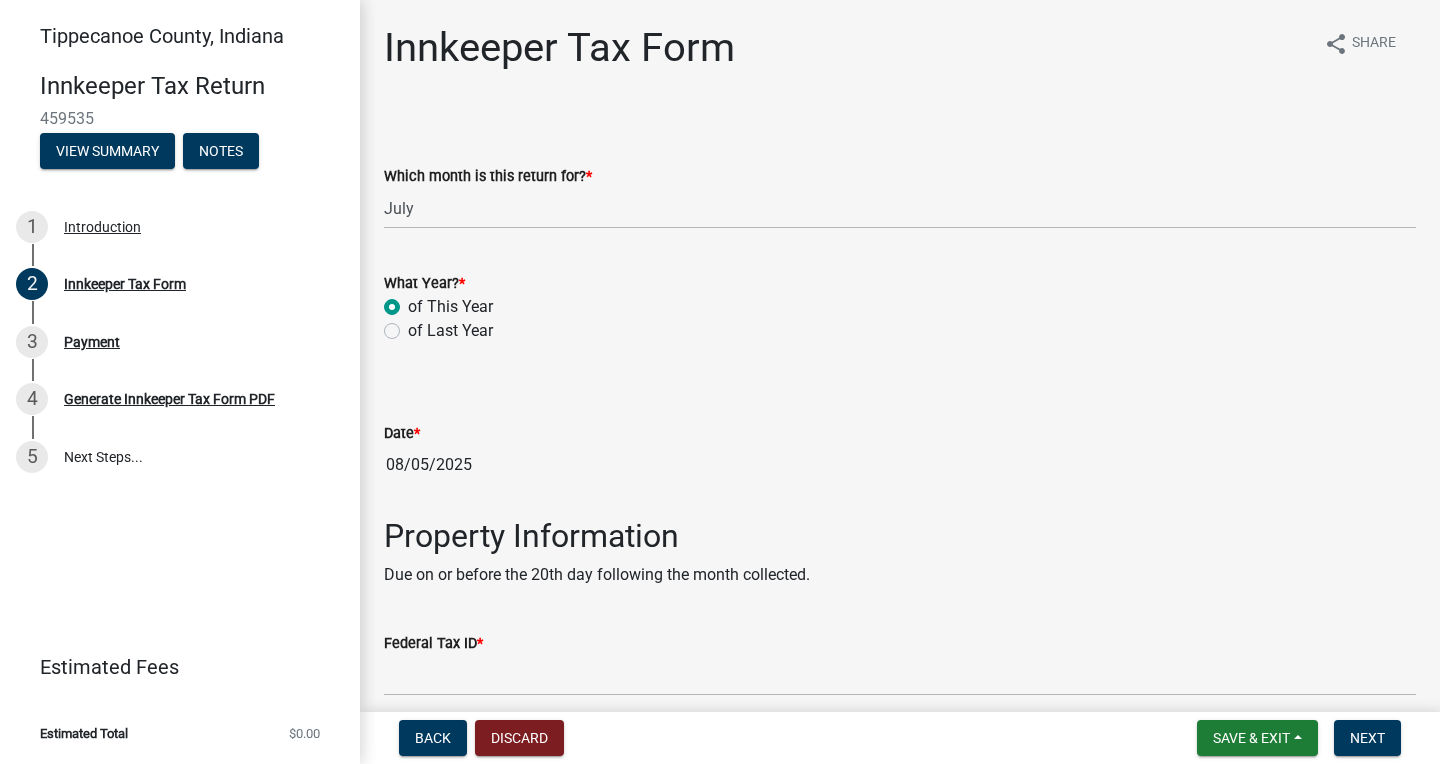 scroll, scrollTop: 0, scrollLeft: 0, axis: both 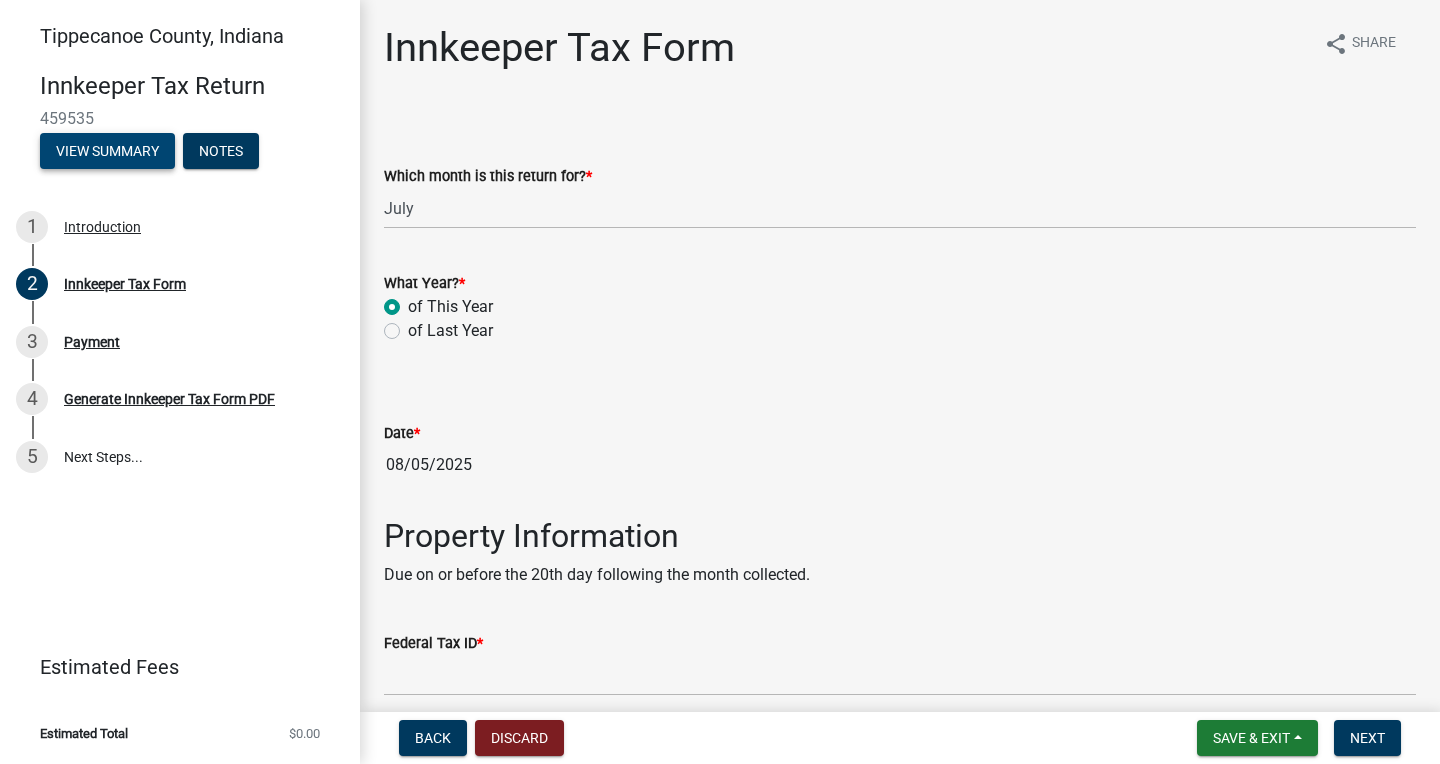 click on "View Summary" at bounding box center (107, 151) 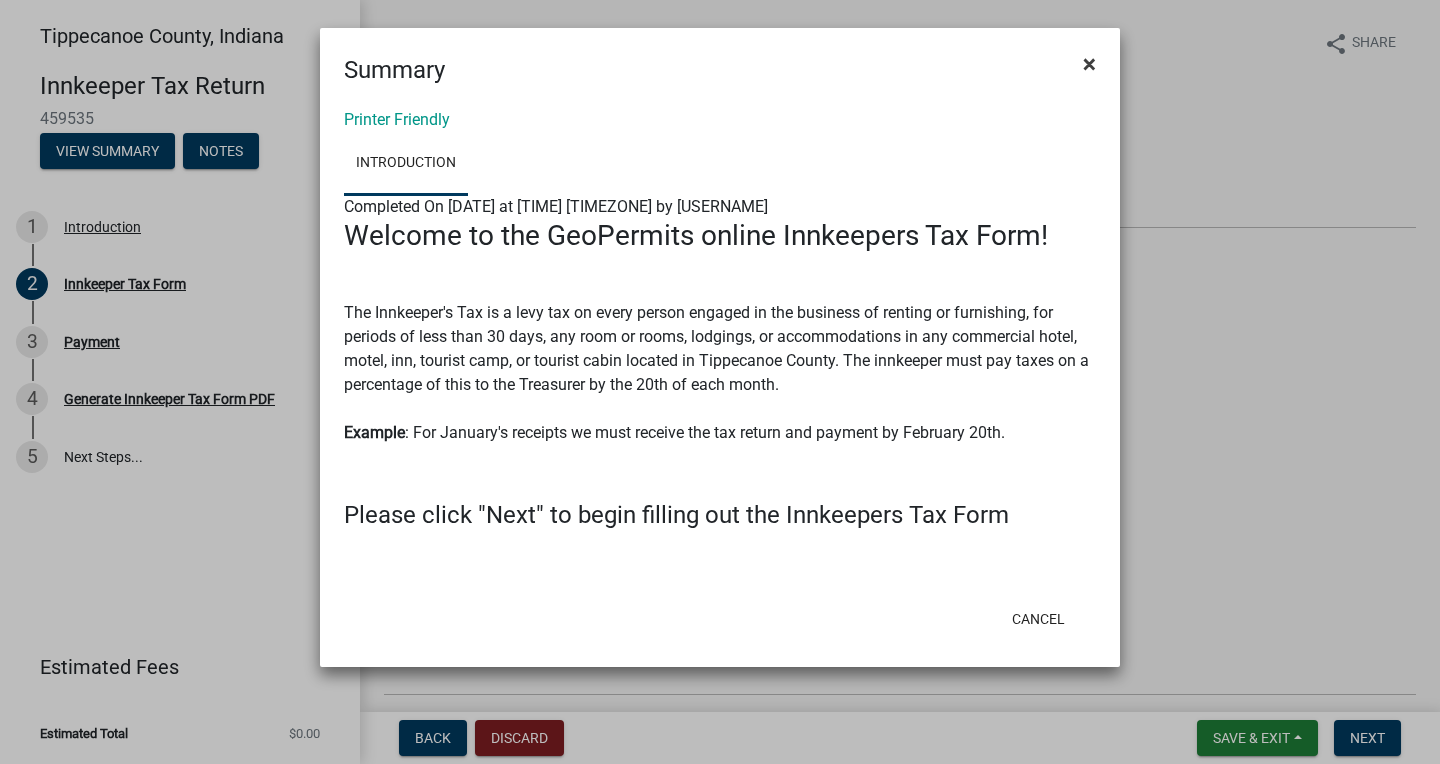 click on "×" 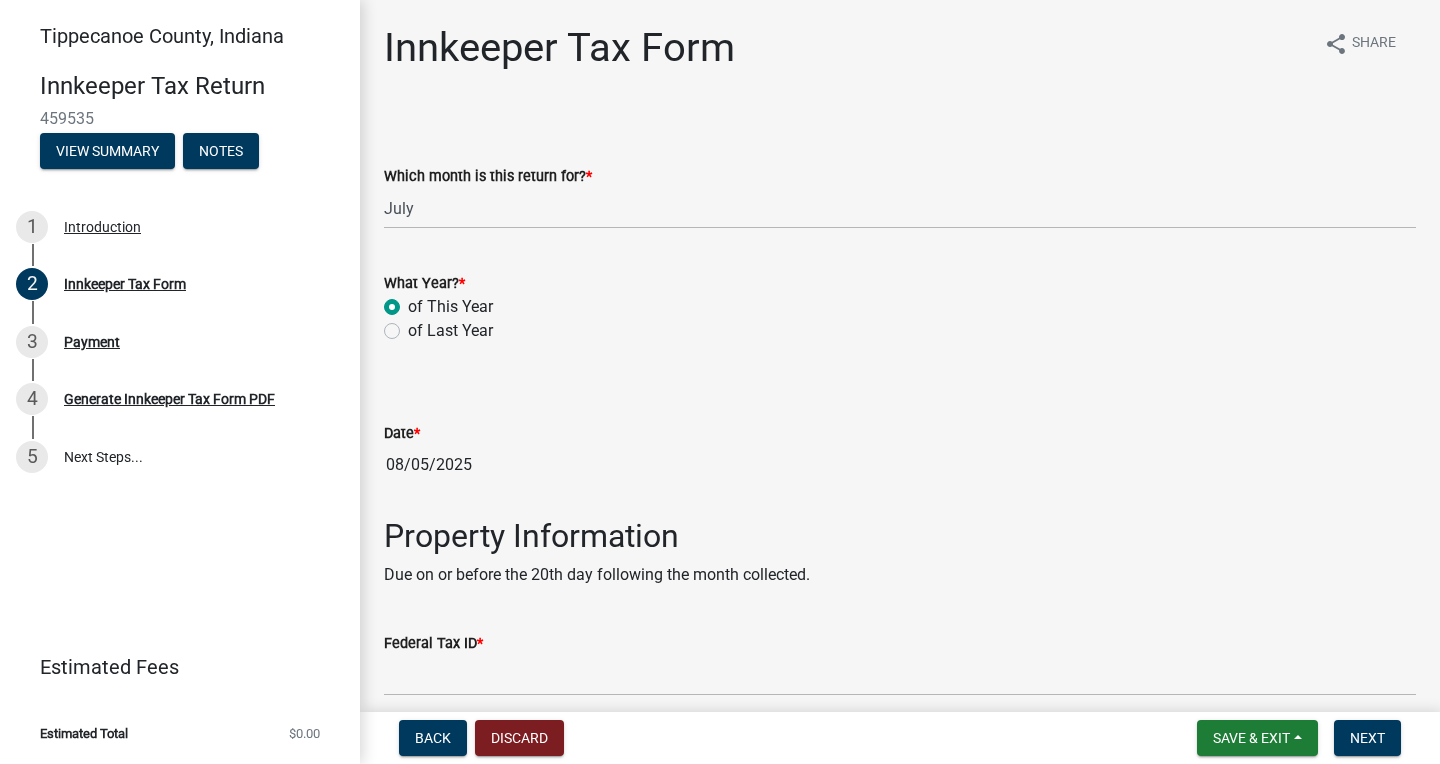 scroll, scrollTop: 0, scrollLeft: 0, axis: both 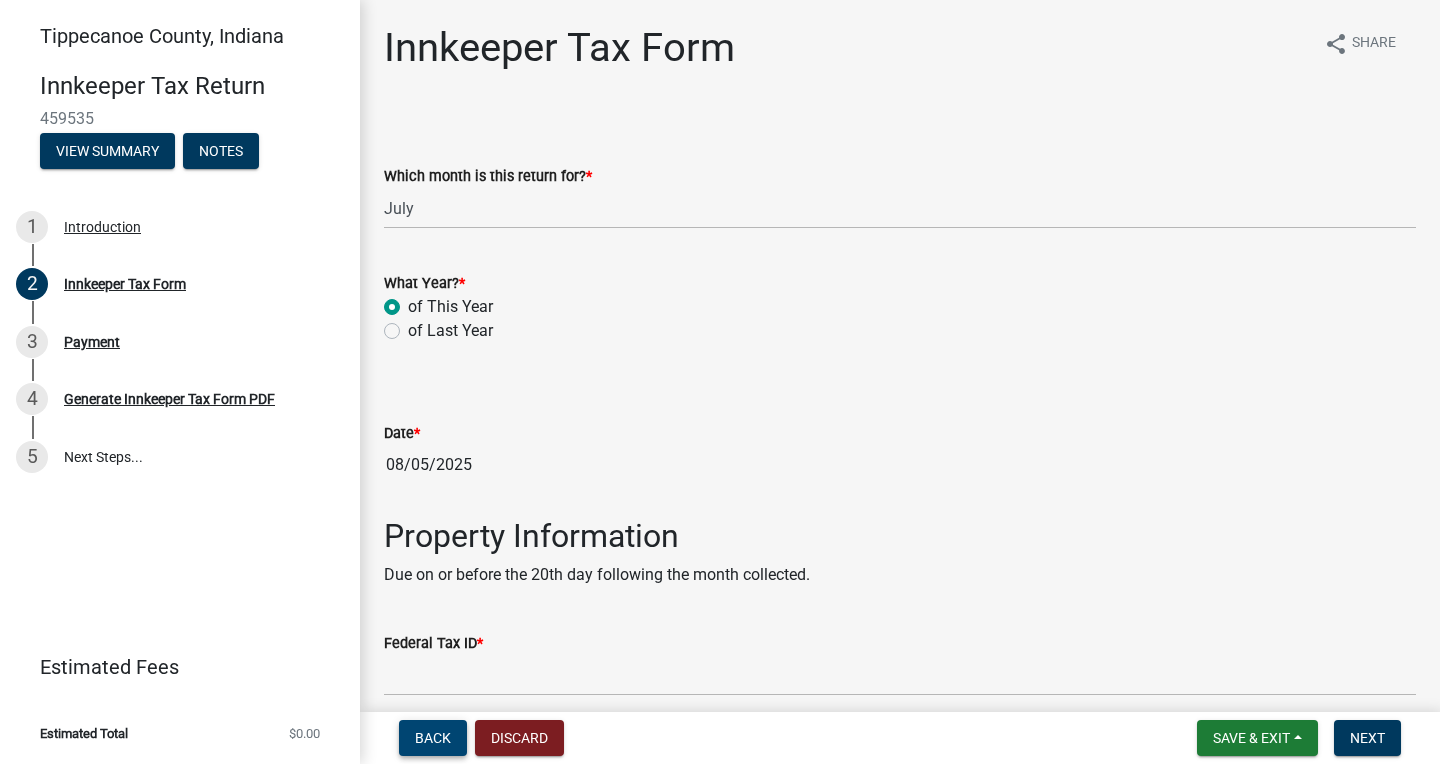 click on "Back" at bounding box center [433, 738] 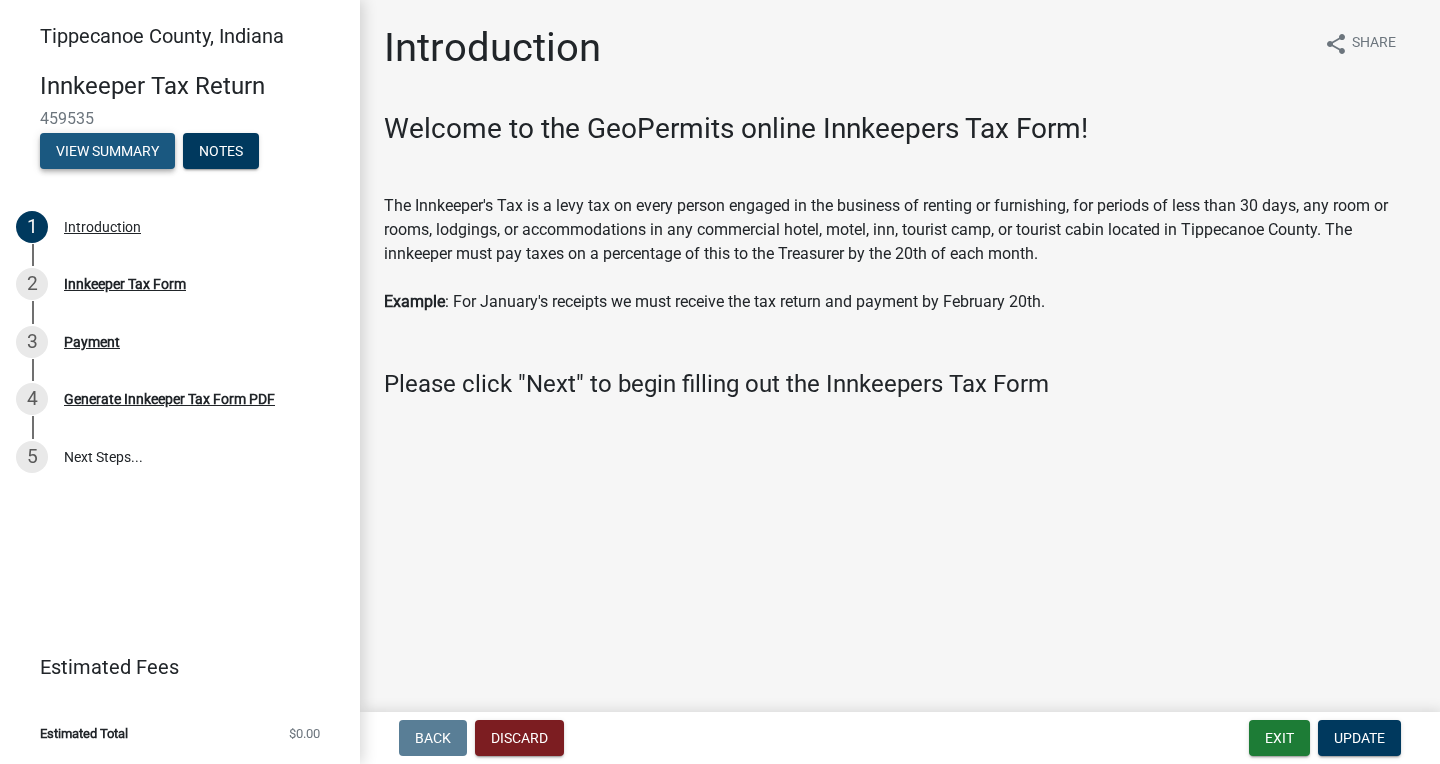 click on "View Summary" at bounding box center (107, 151) 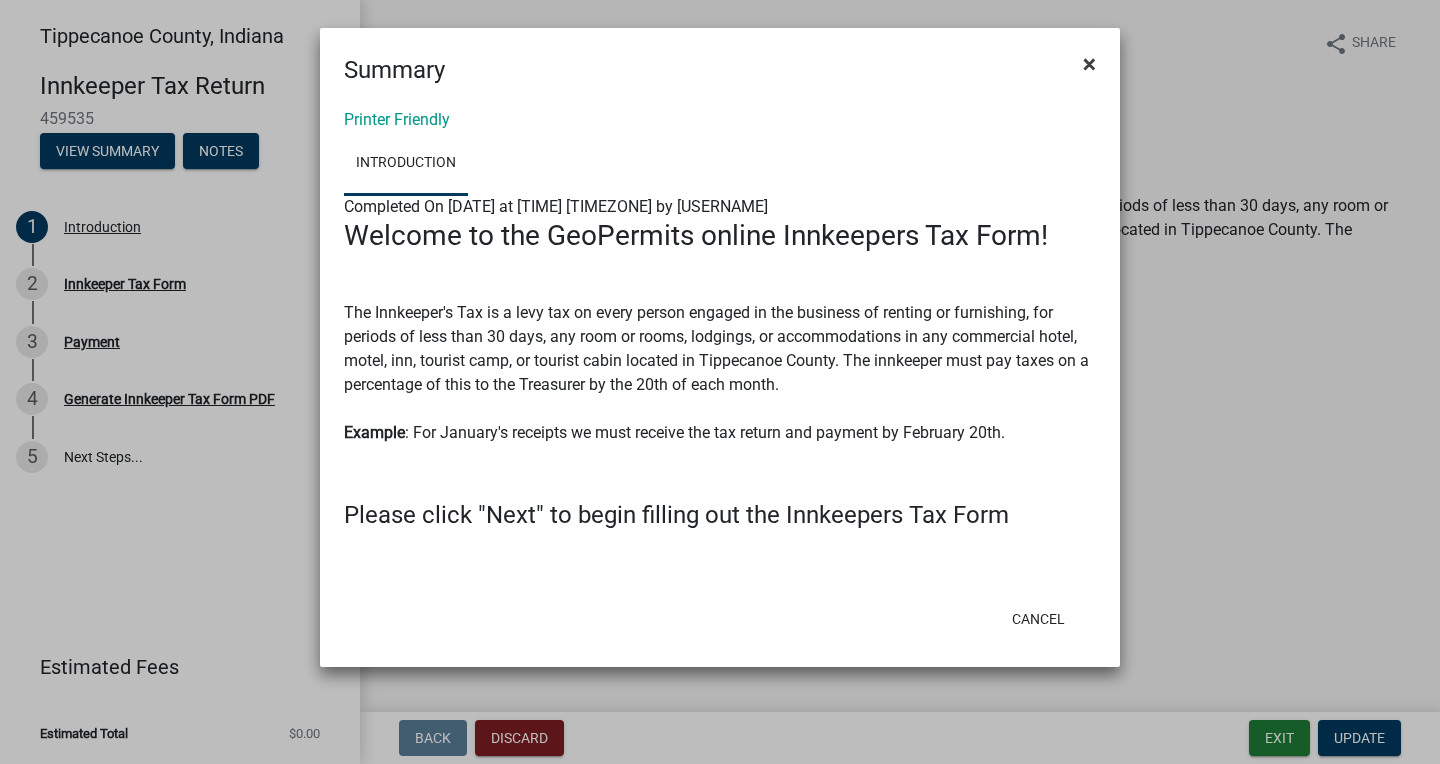 click on "×" 